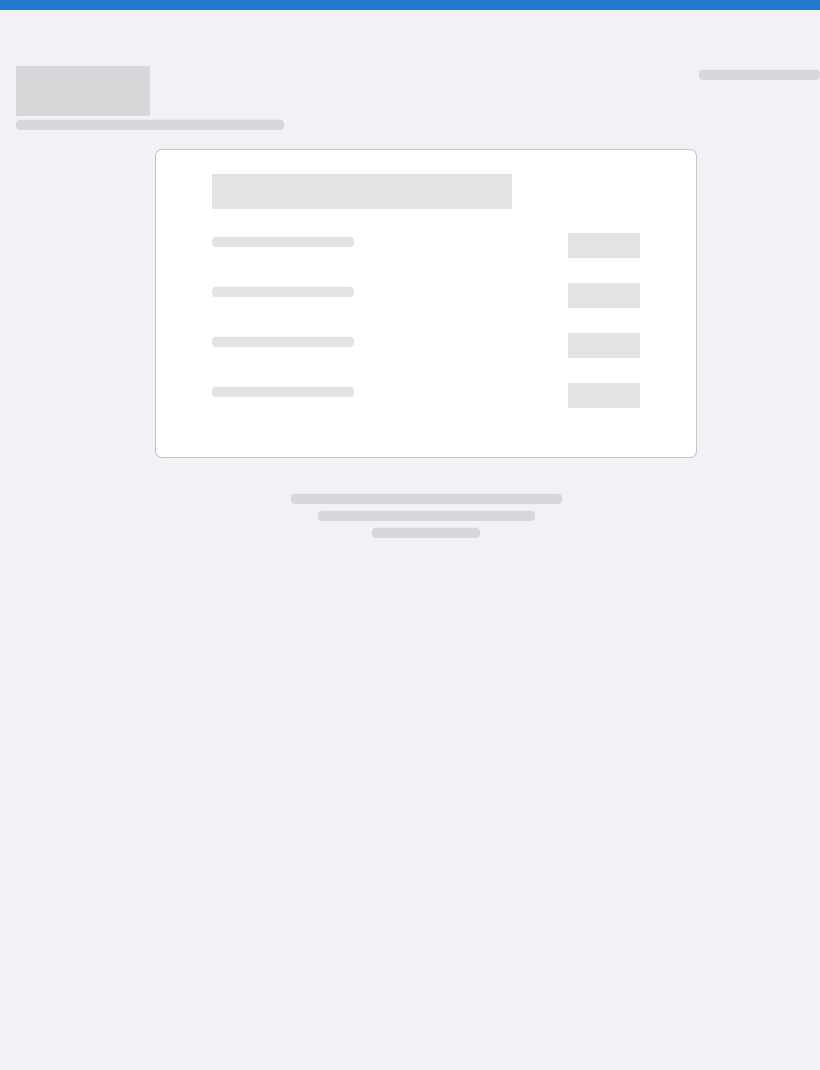 scroll, scrollTop: 0, scrollLeft: 0, axis: both 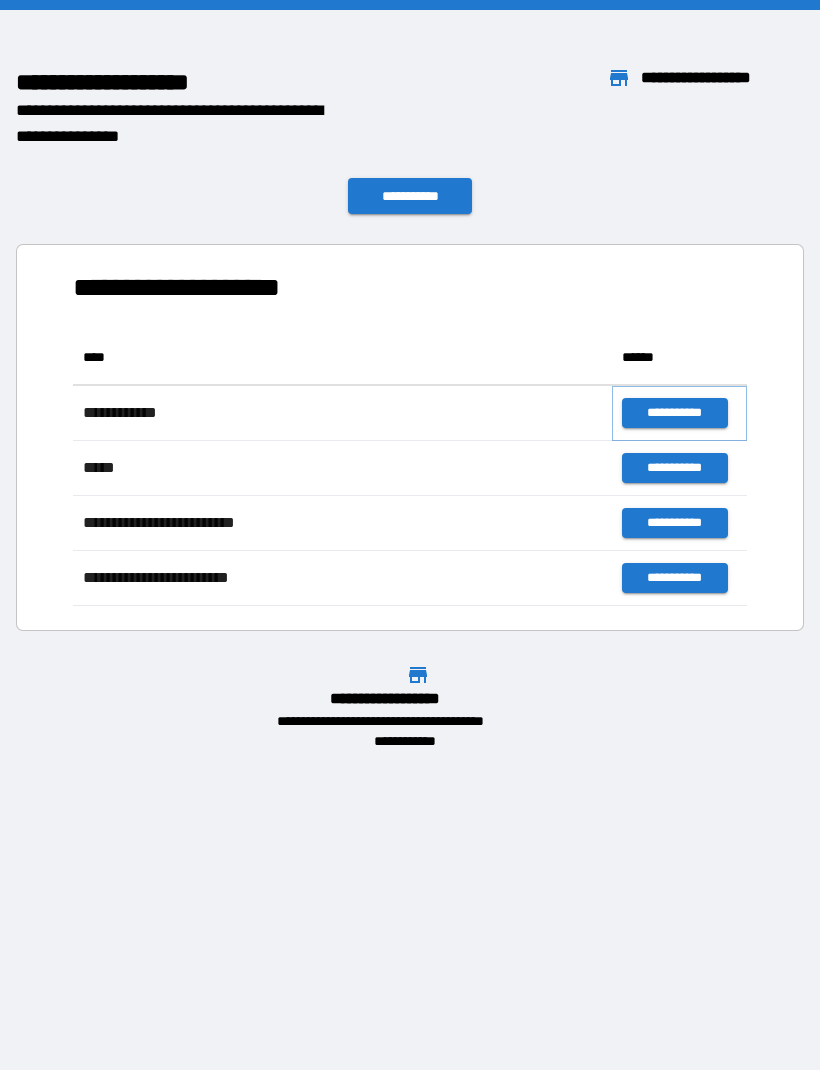 click on "**********" at bounding box center [674, 413] 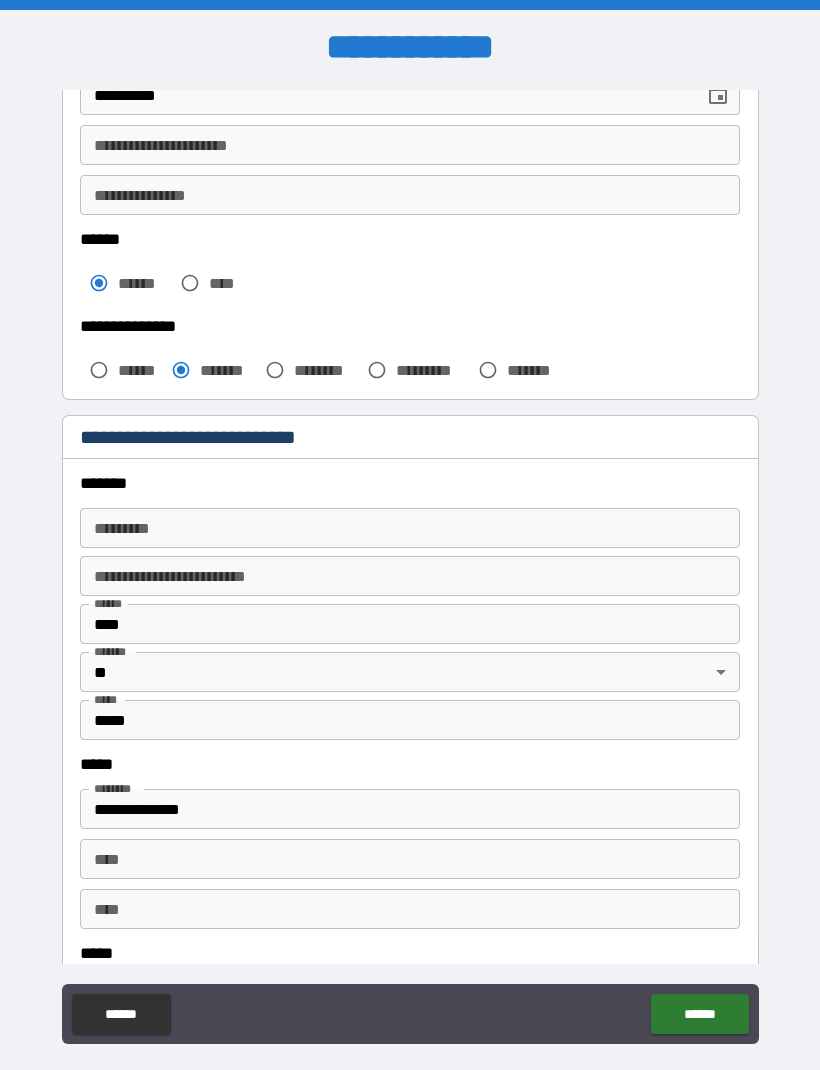 scroll, scrollTop: 404, scrollLeft: 0, axis: vertical 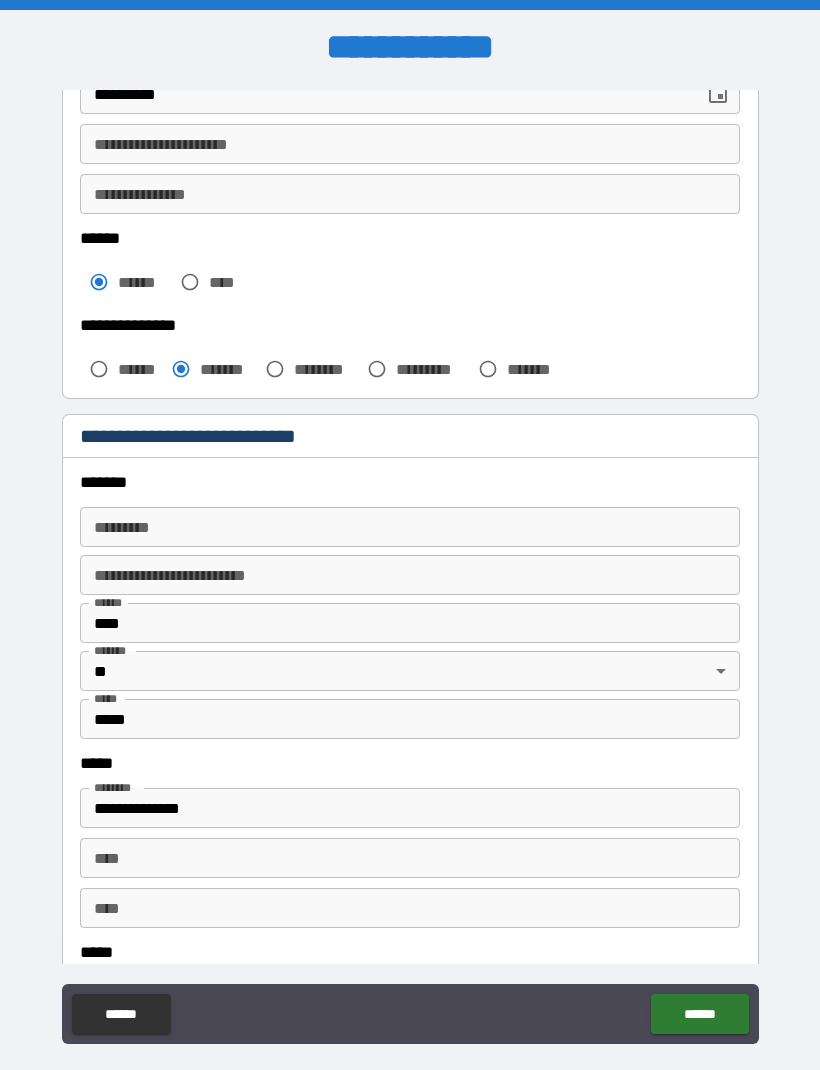 click on "*******   *" at bounding box center [410, 527] 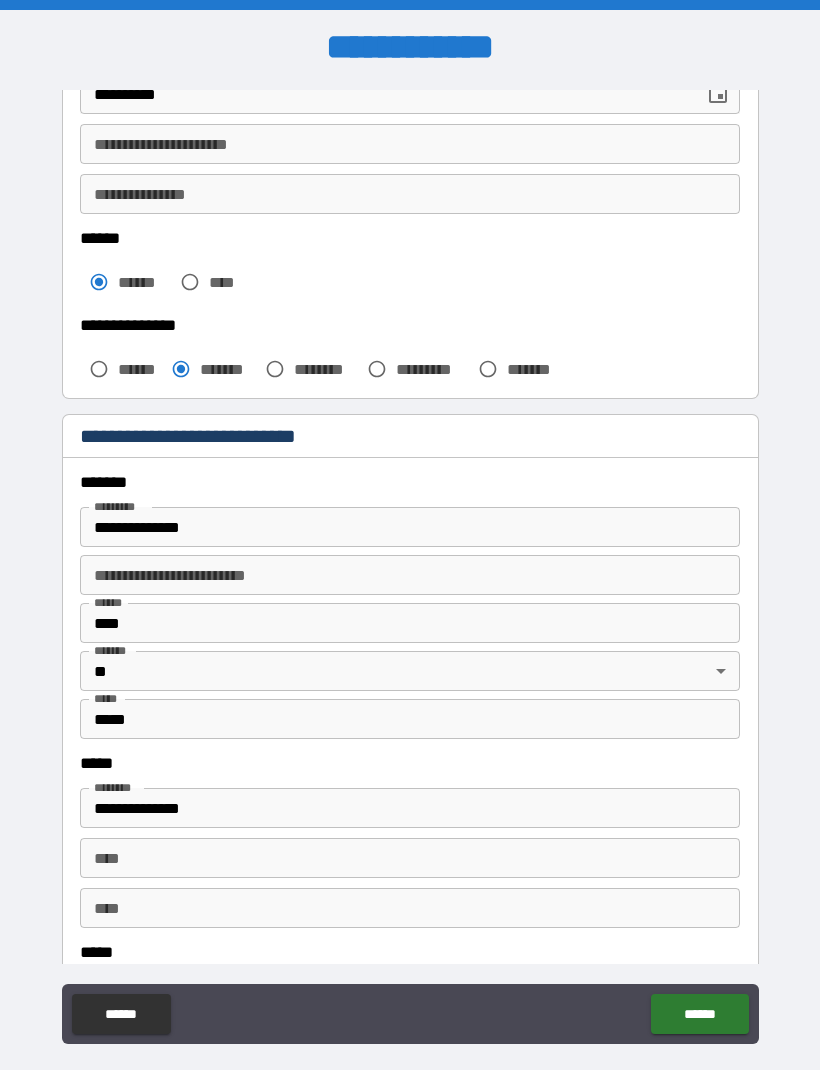 click on "**********" at bounding box center (410, 527) 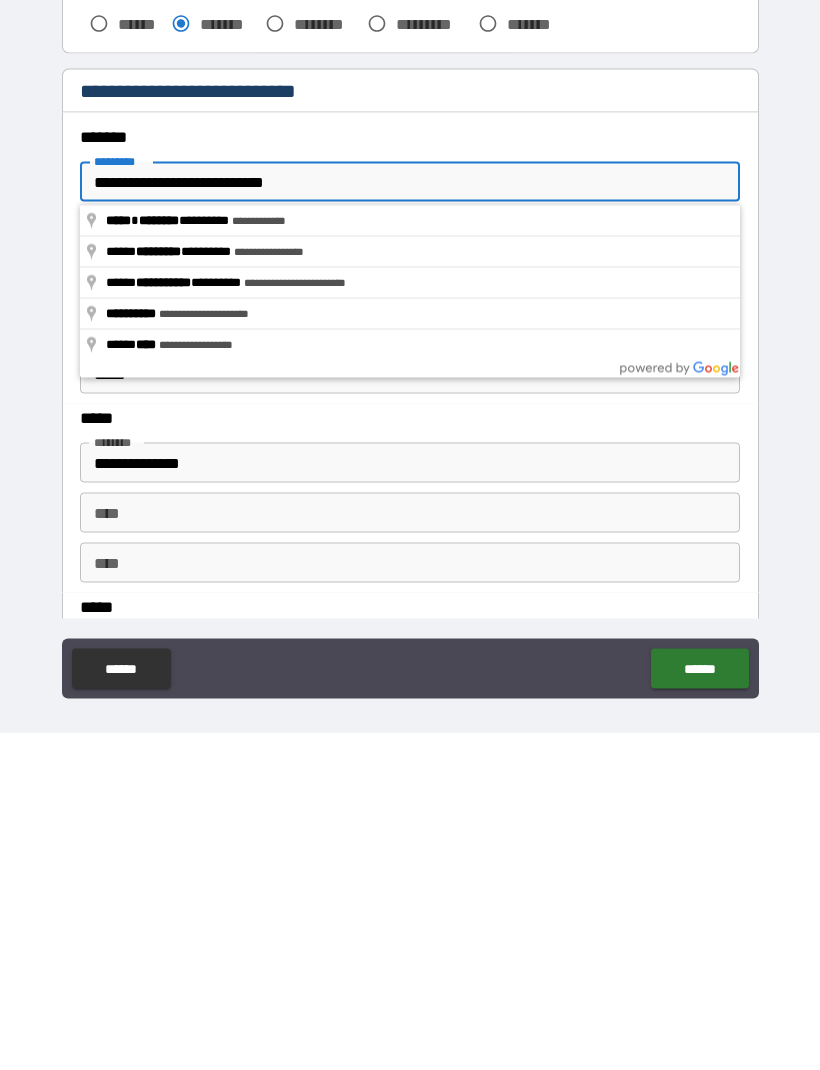 scroll, scrollTop: 28, scrollLeft: 0, axis: vertical 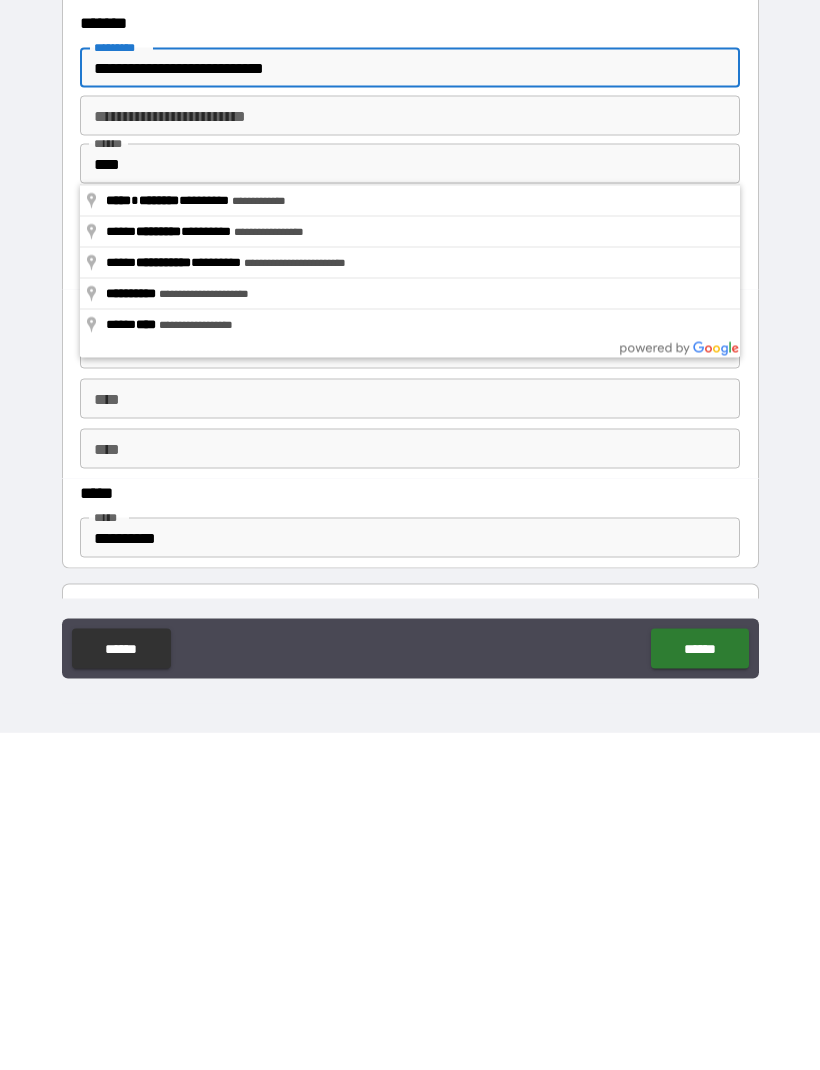 type on "**********" 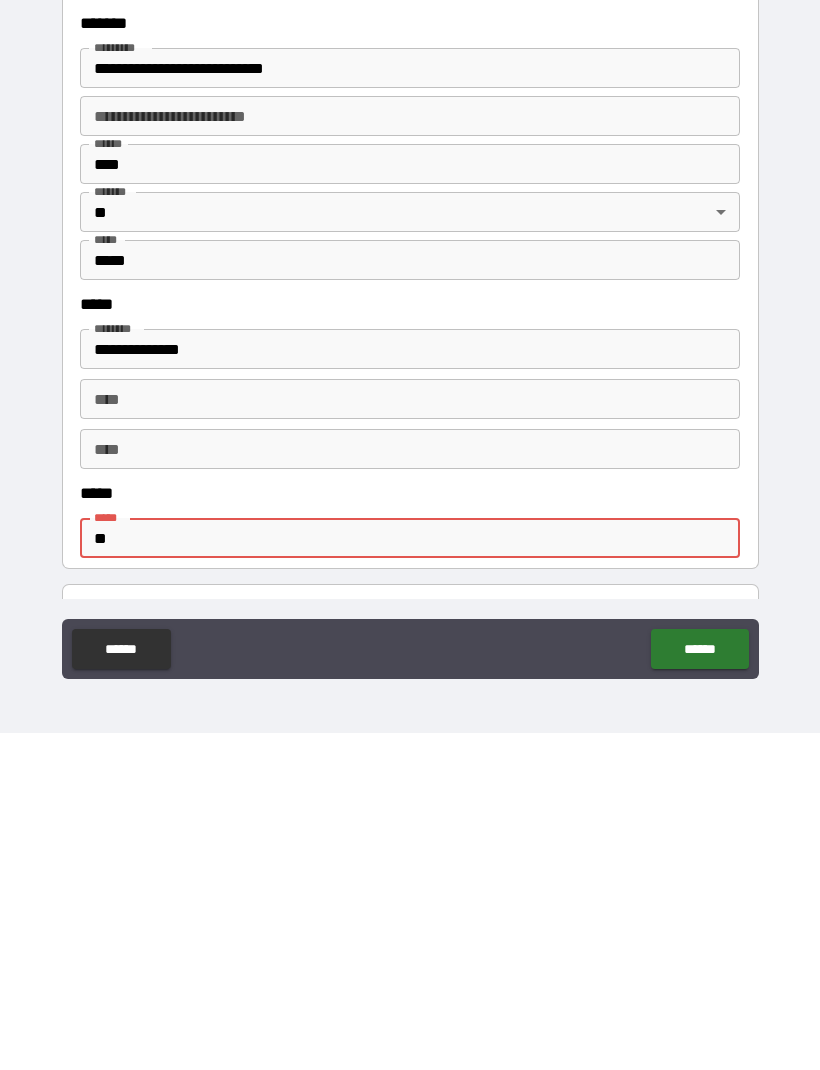 type on "*" 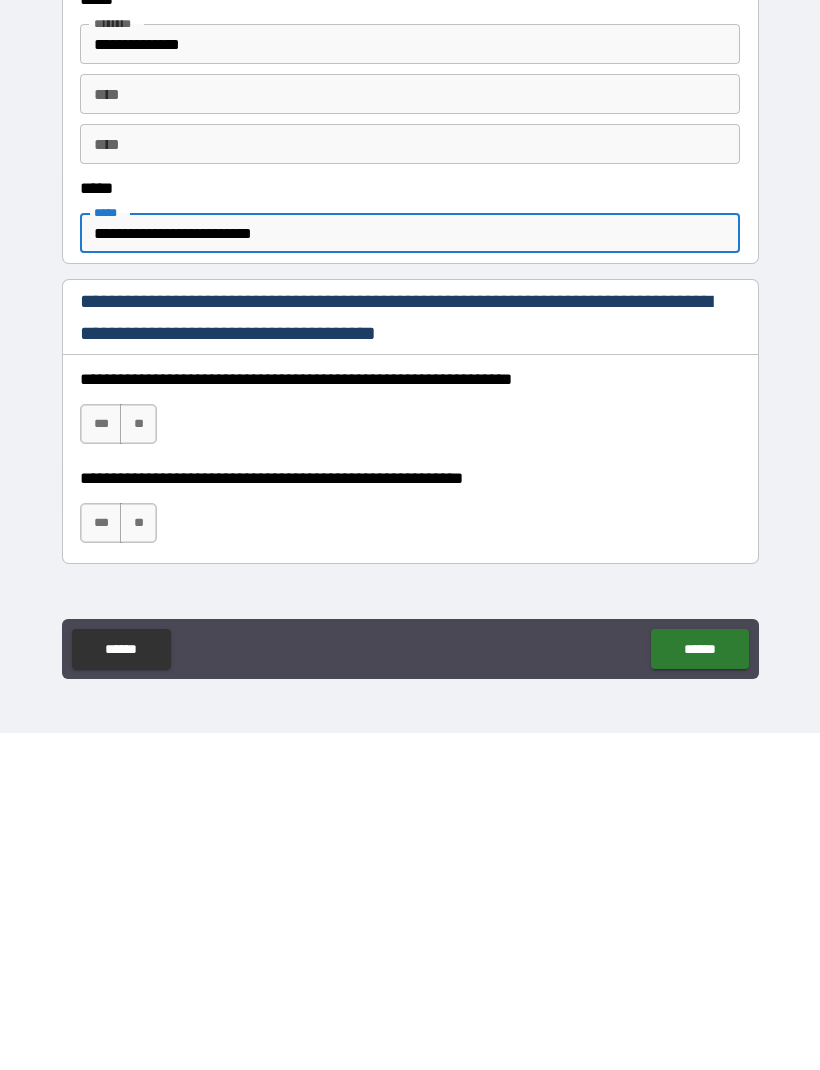 scroll, scrollTop: 804, scrollLeft: 0, axis: vertical 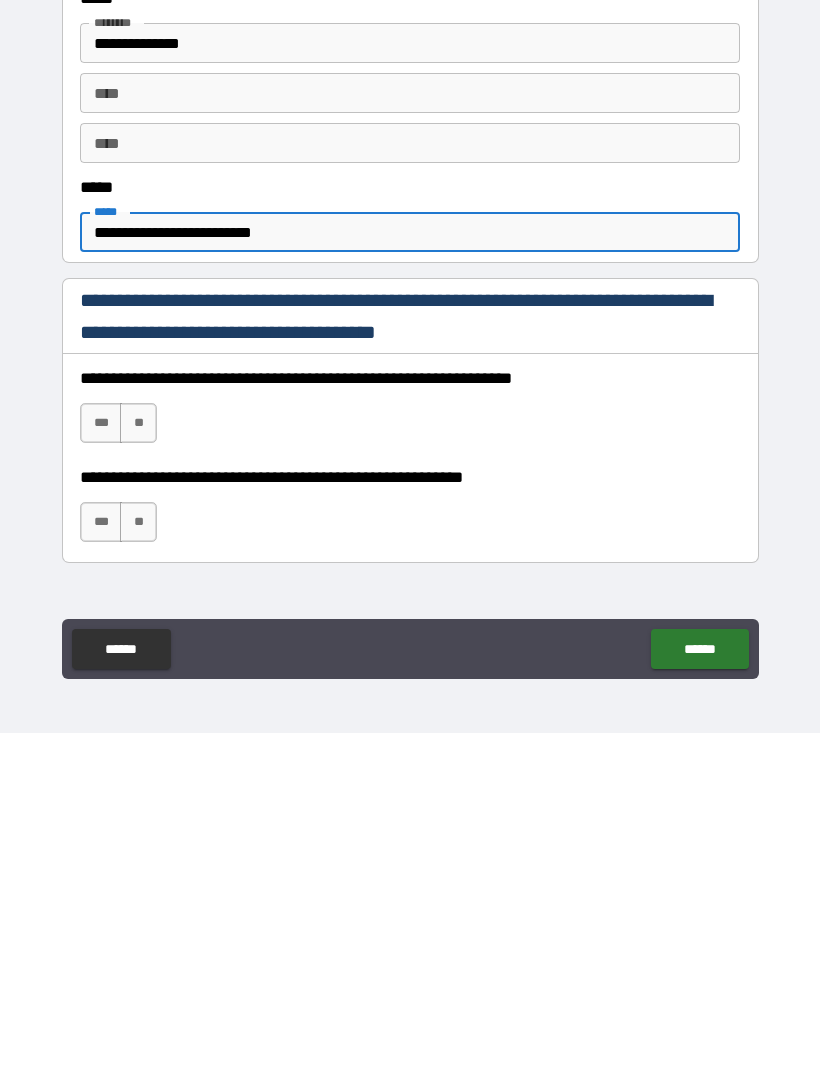 type on "**********" 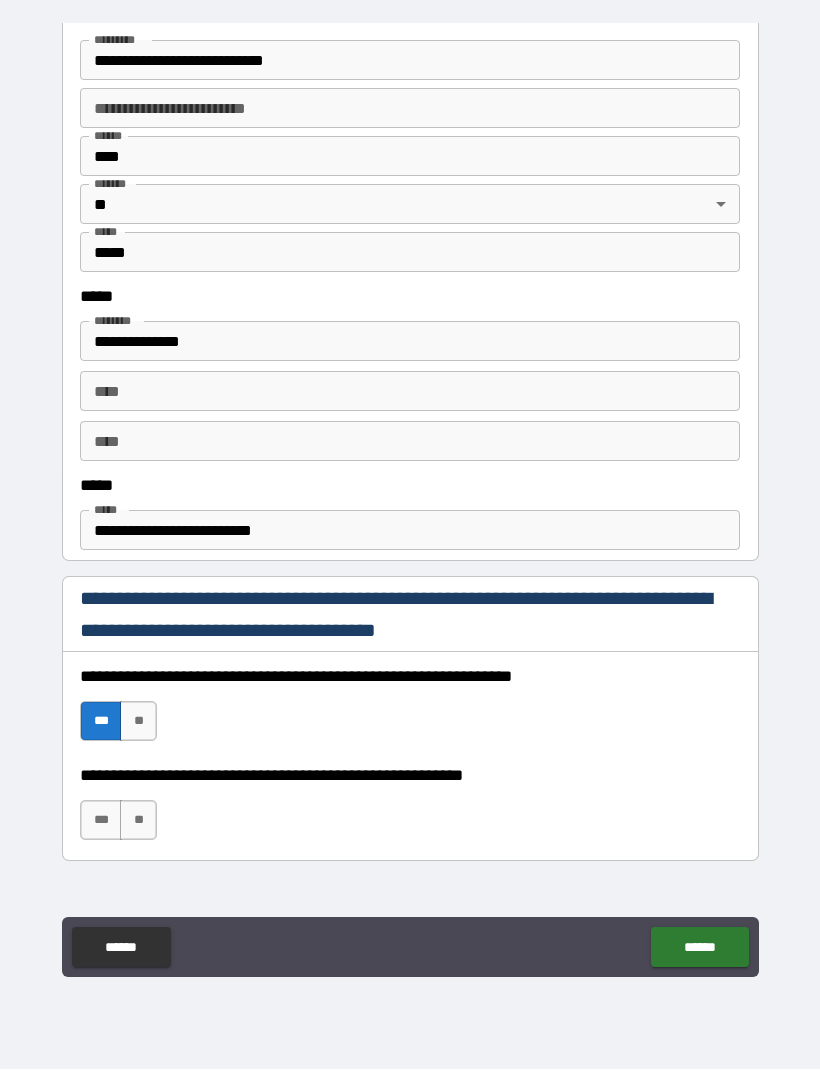 click on "***" at bounding box center [101, 821] 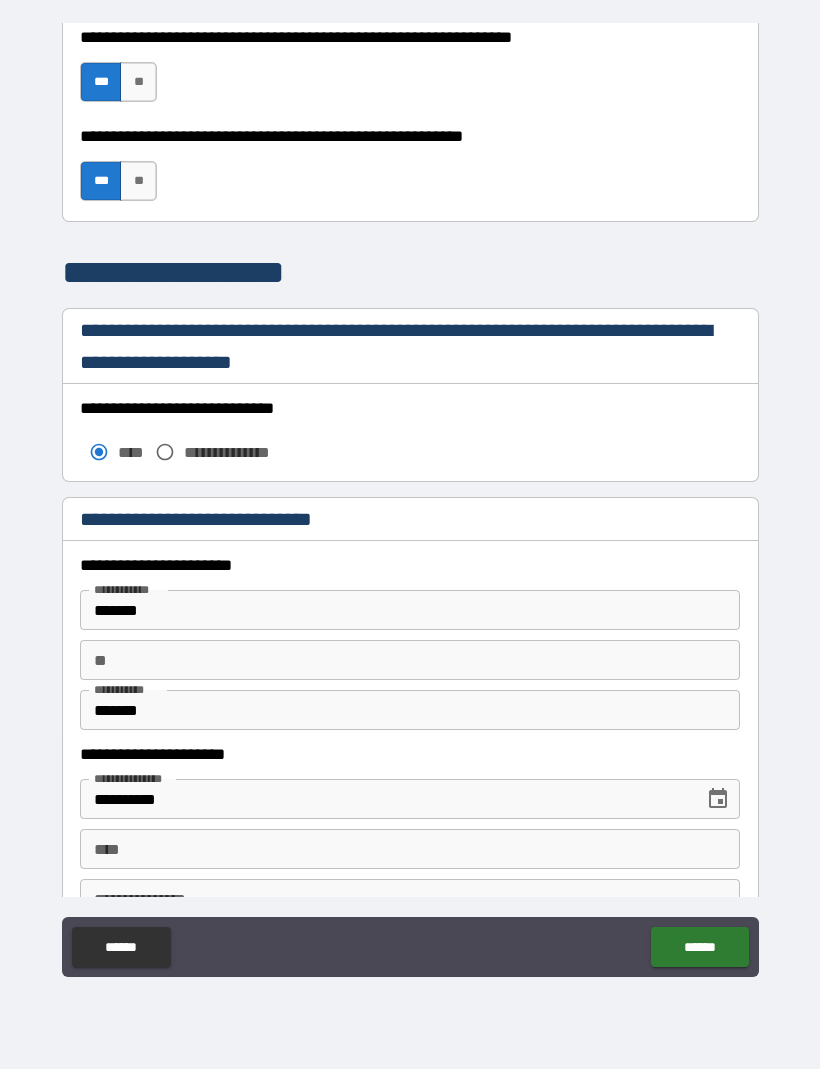 scroll, scrollTop: 1454, scrollLeft: 0, axis: vertical 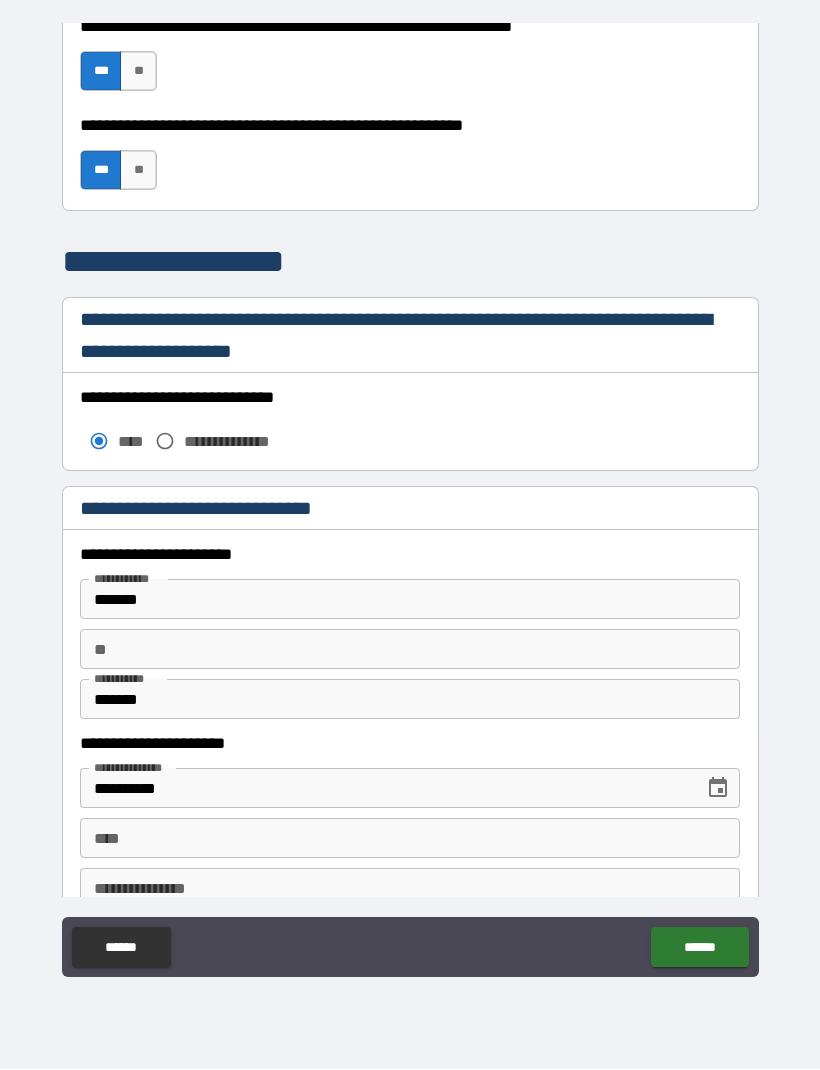 click on "**" at bounding box center (410, 650) 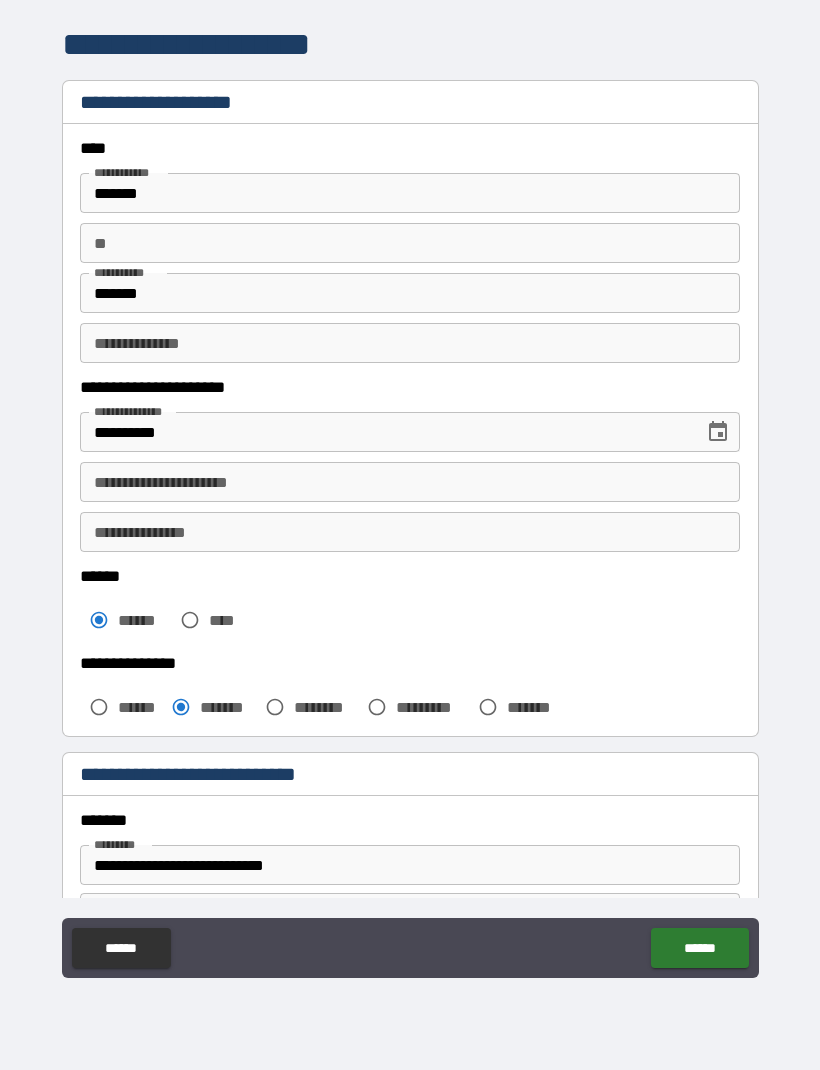 scroll, scrollTop: 0, scrollLeft: 0, axis: both 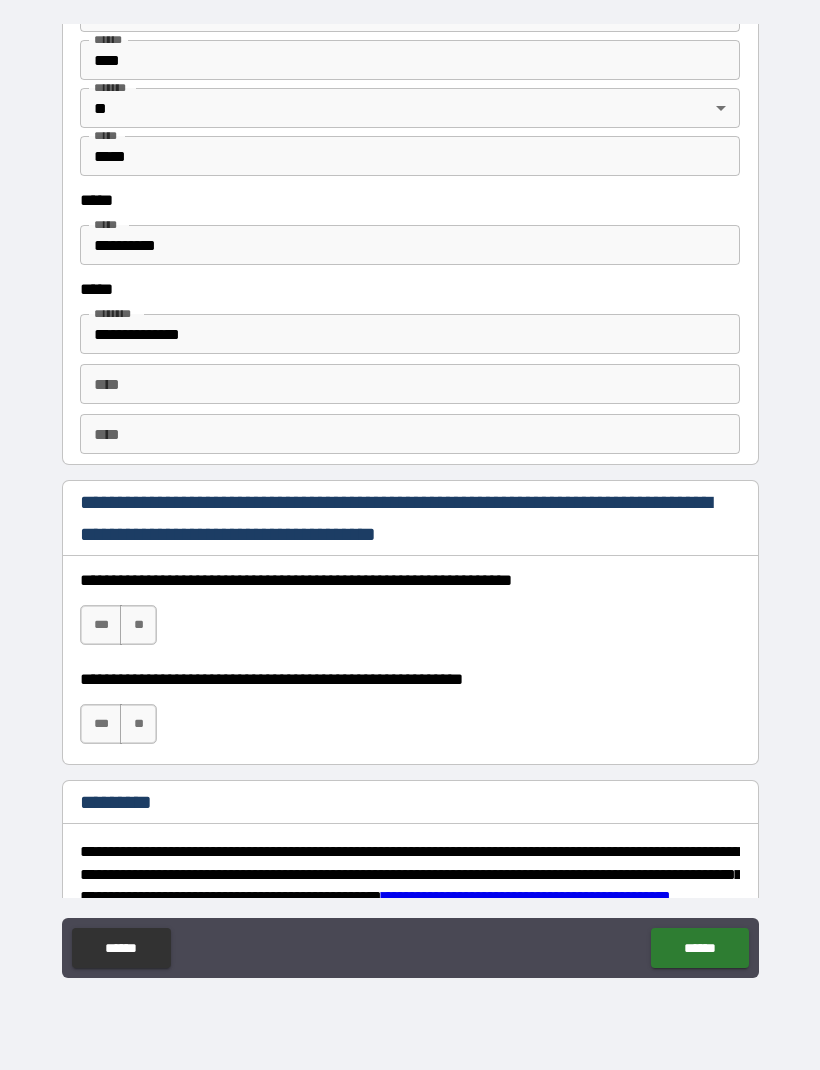 type on "*" 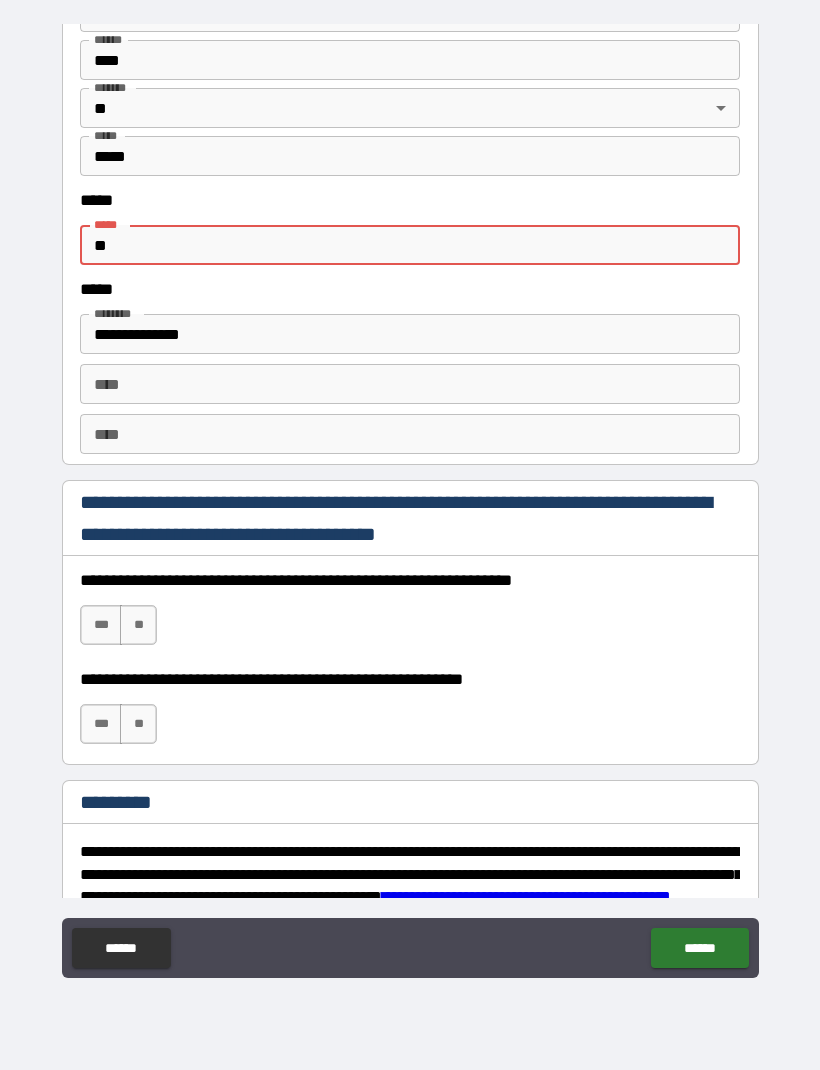 type on "*" 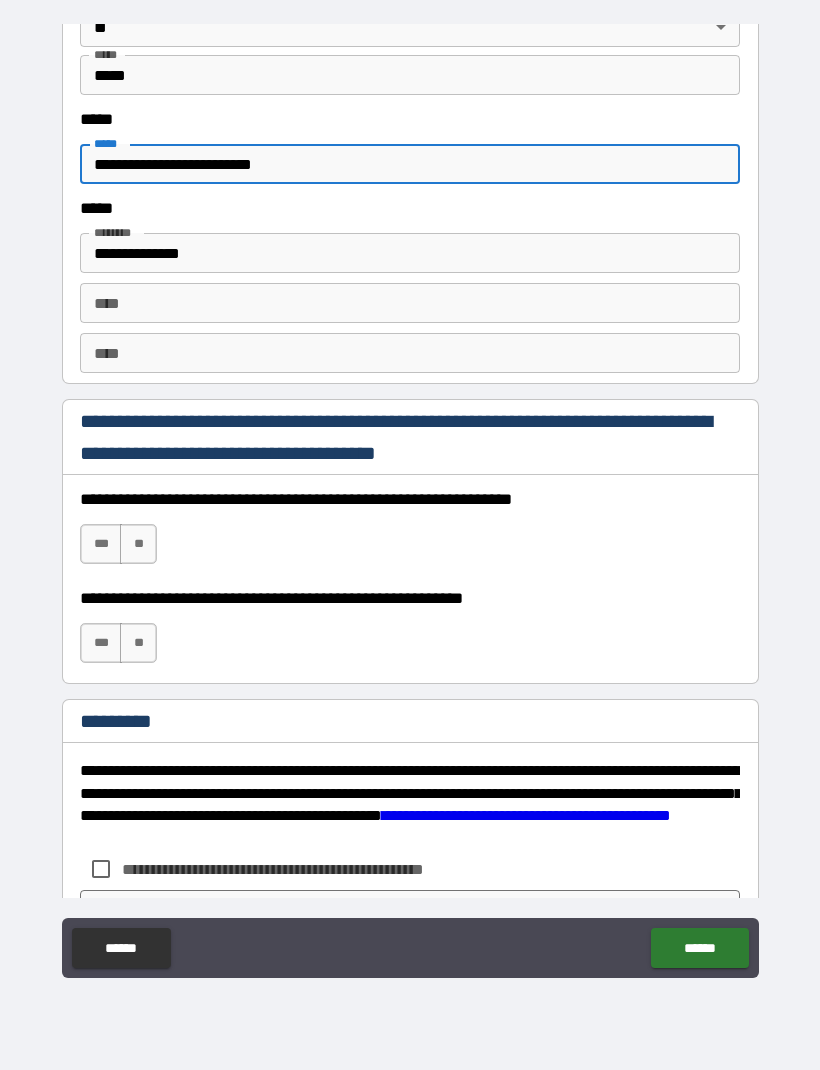 scroll, scrollTop: 2637, scrollLeft: 0, axis: vertical 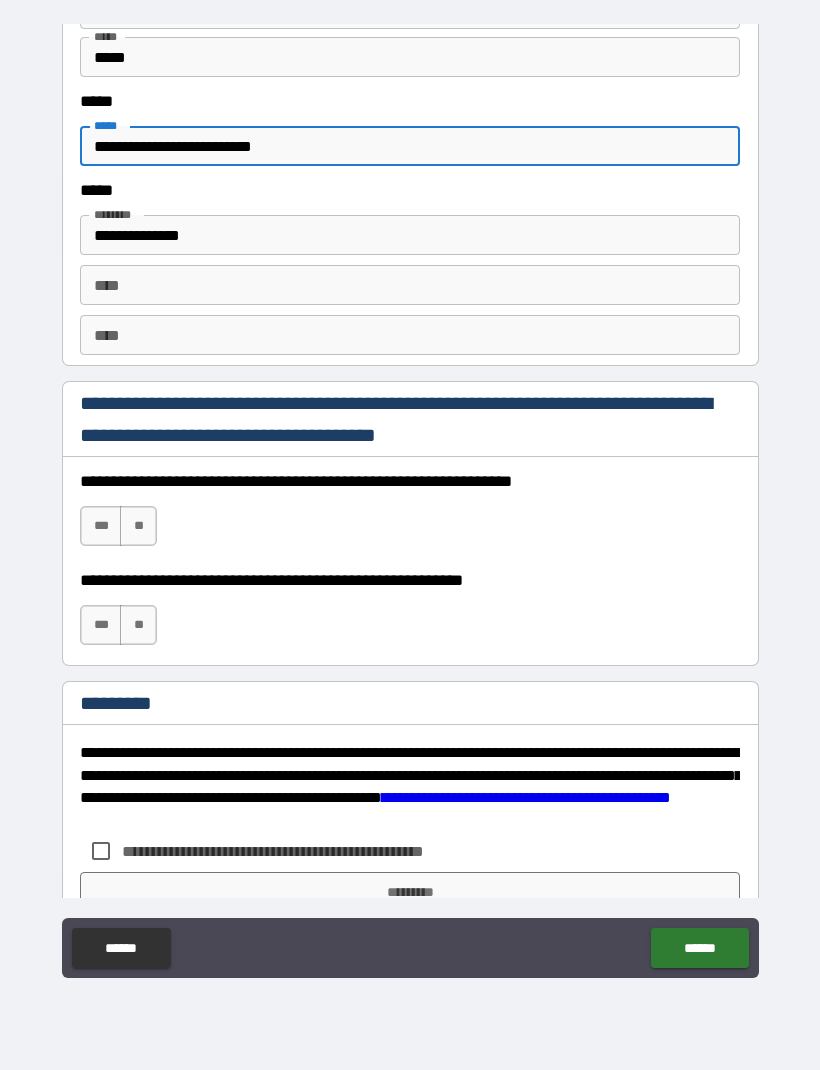 type on "**********" 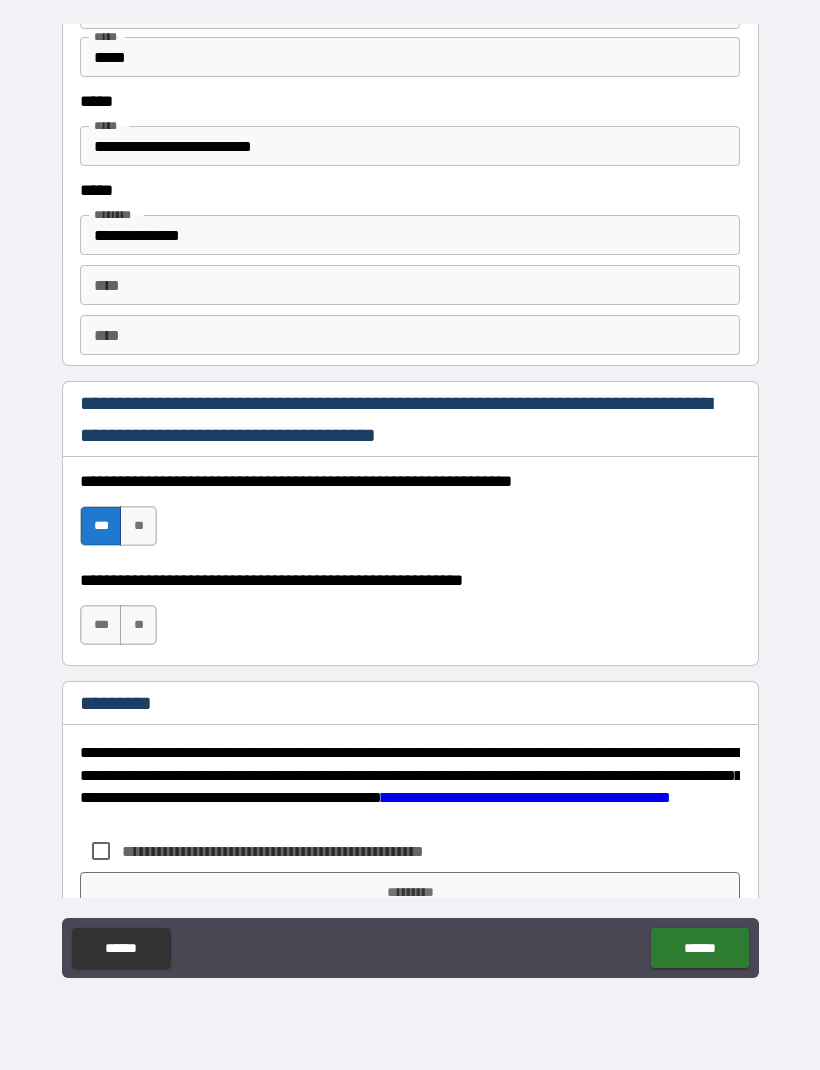 click on "***" at bounding box center (101, 625) 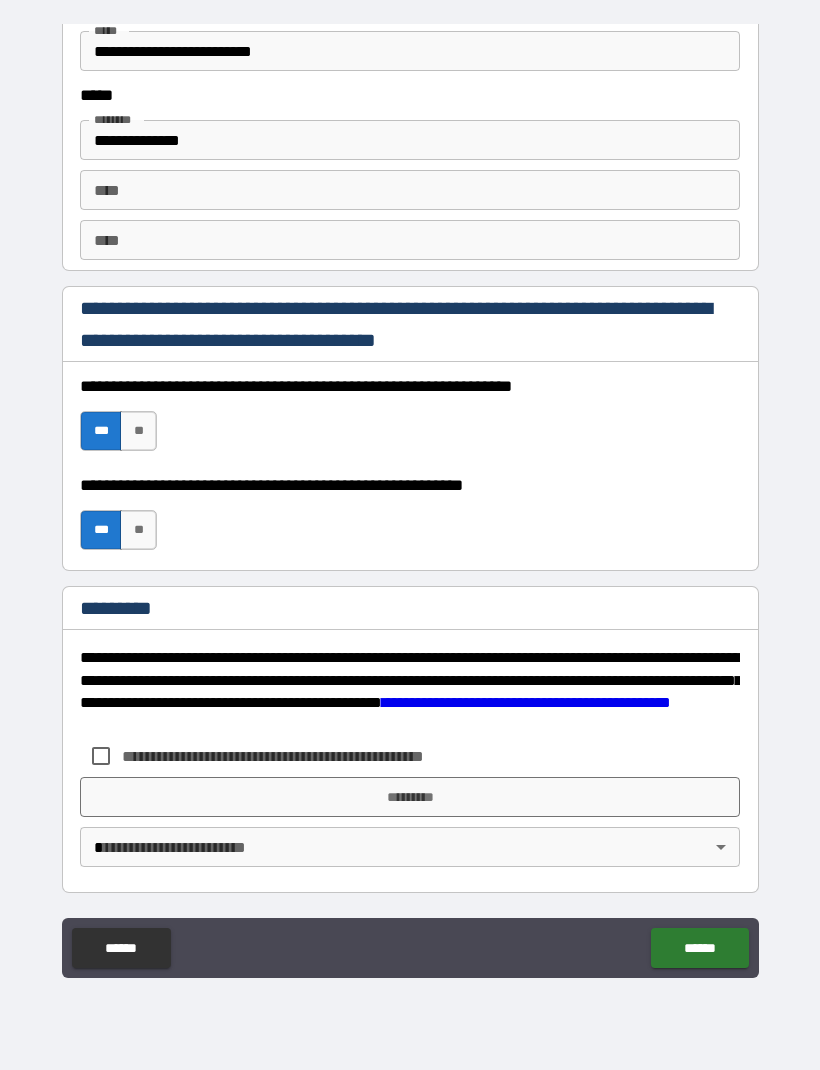 scroll, scrollTop: 2732, scrollLeft: 0, axis: vertical 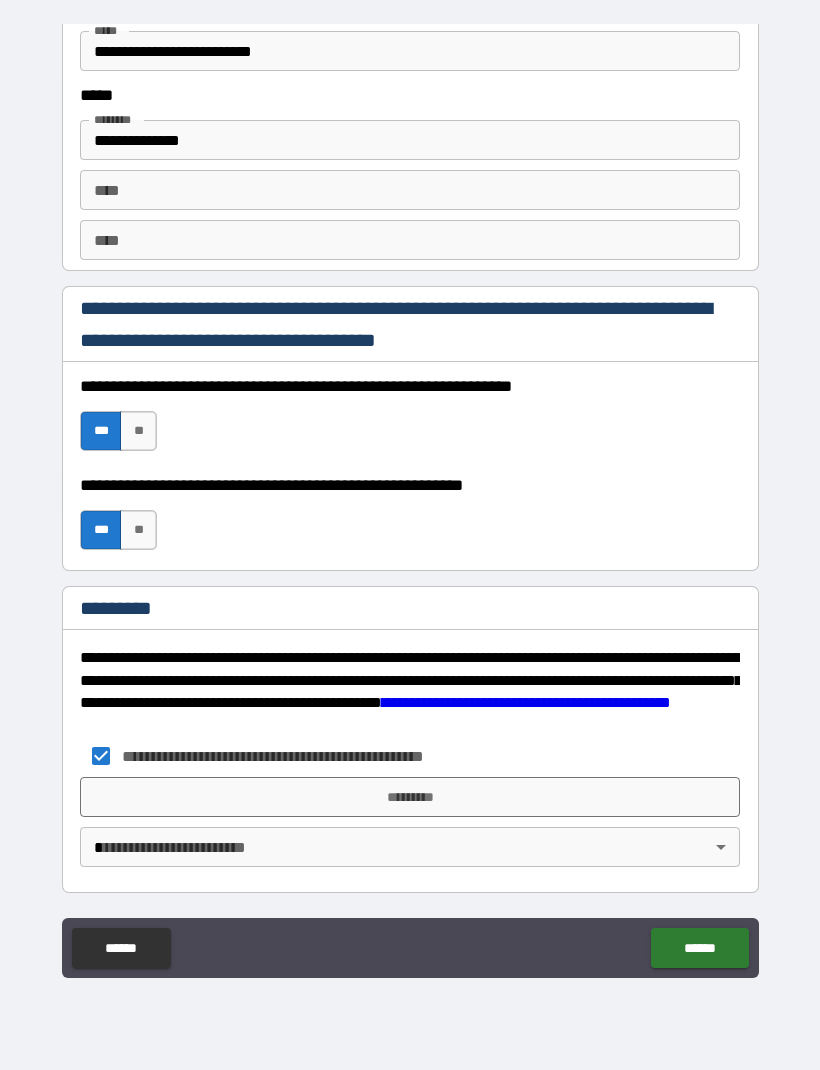 click on "*********" at bounding box center (410, 797) 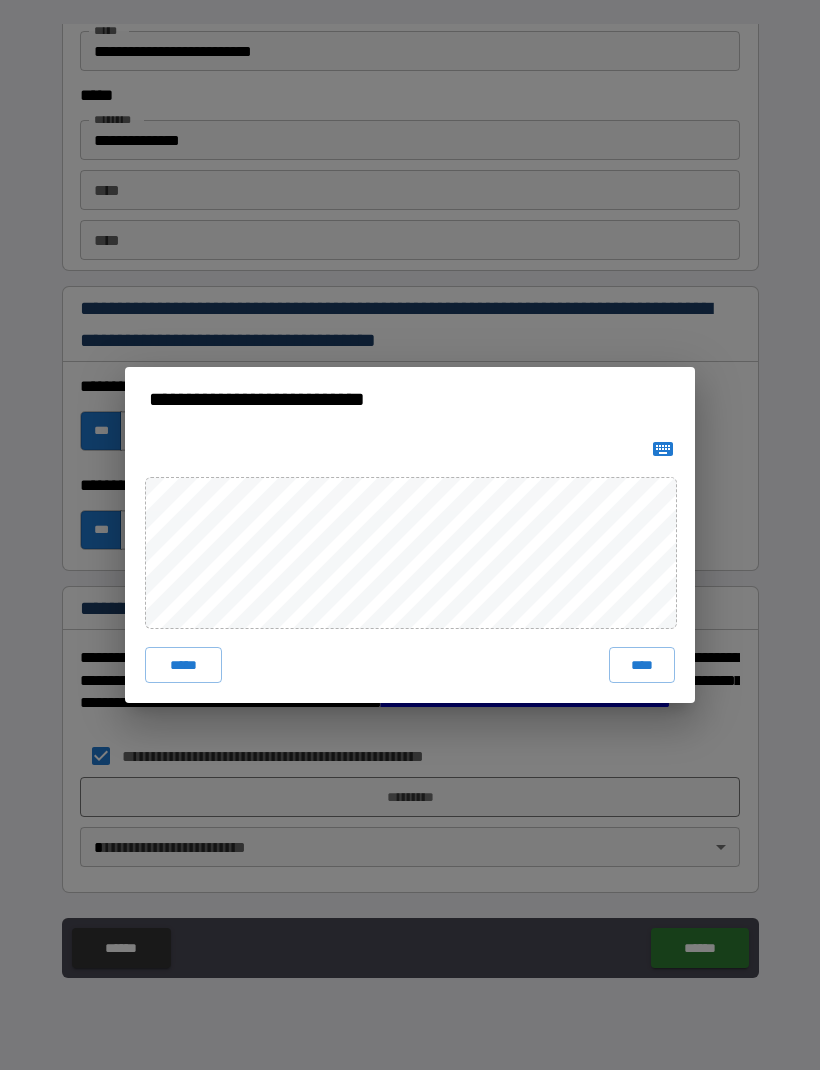 click on "*****" at bounding box center [183, 665] 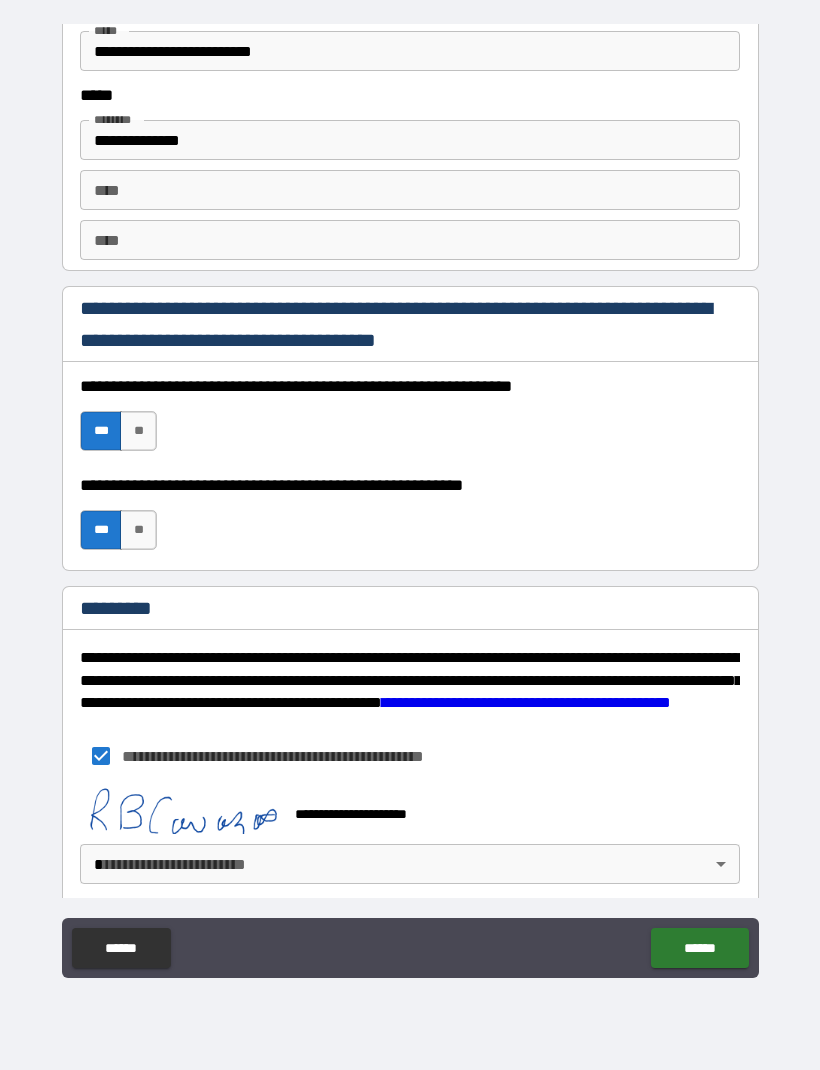 scroll, scrollTop: 2722, scrollLeft: 0, axis: vertical 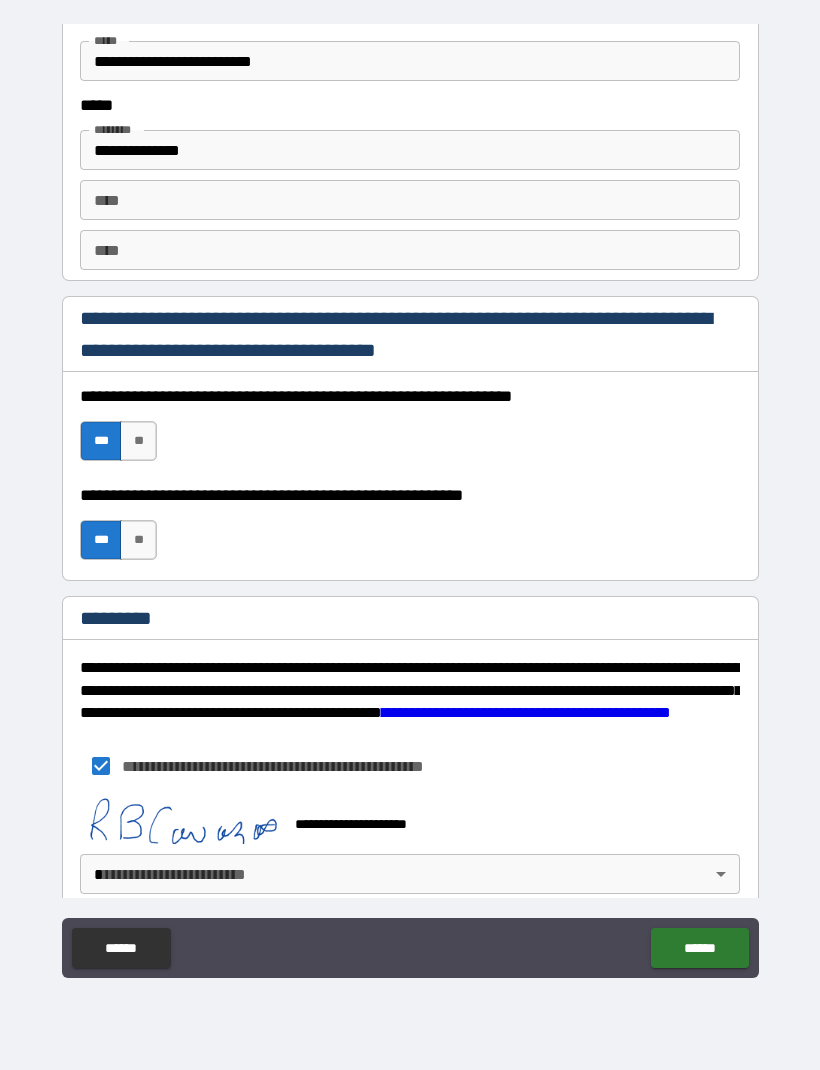 click on "******" at bounding box center (699, 948) 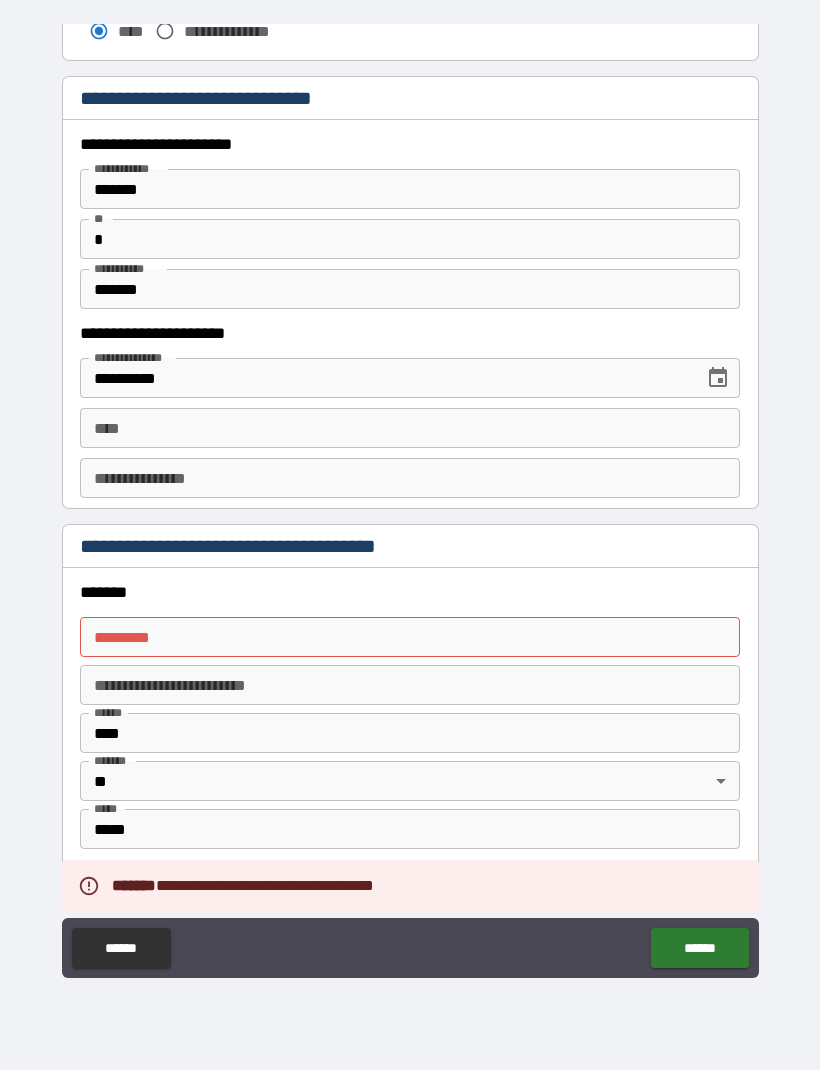 scroll, scrollTop: 1808, scrollLeft: 0, axis: vertical 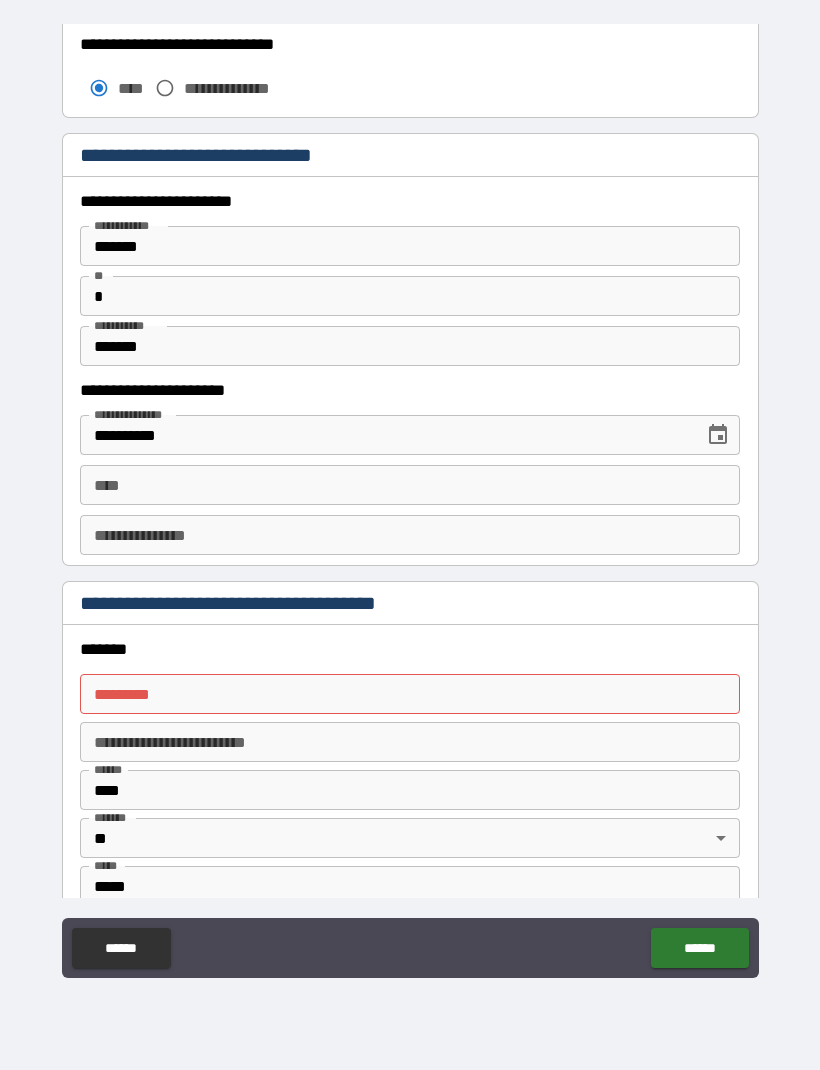 click on "*******   *" at bounding box center (410, 694) 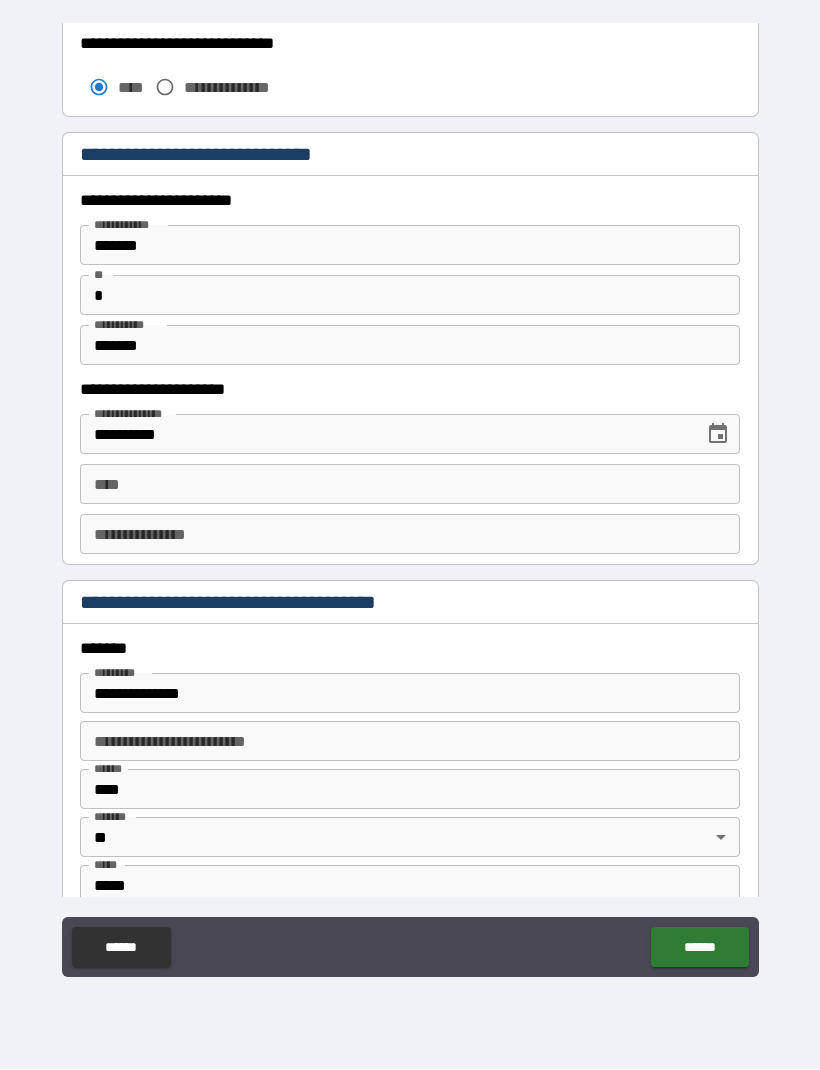 click on "**********" at bounding box center (410, 694) 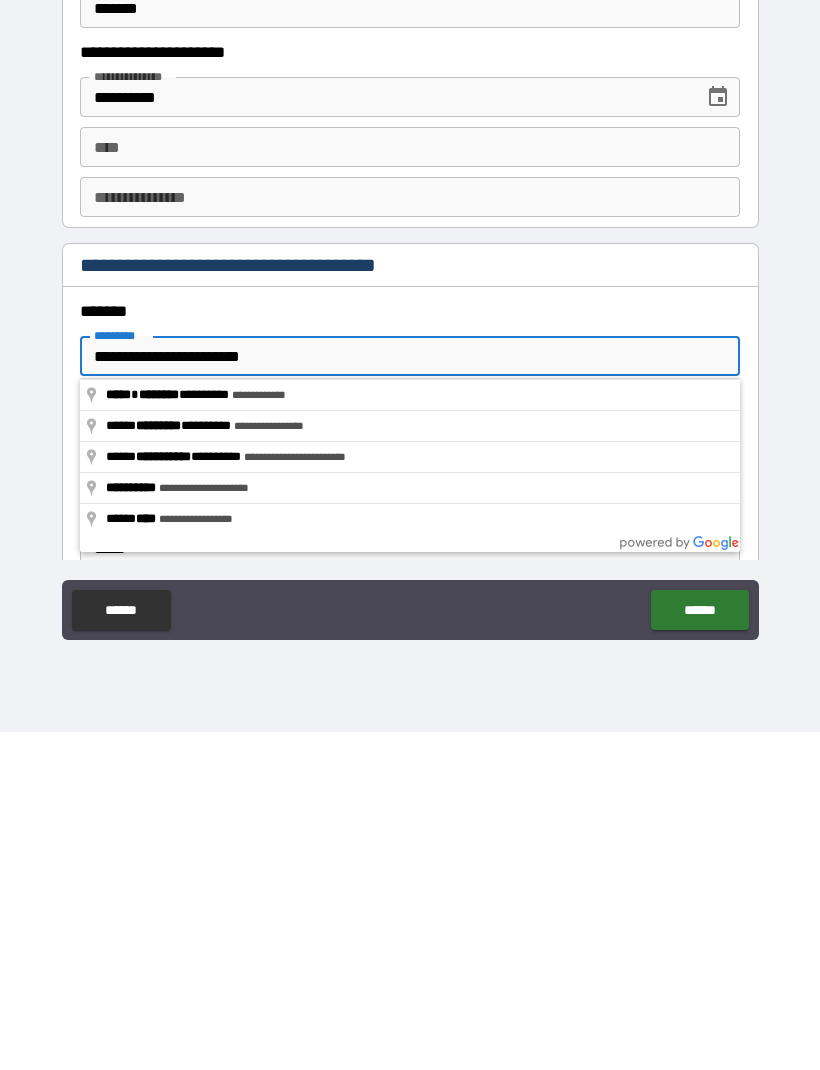 type on "**********" 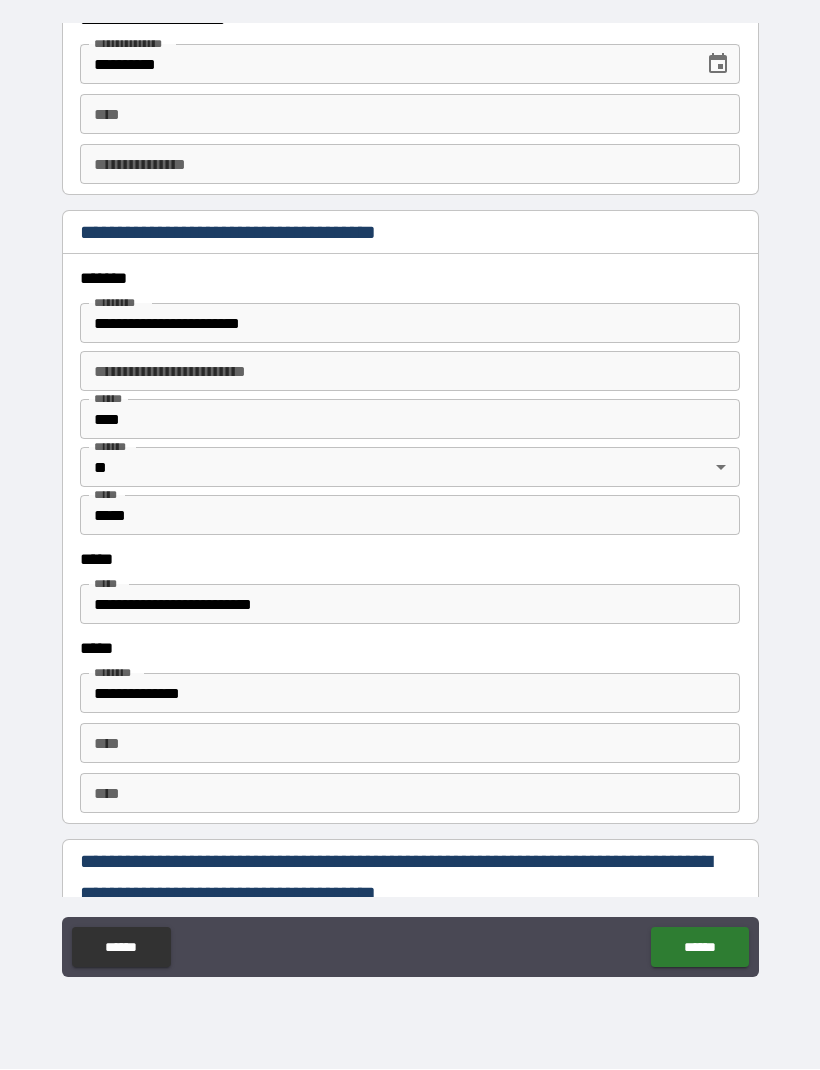scroll, scrollTop: 2189, scrollLeft: 0, axis: vertical 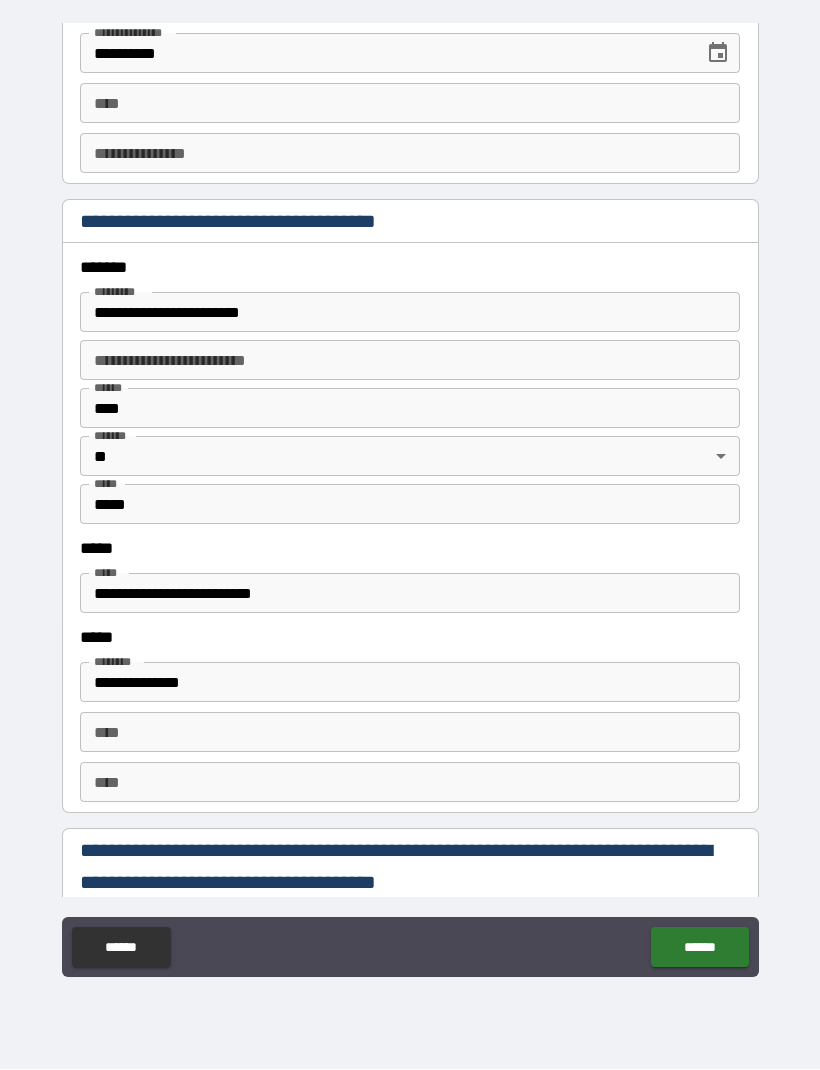 click on "**********" at bounding box center [410, 594] 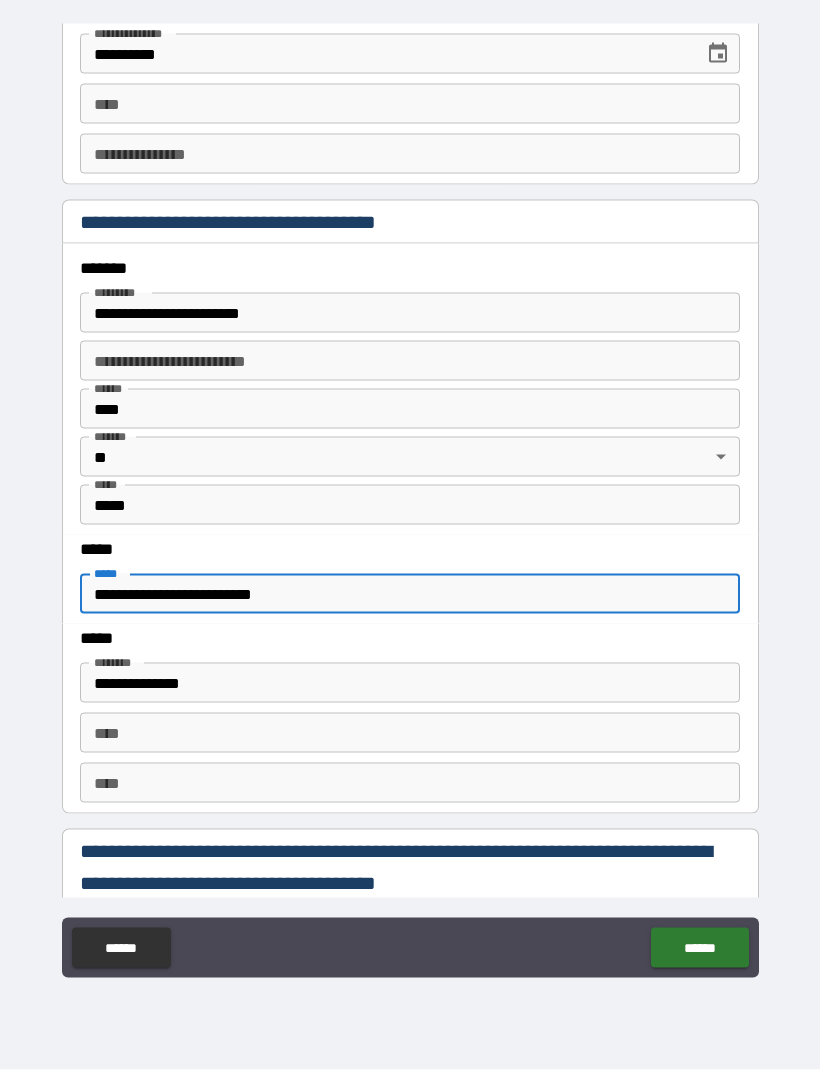 click on "**********" at bounding box center (410, 594) 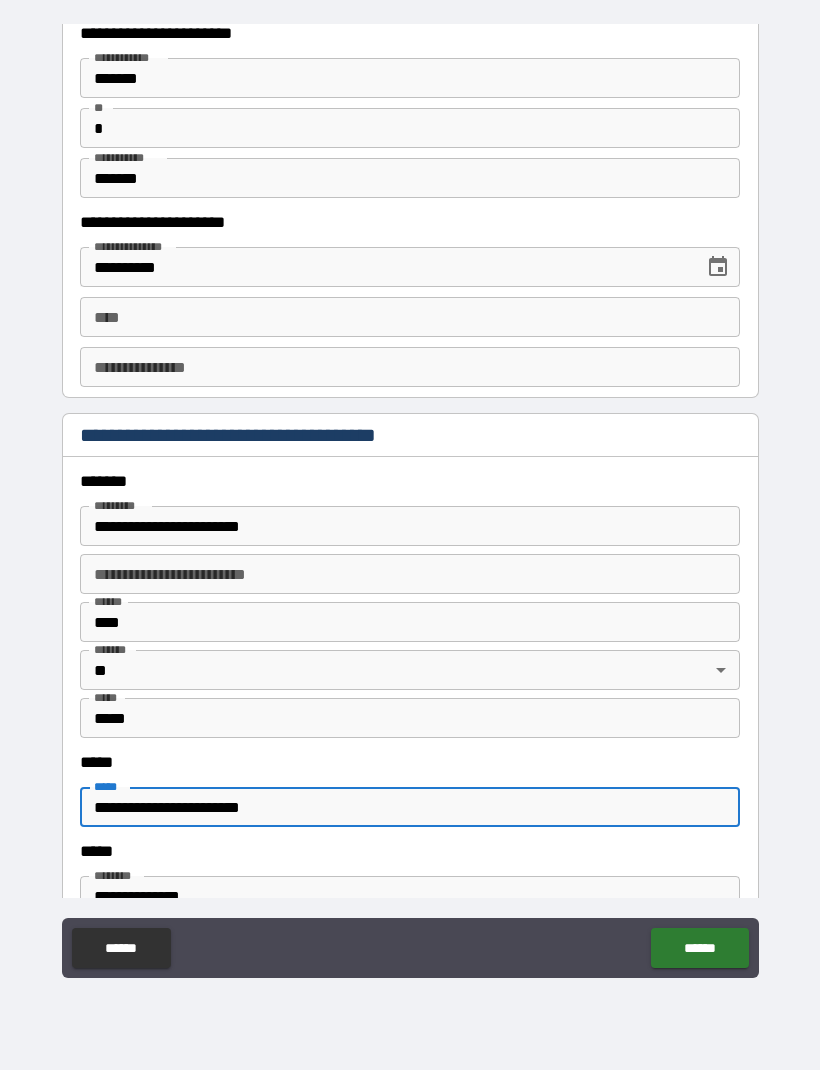scroll, scrollTop: 1973, scrollLeft: 0, axis: vertical 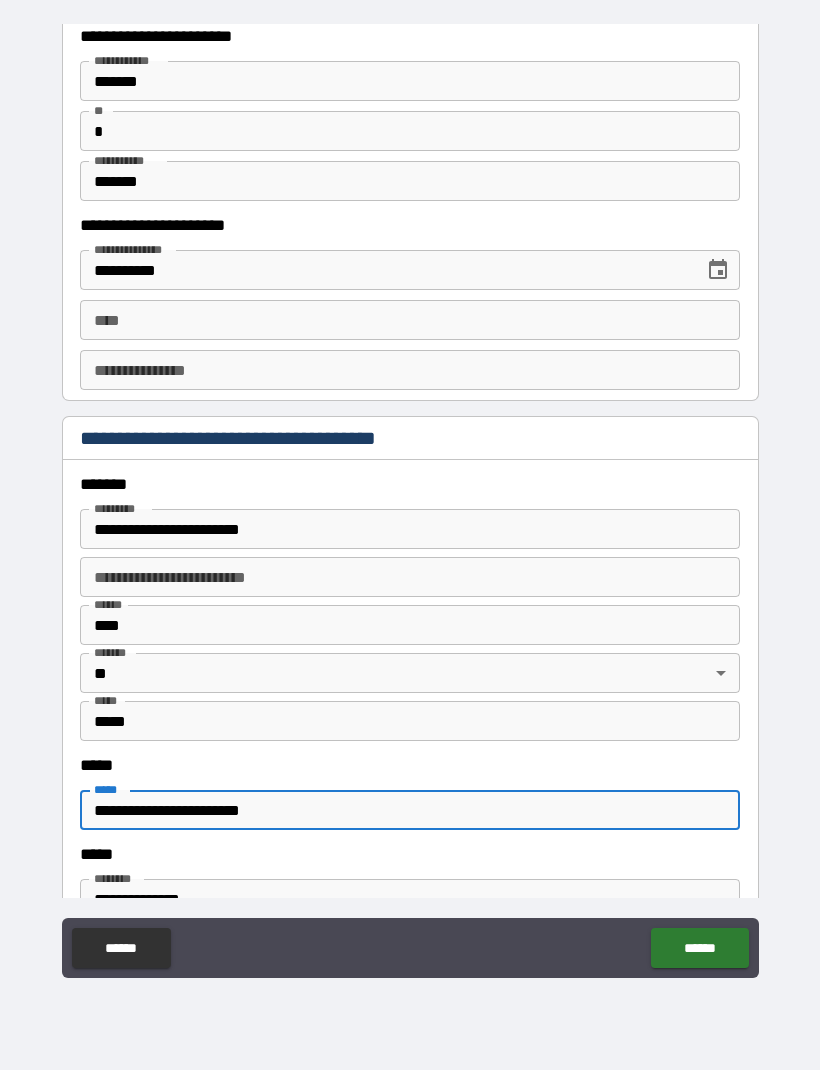 type on "**********" 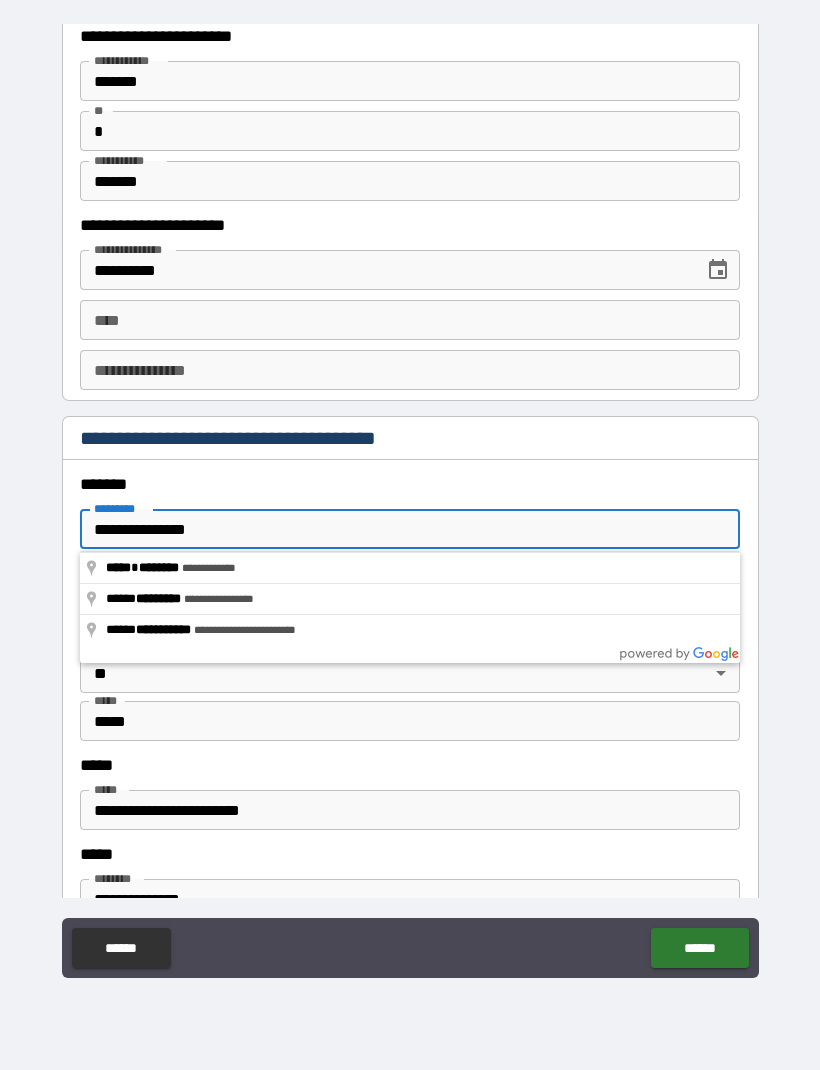 type on "**********" 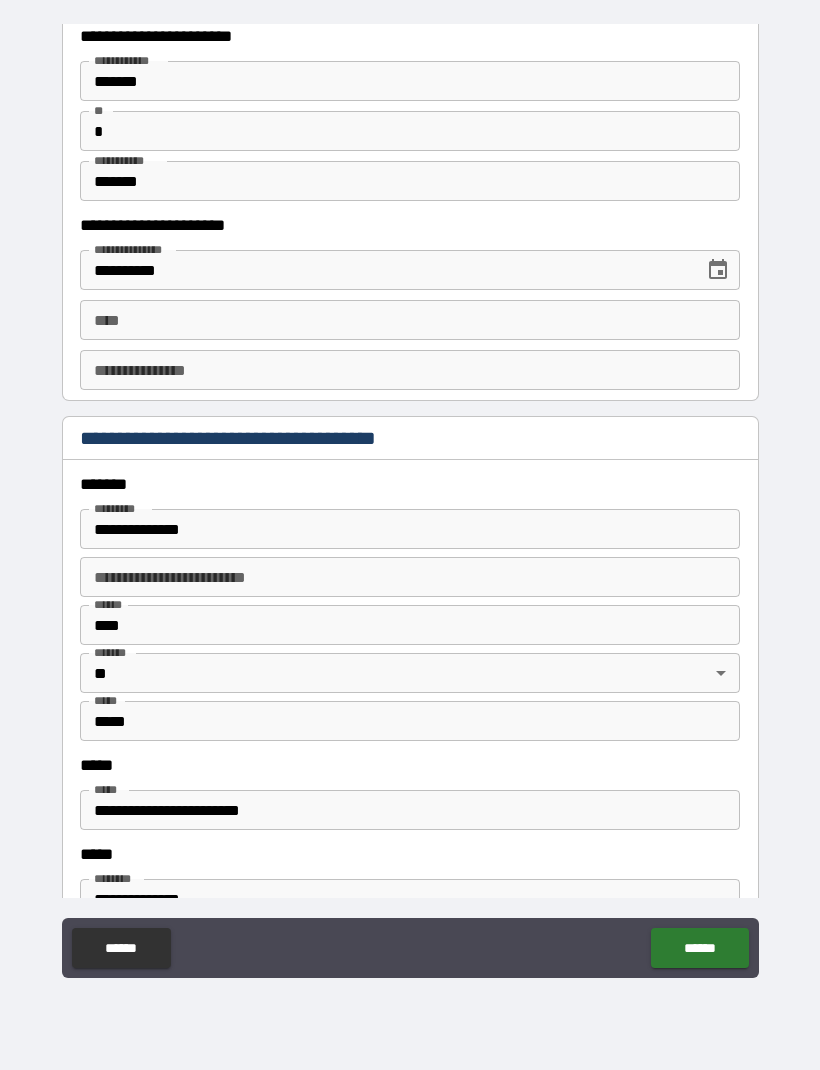 click on "**********" at bounding box center (410, 577) 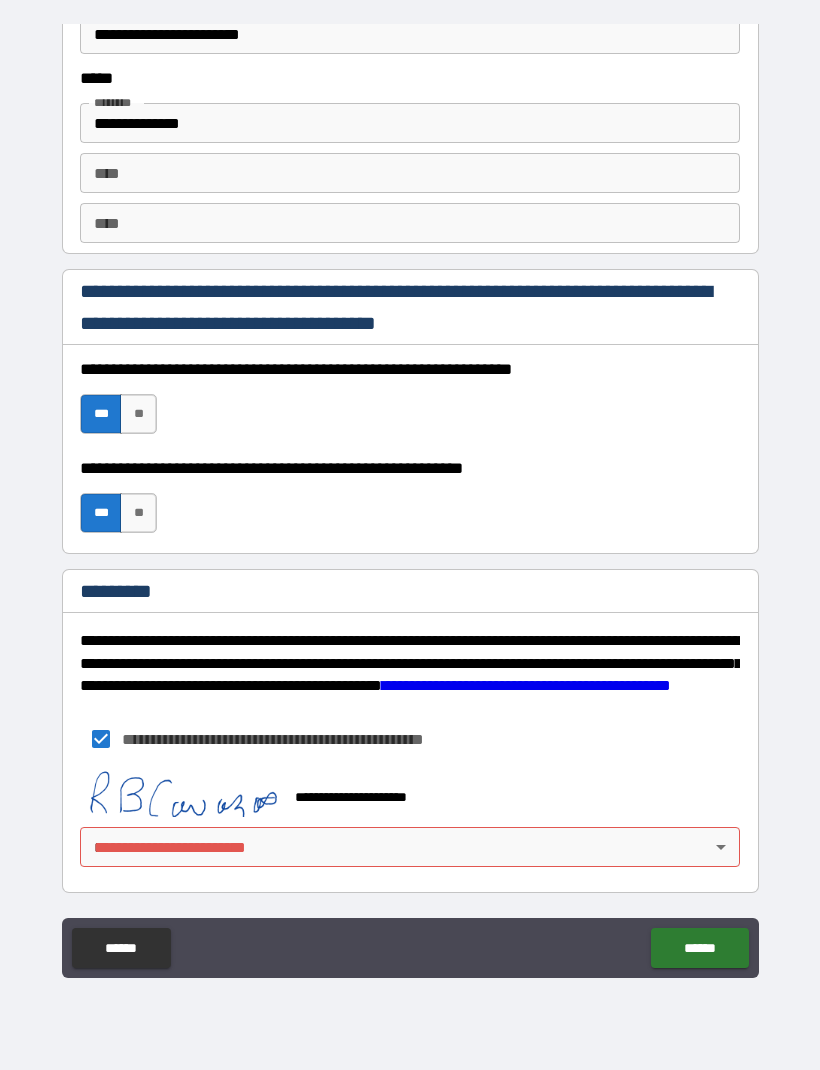 scroll, scrollTop: 2749, scrollLeft: 0, axis: vertical 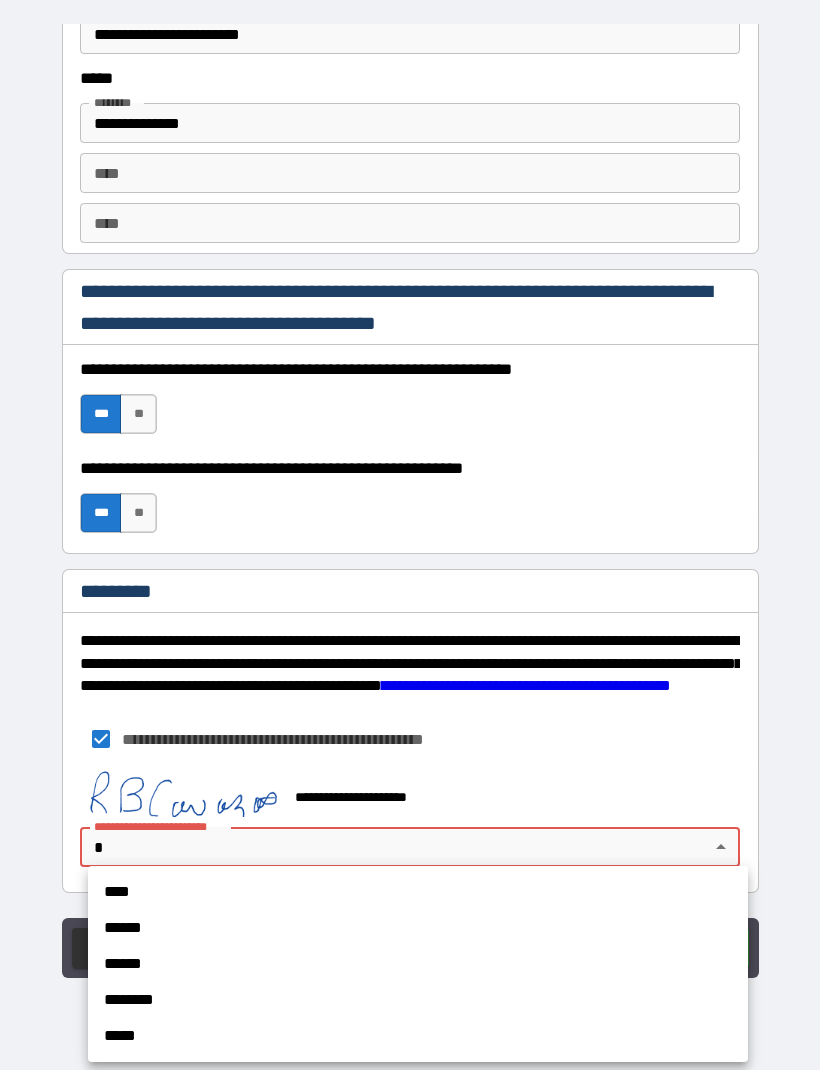 click on "****" at bounding box center [418, 892] 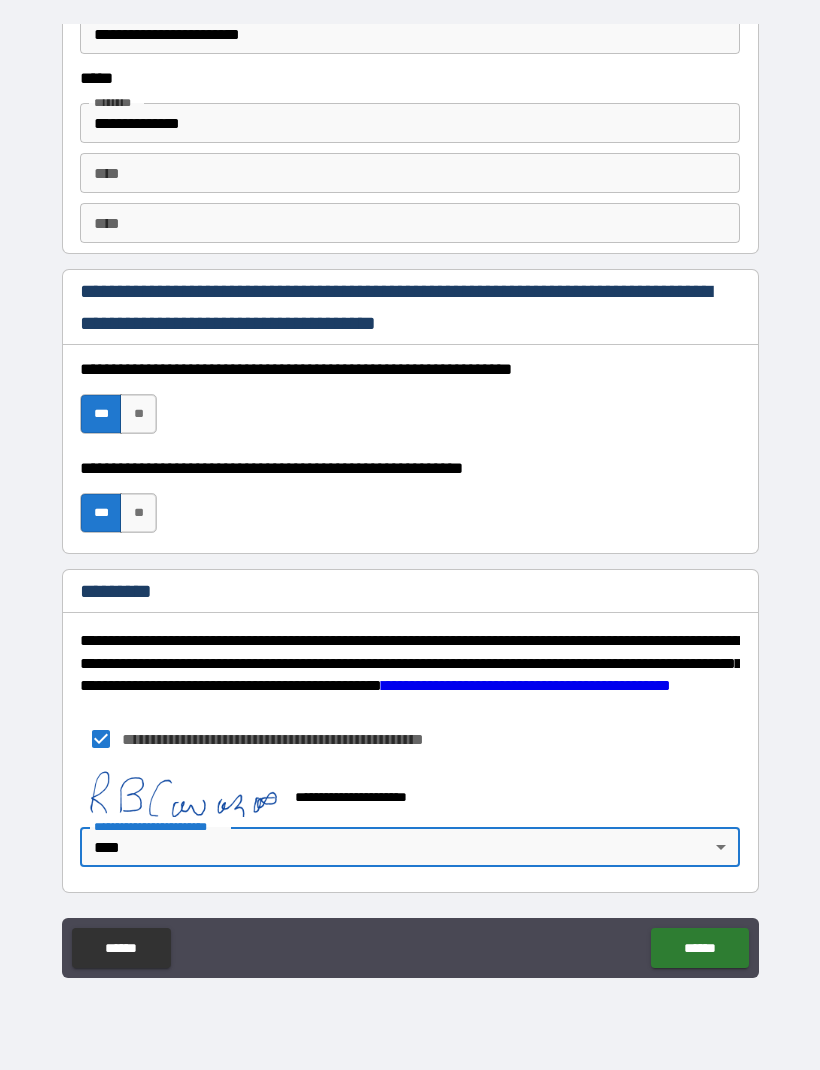 type on "*" 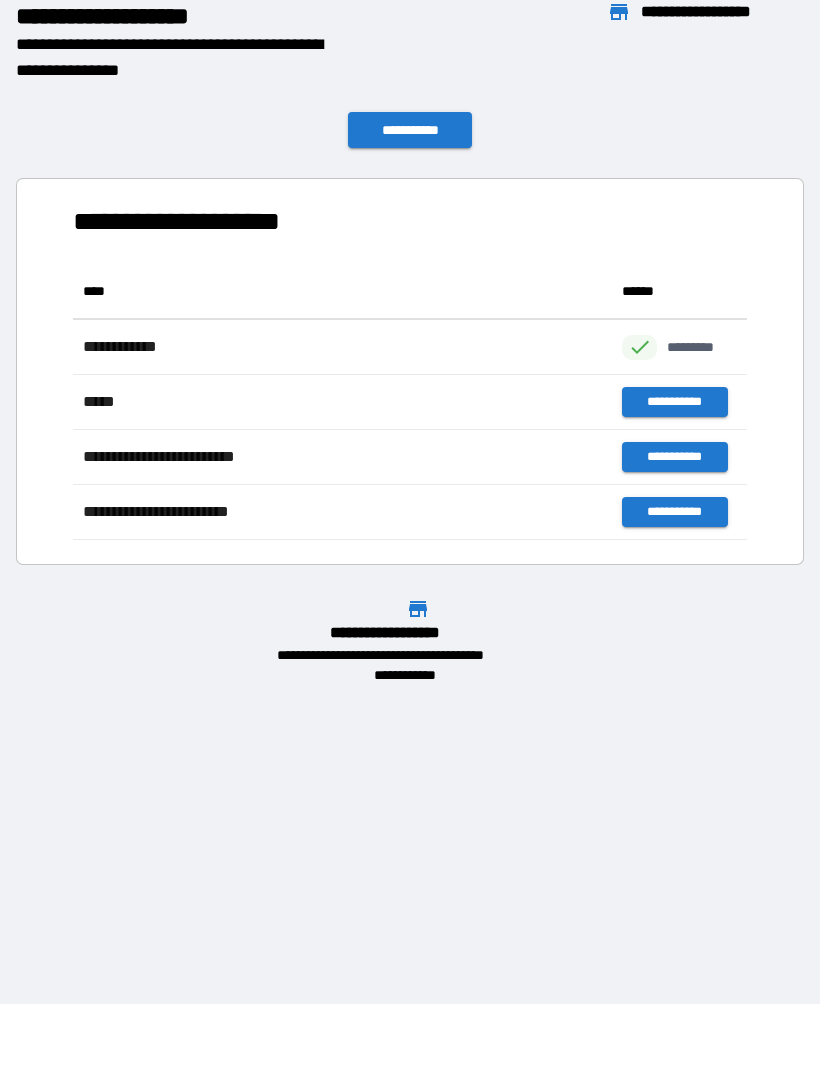 scroll, scrollTop: 1, scrollLeft: 1, axis: both 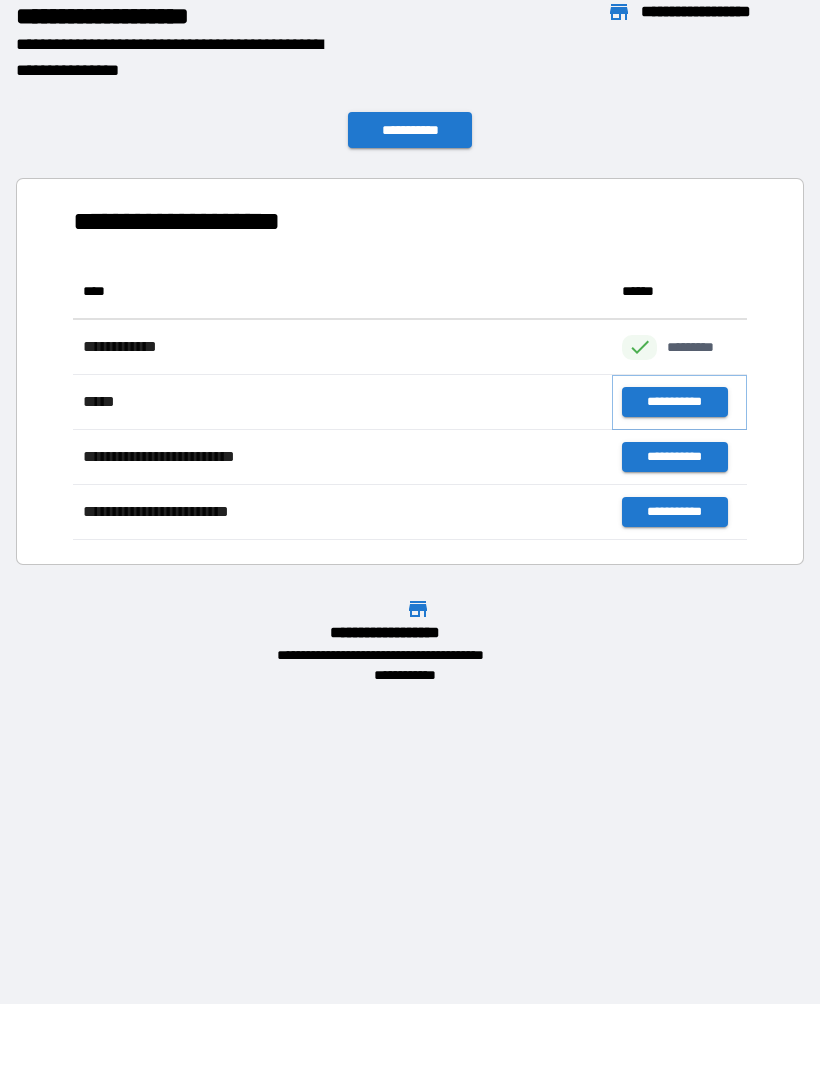 click on "**********" at bounding box center (674, 402) 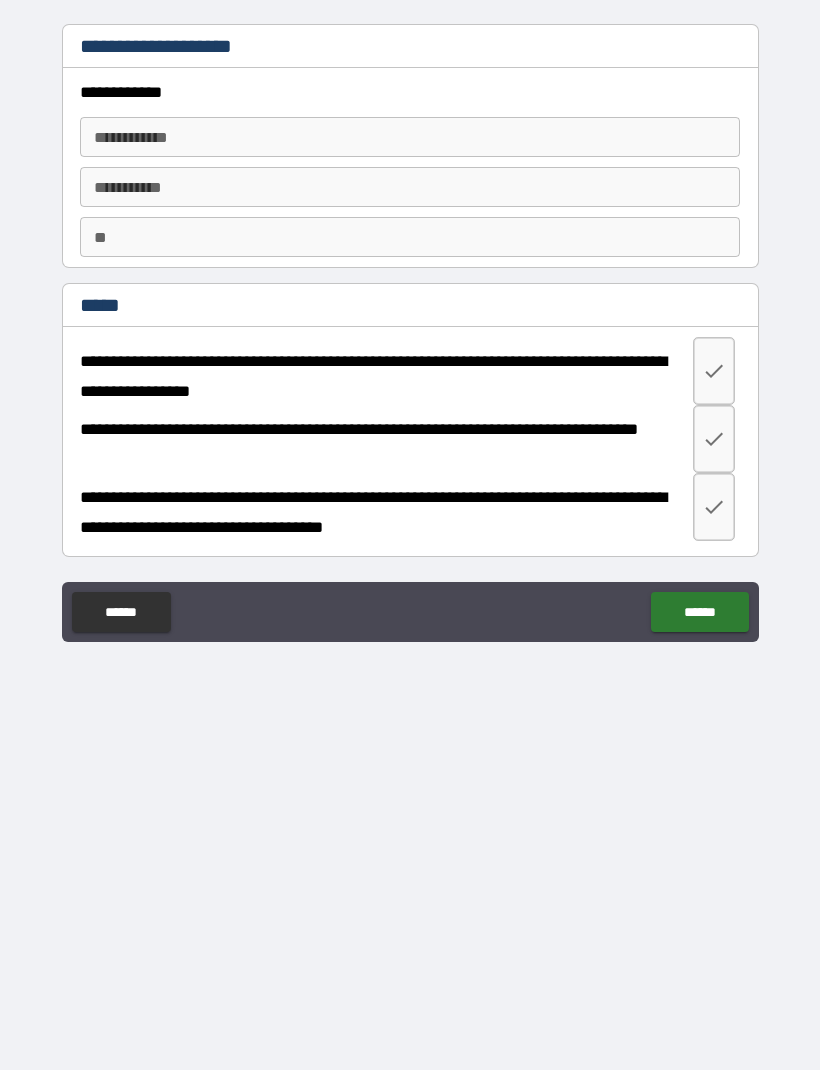 click on "**********" at bounding box center (410, 137) 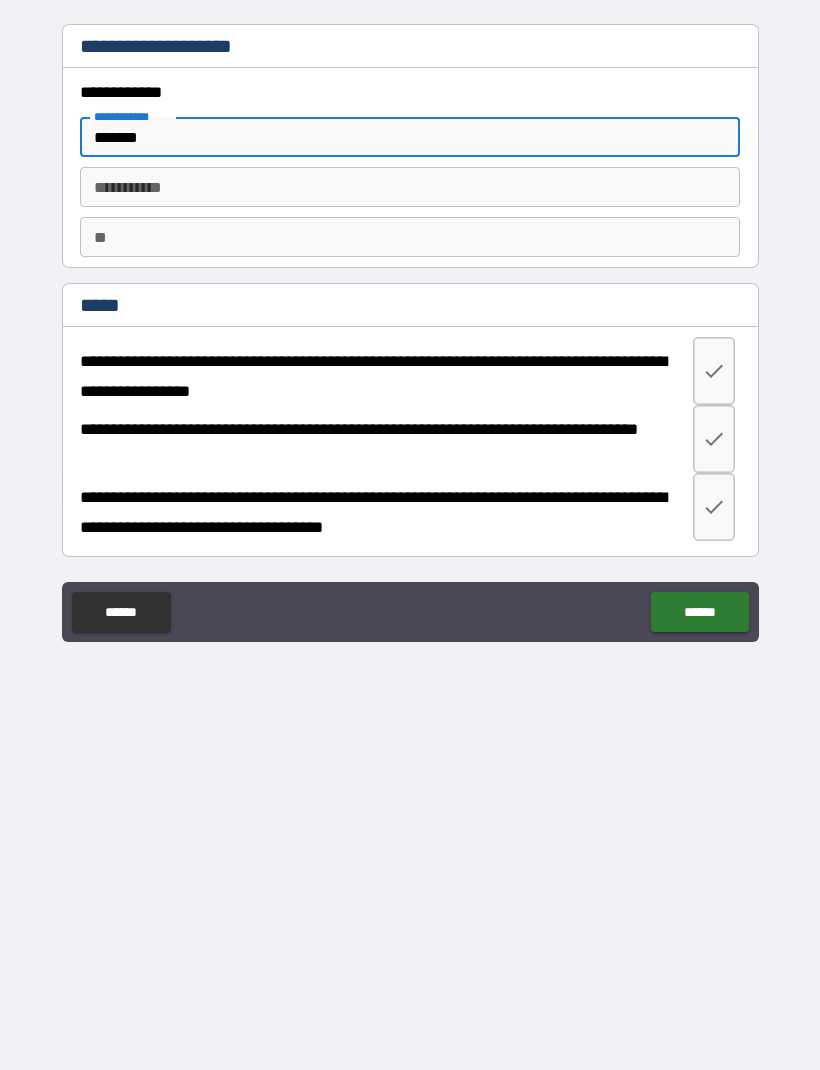 type on "*******" 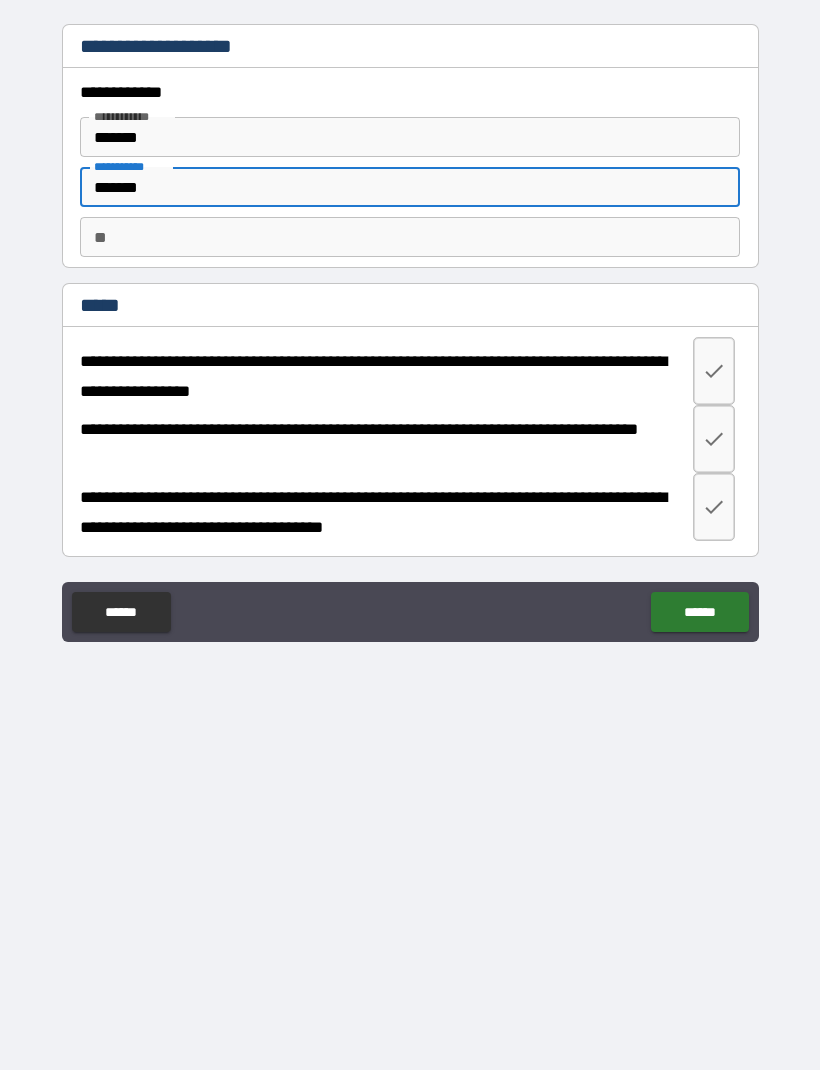 type on "*******" 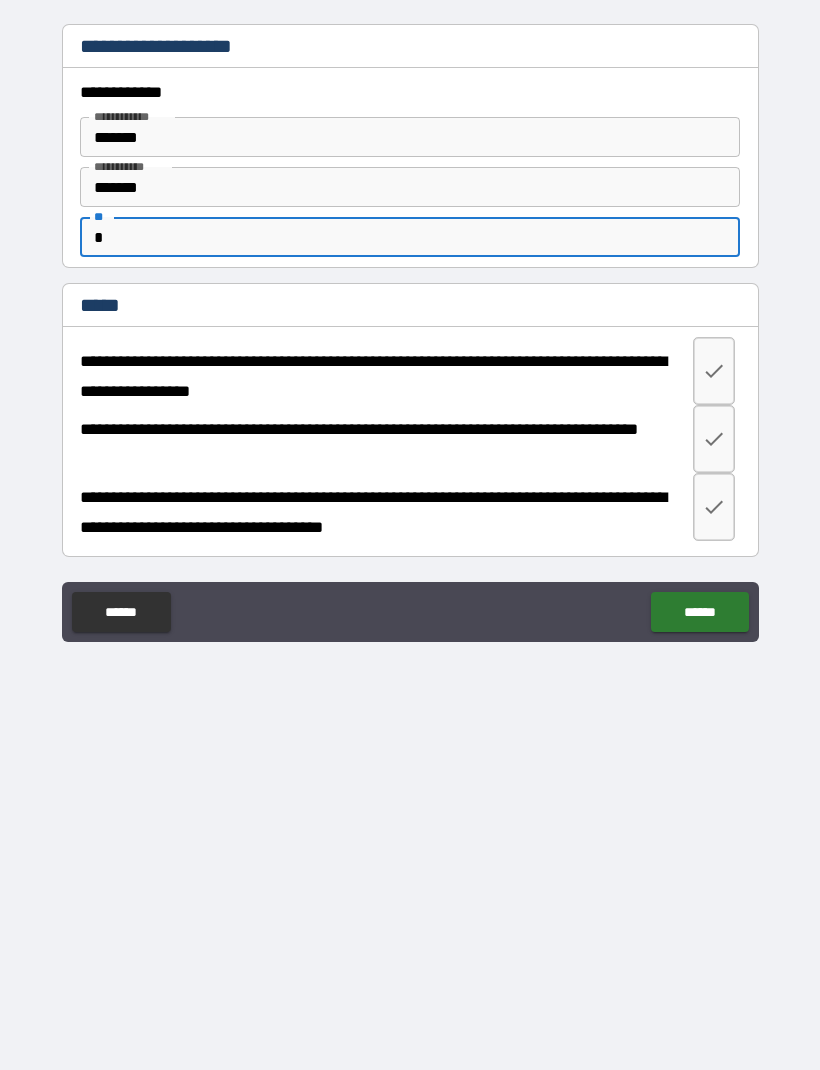 type on "*" 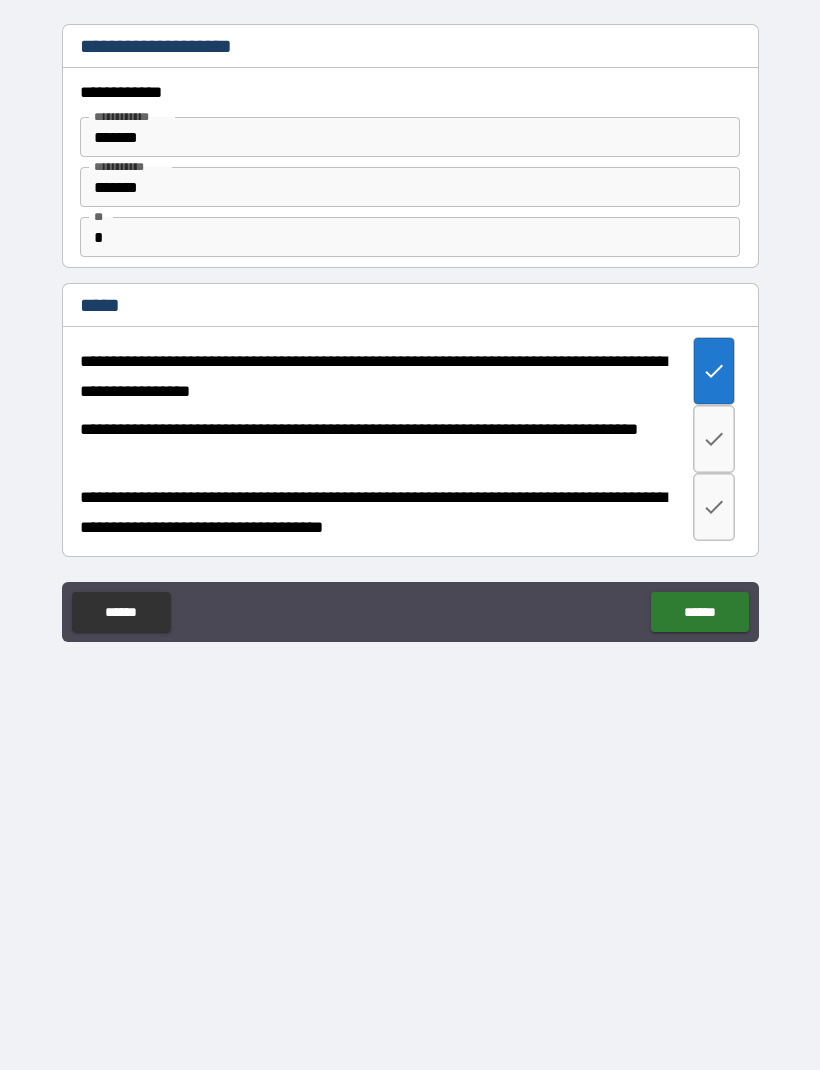 click 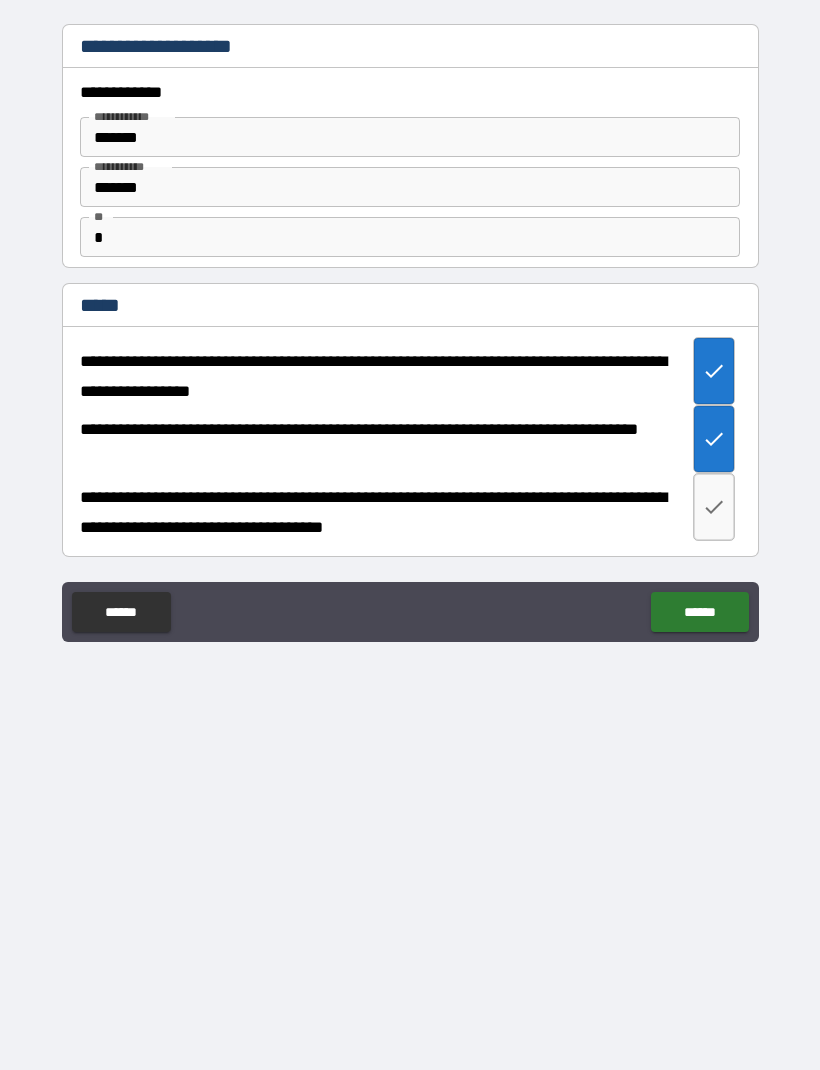 click 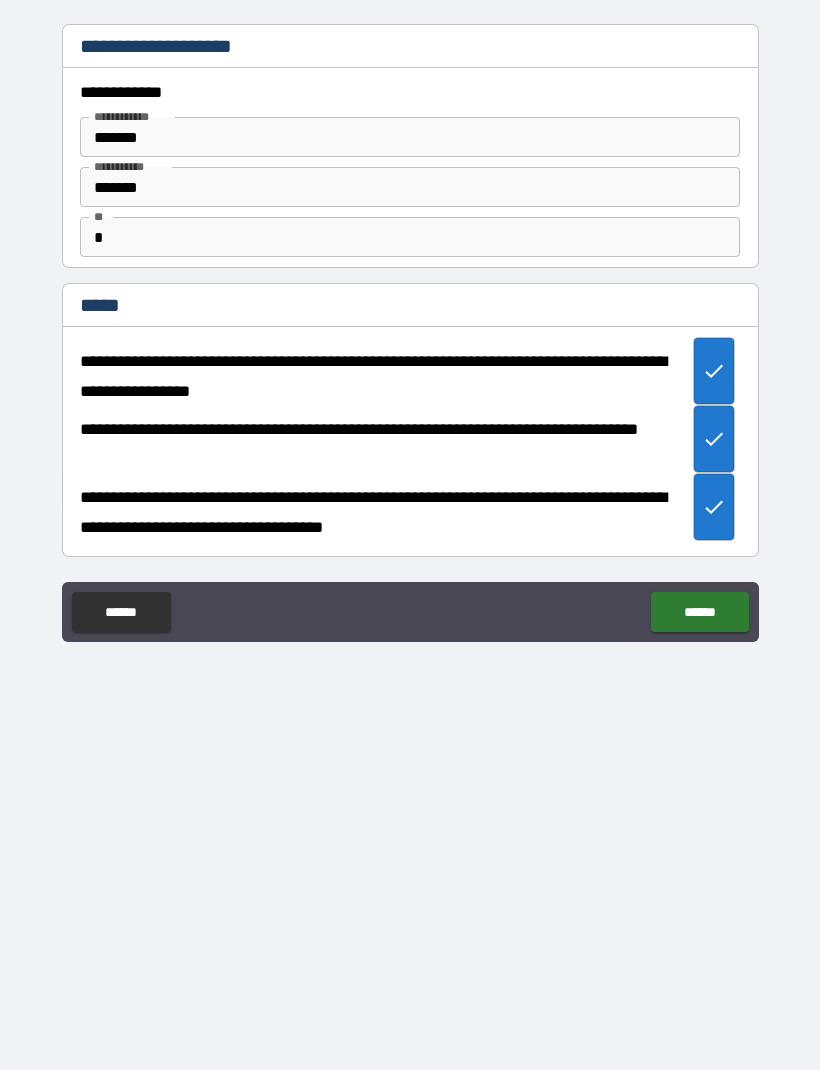 click on "******" at bounding box center [699, 612] 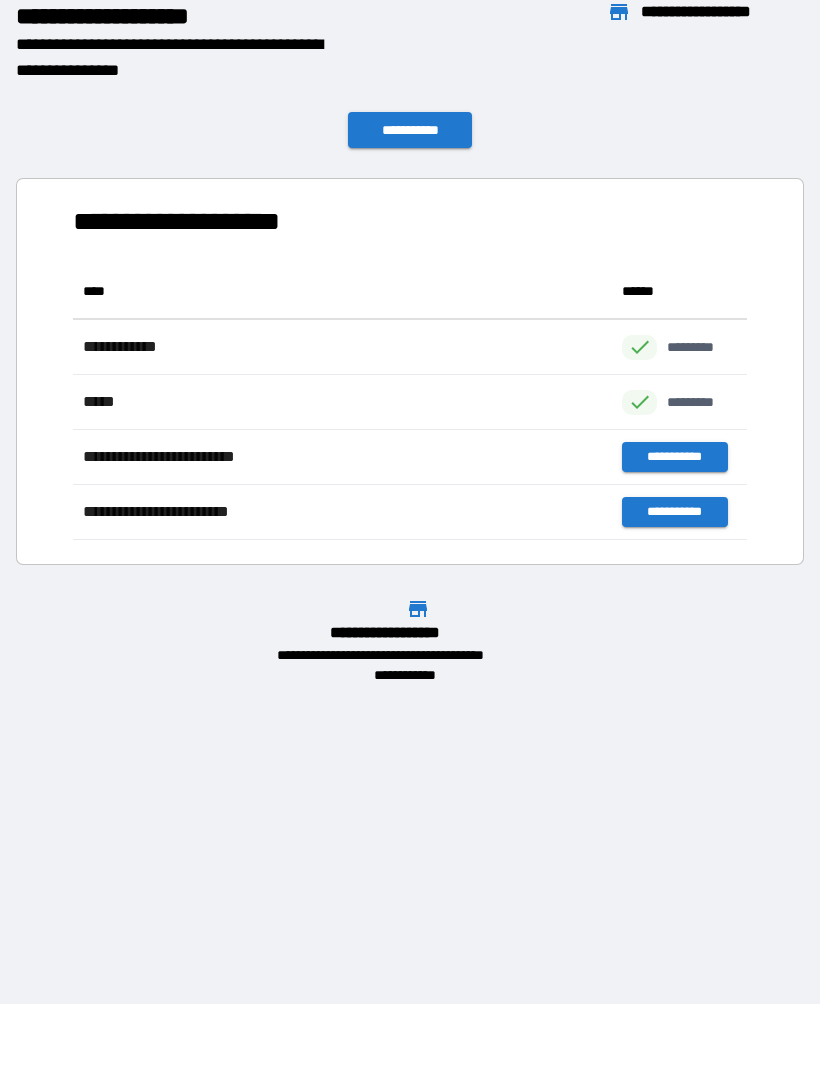 scroll, scrollTop: 1, scrollLeft: 1, axis: both 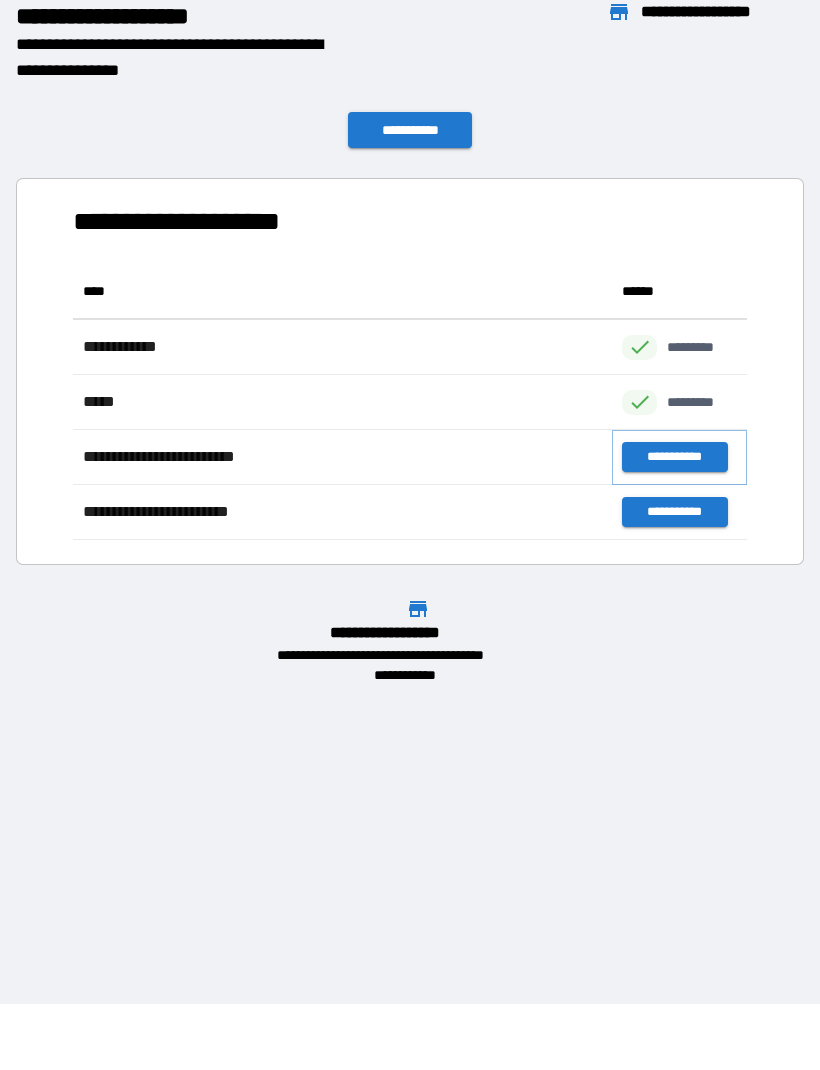 click on "**********" at bounding box center (674, 457) 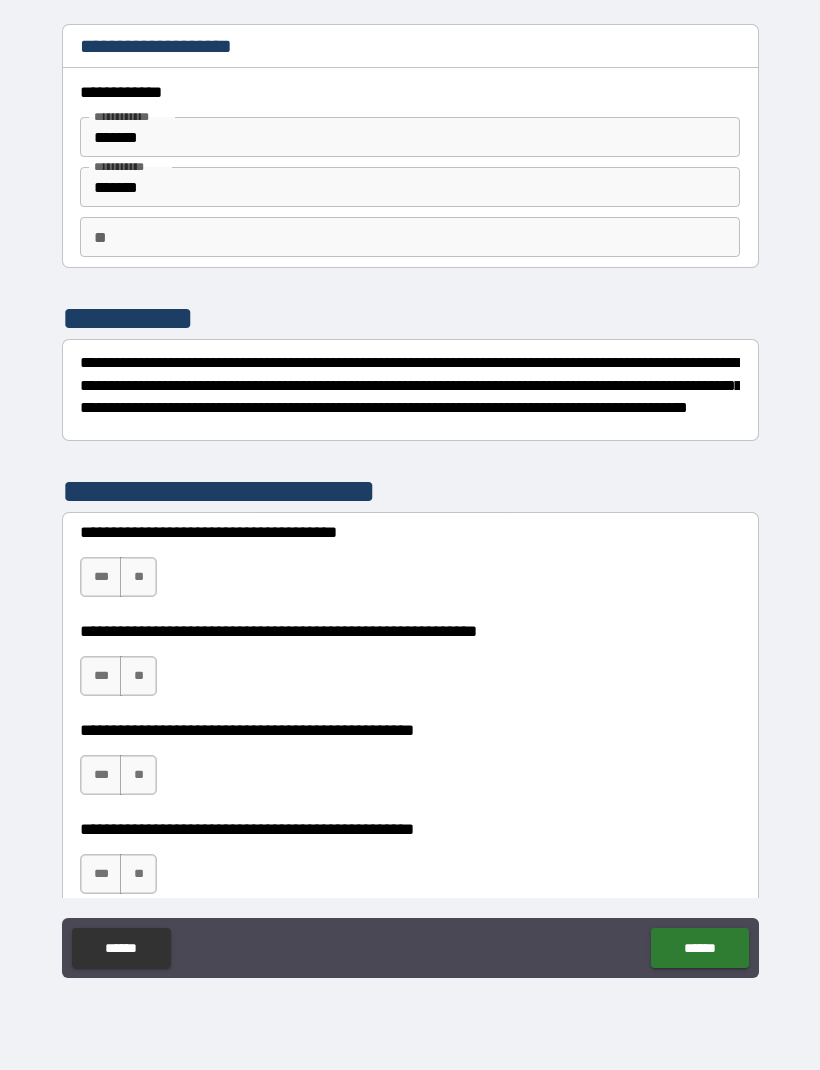 click on "**" at bounding box center [410, 237] 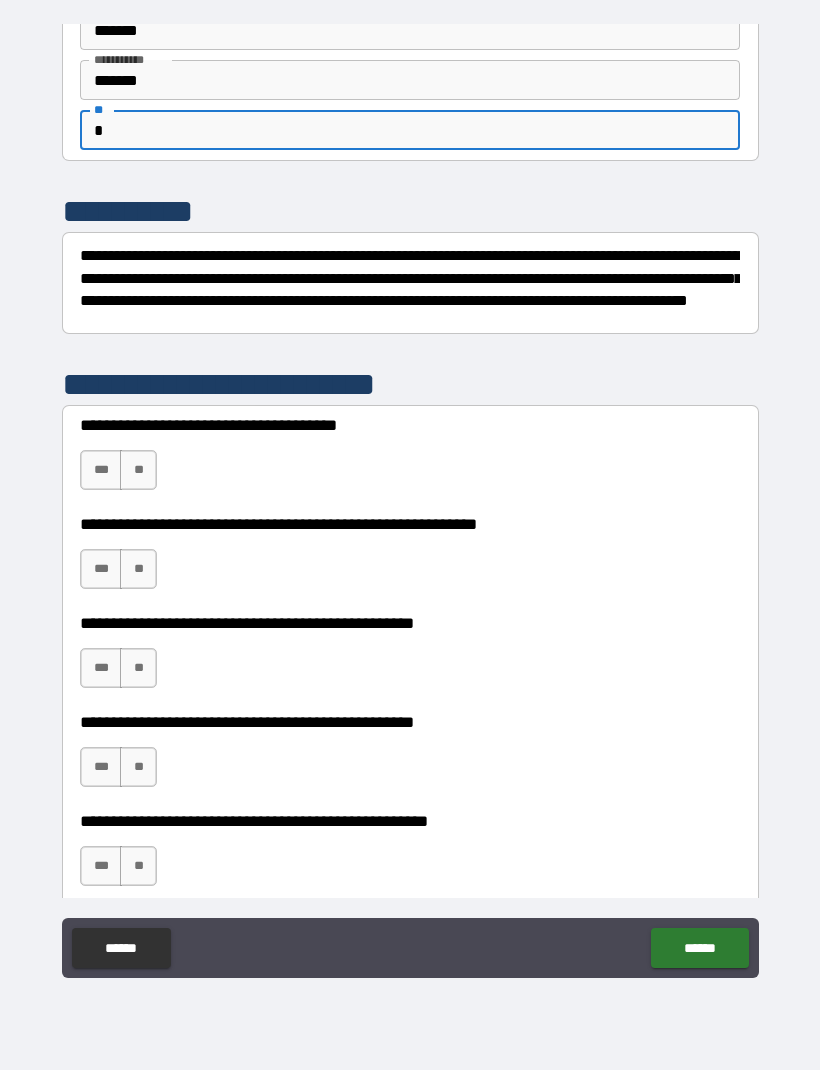 scroll, scrollTop: 108, scrollLeft: 0, axis: vertical 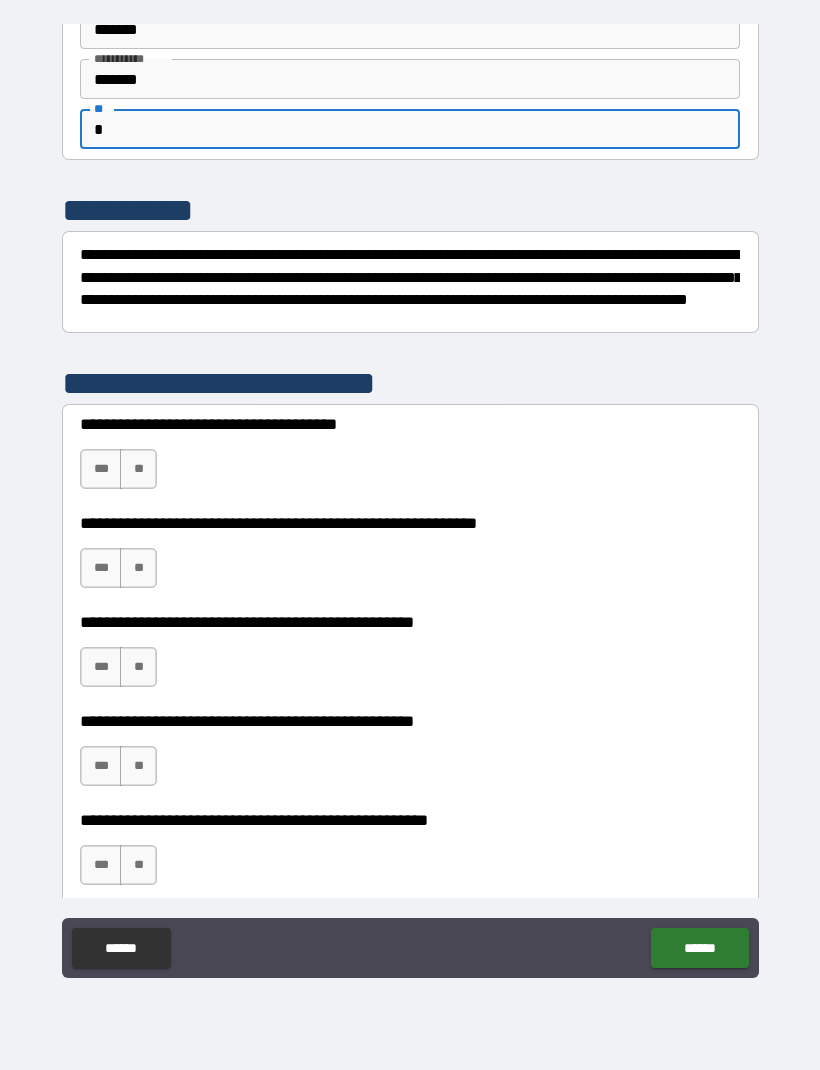 type on "*" 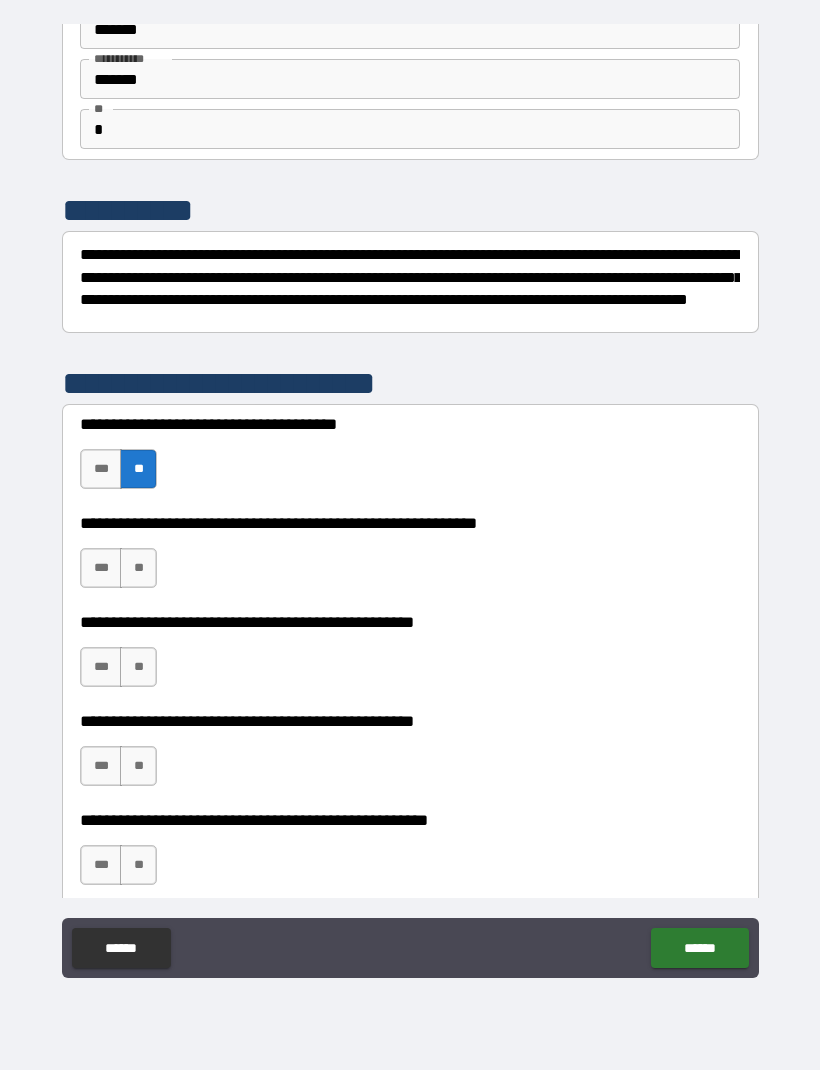 click on "***" at bounding box center [101, 568] 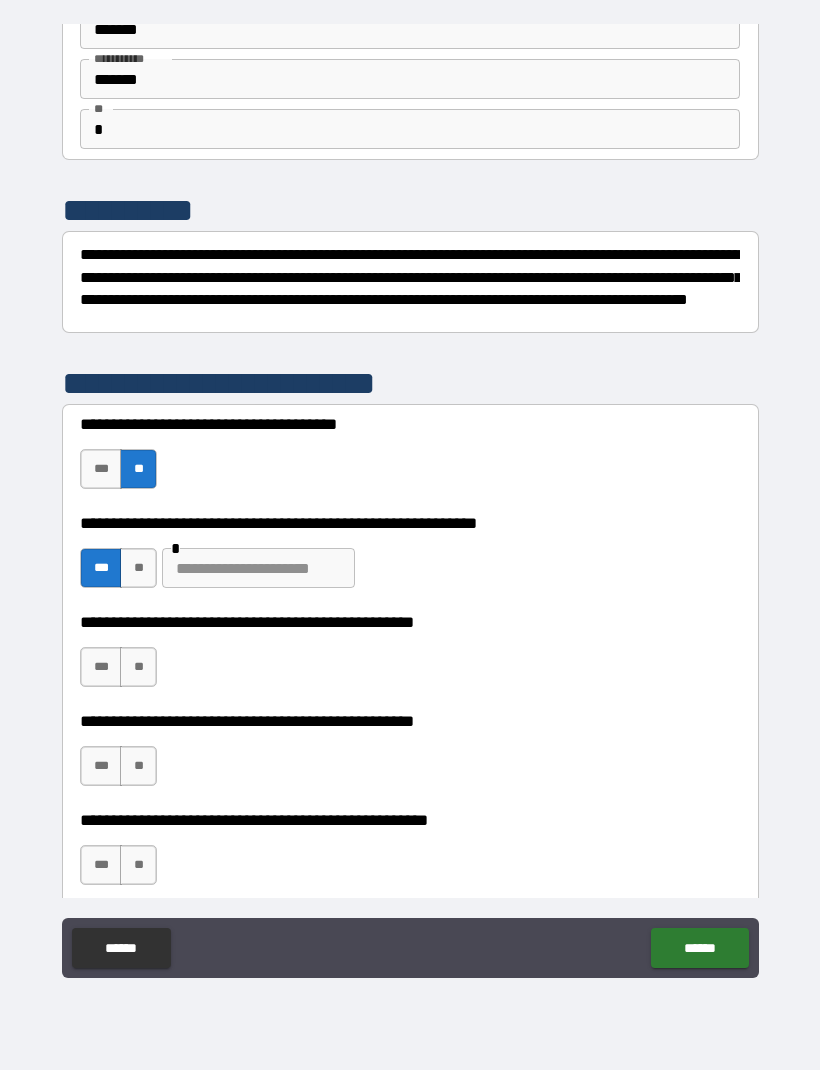 click at bounding box center (258, 568) 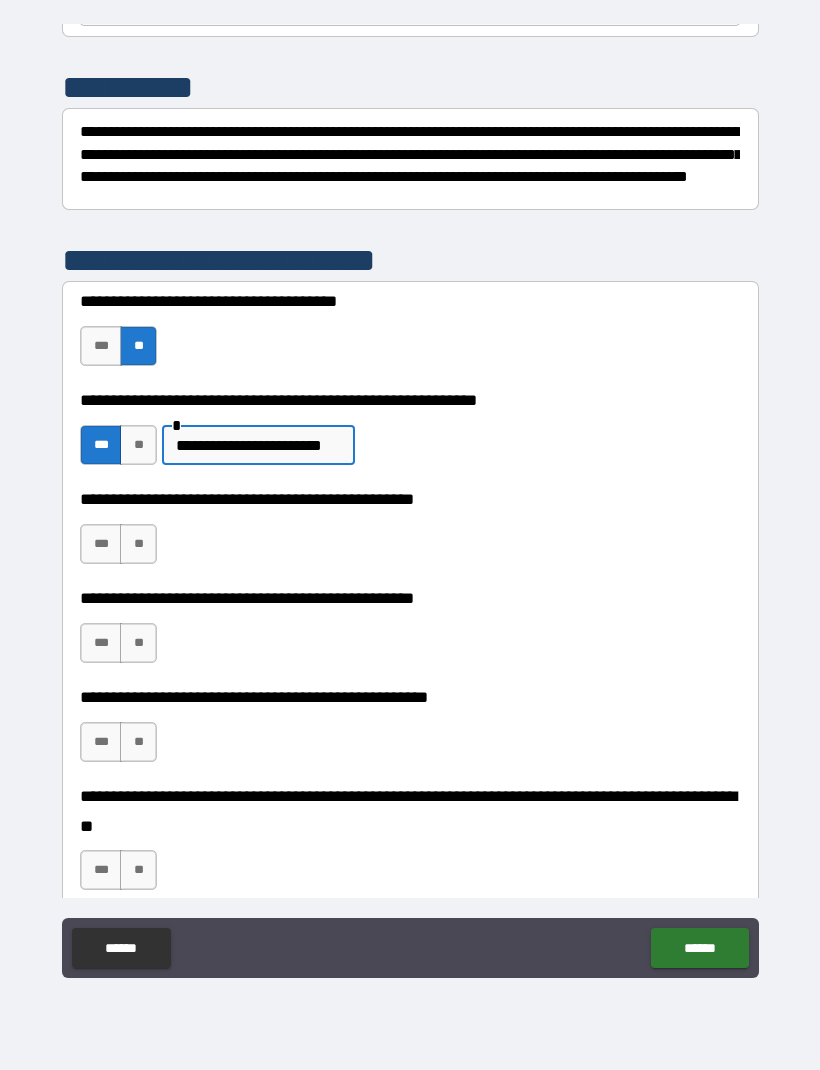 scroll, scrollTop: 235, scrollLeft: 0, axis: vertical 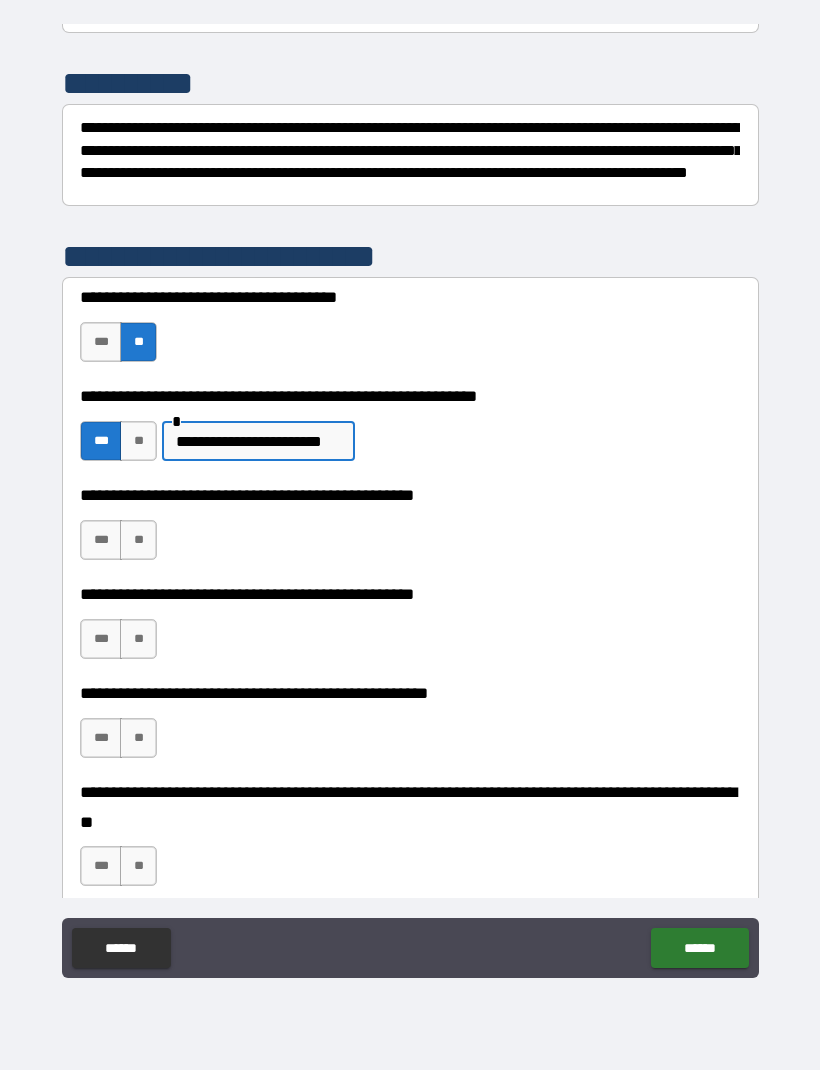 type on "**********" 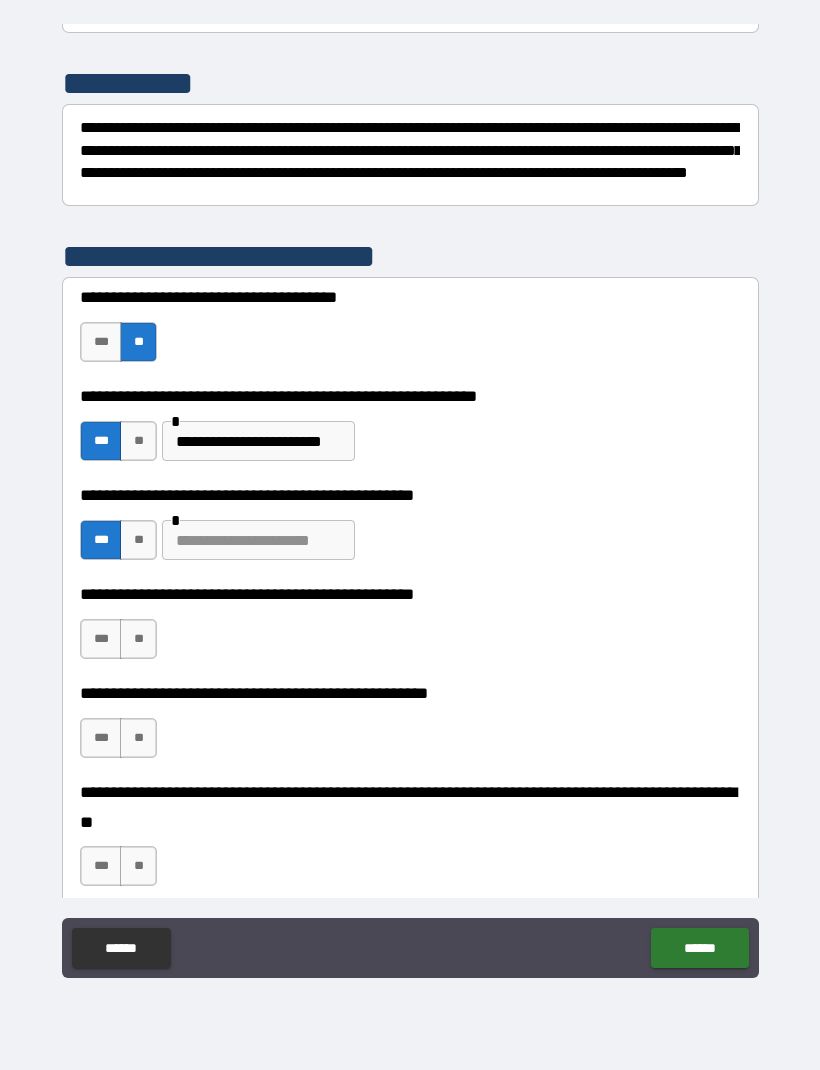 click at bounding box center (258, 540) 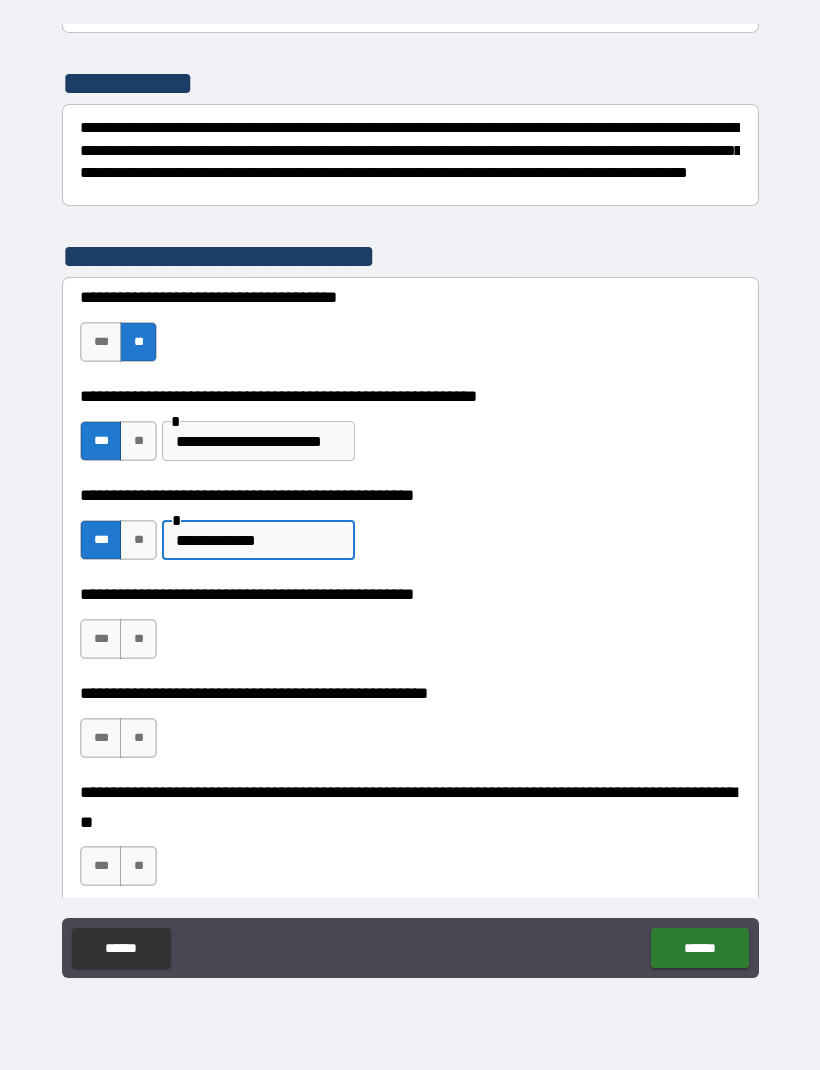 type on "**********" 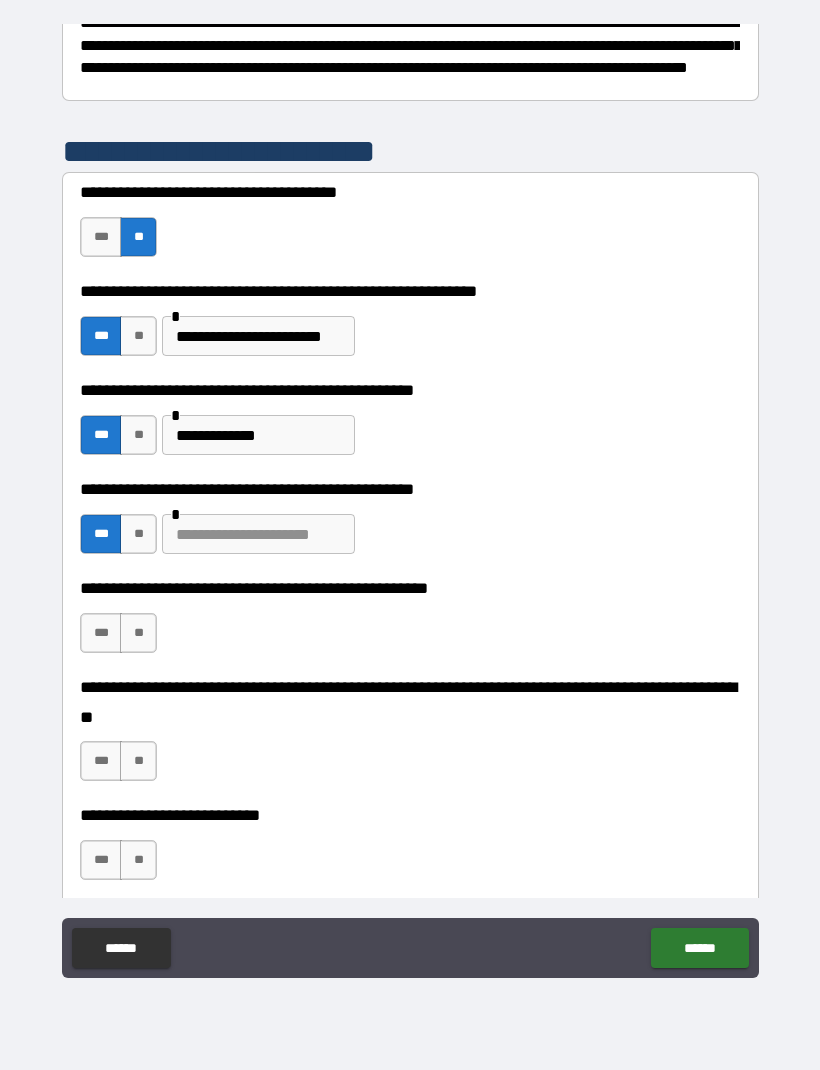 scroll, scrollTop: 359, scrollLeft: 0, axis: vertical 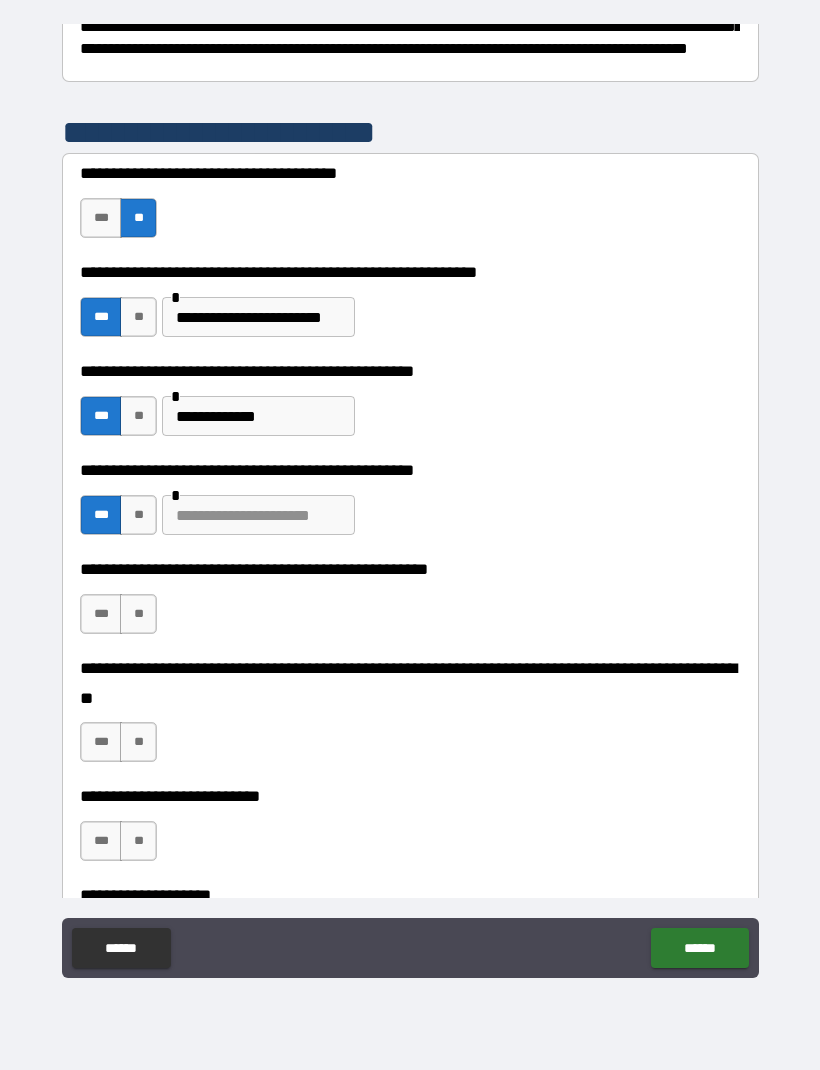 click at bounding box center [258, 515] 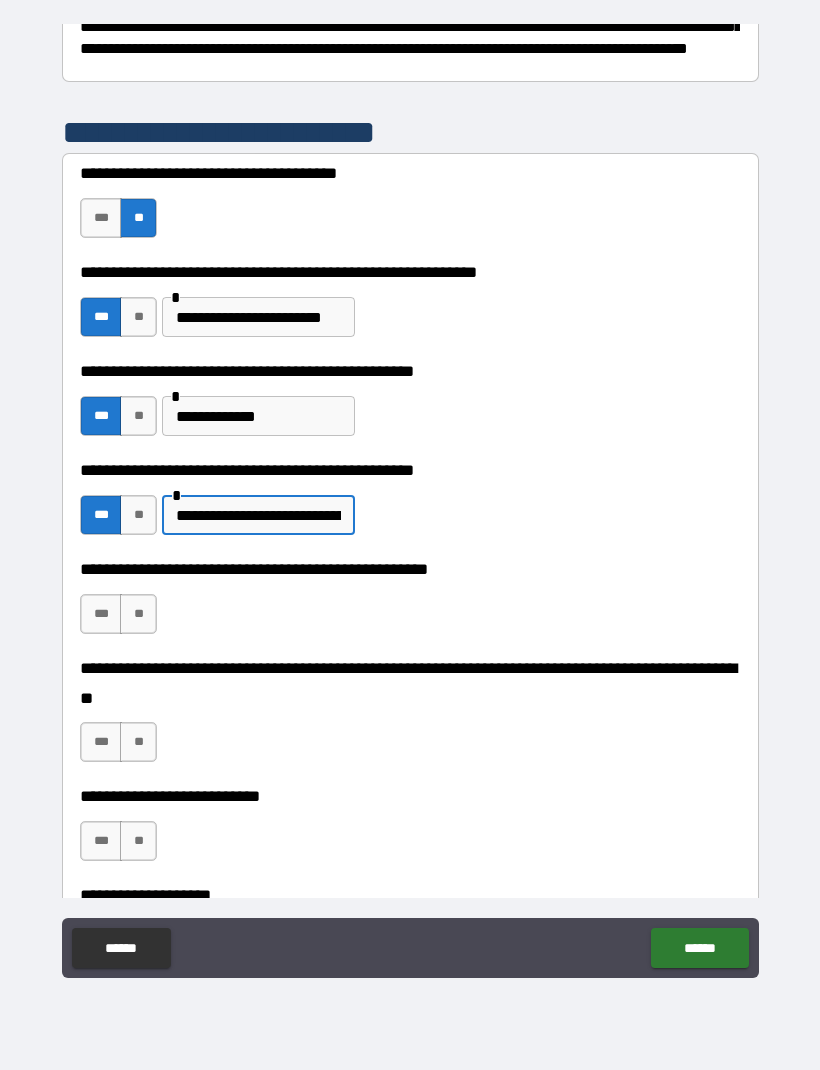 type on "**********" 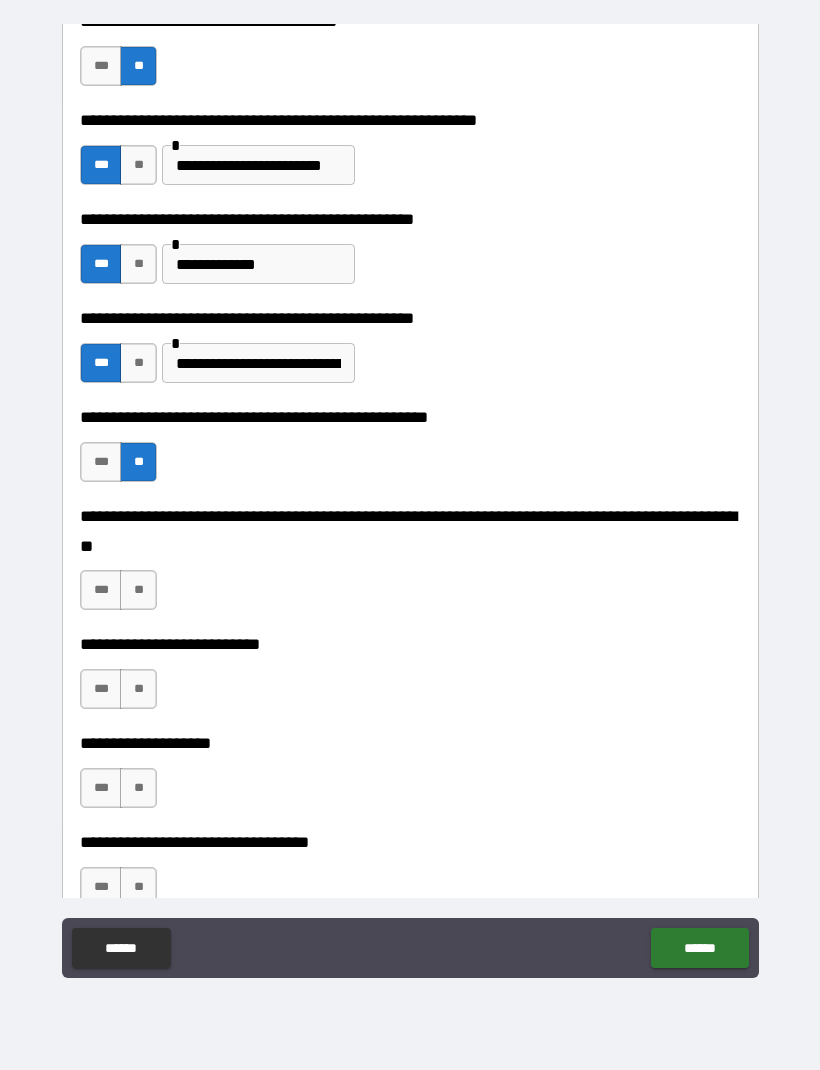 scroll, scrollTop: 514, scrollLeft: 0, axis: vertical 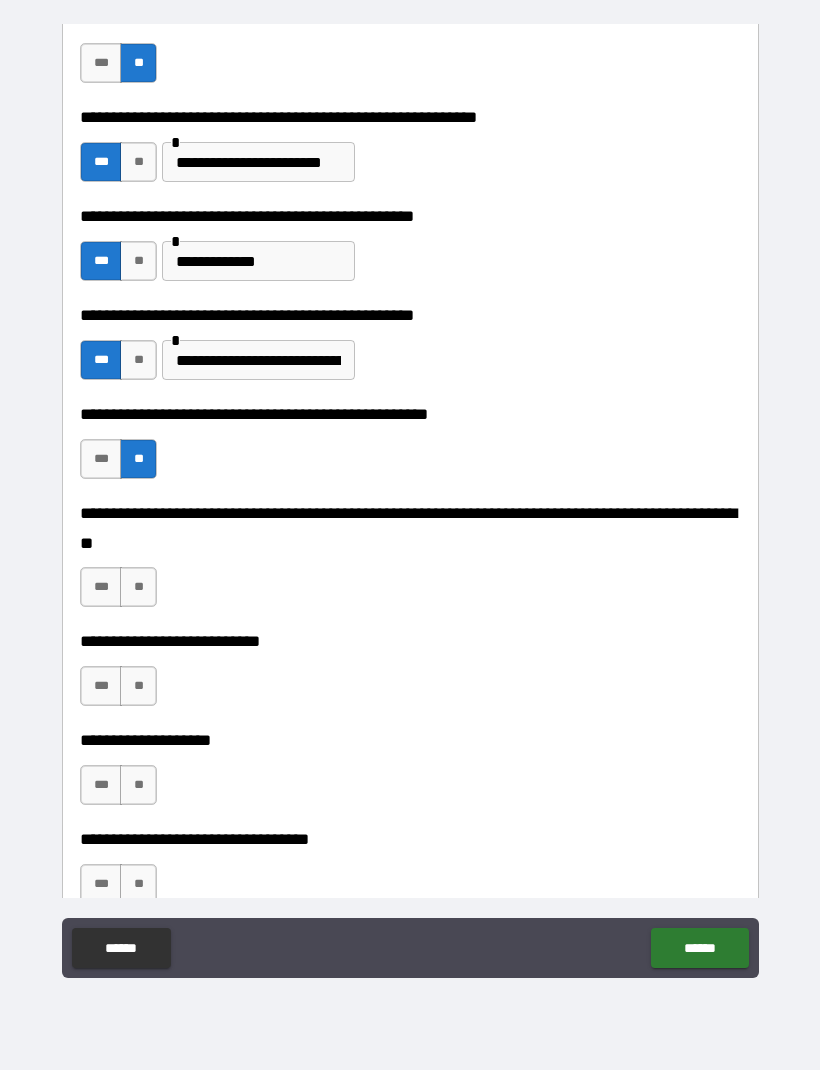 click on "**" at bounding box center [138, 587] 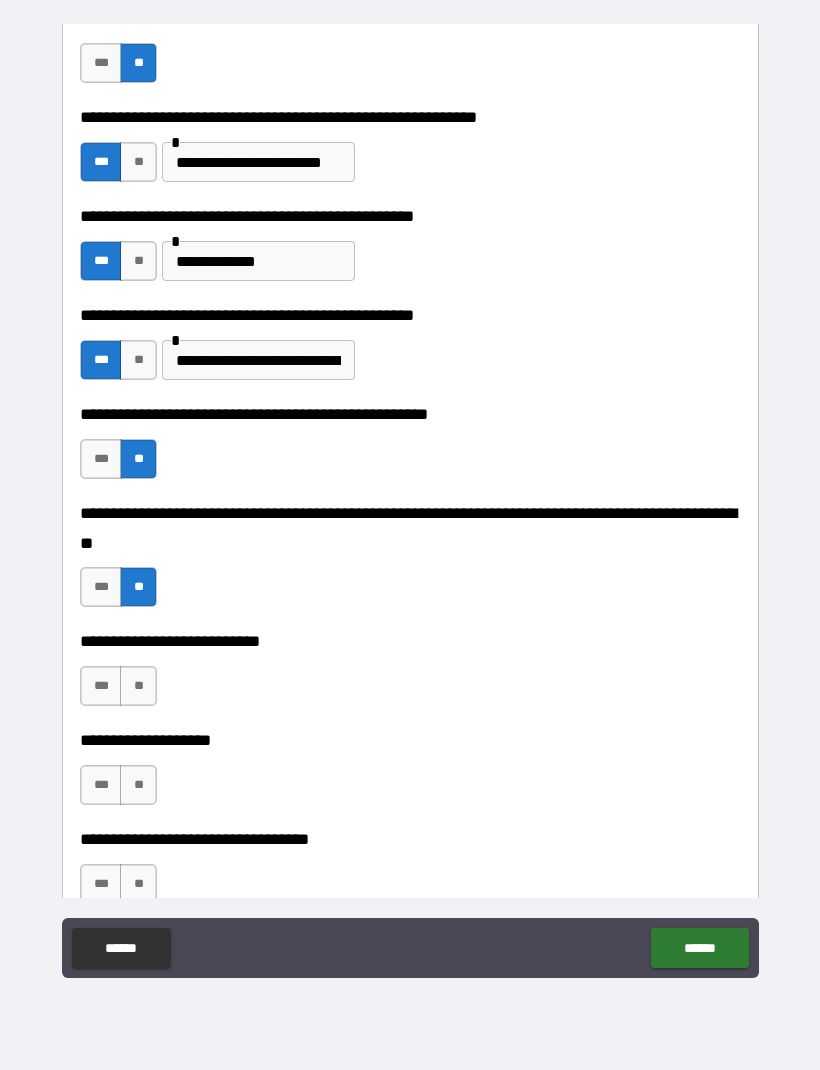 click on "**" at bounding box center (138, 686) 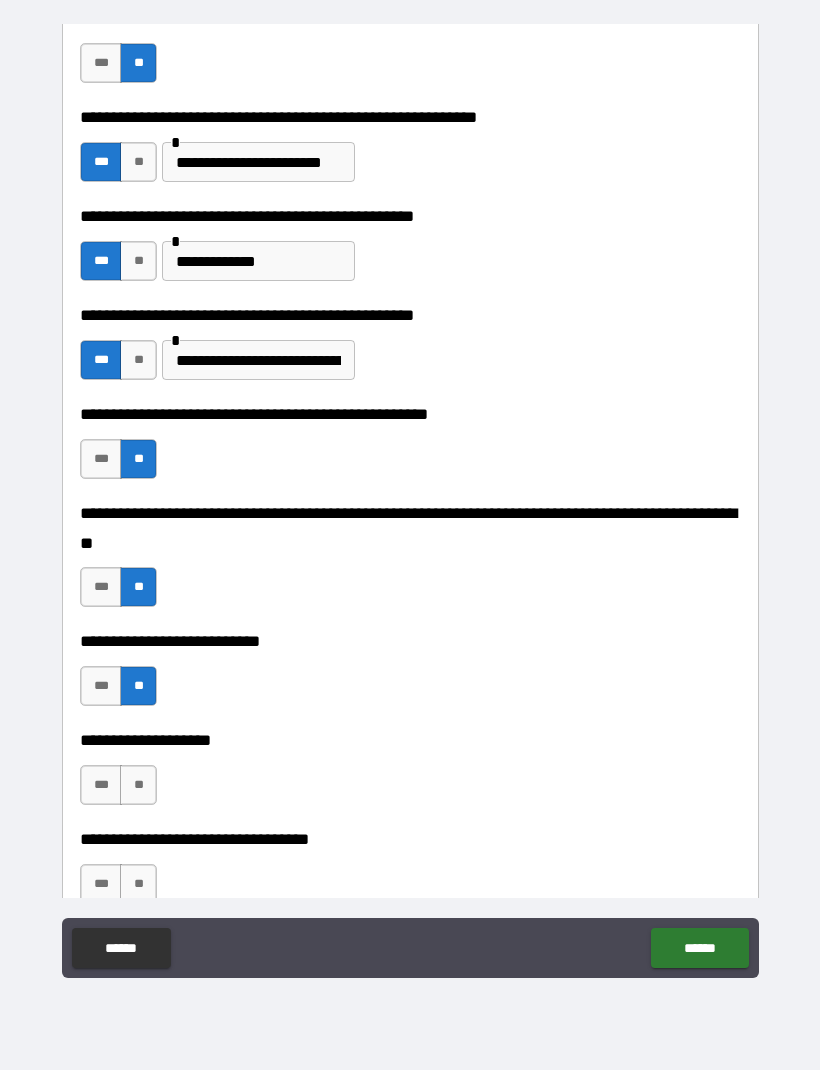 click on "**********" at bounding box center [410, 775] 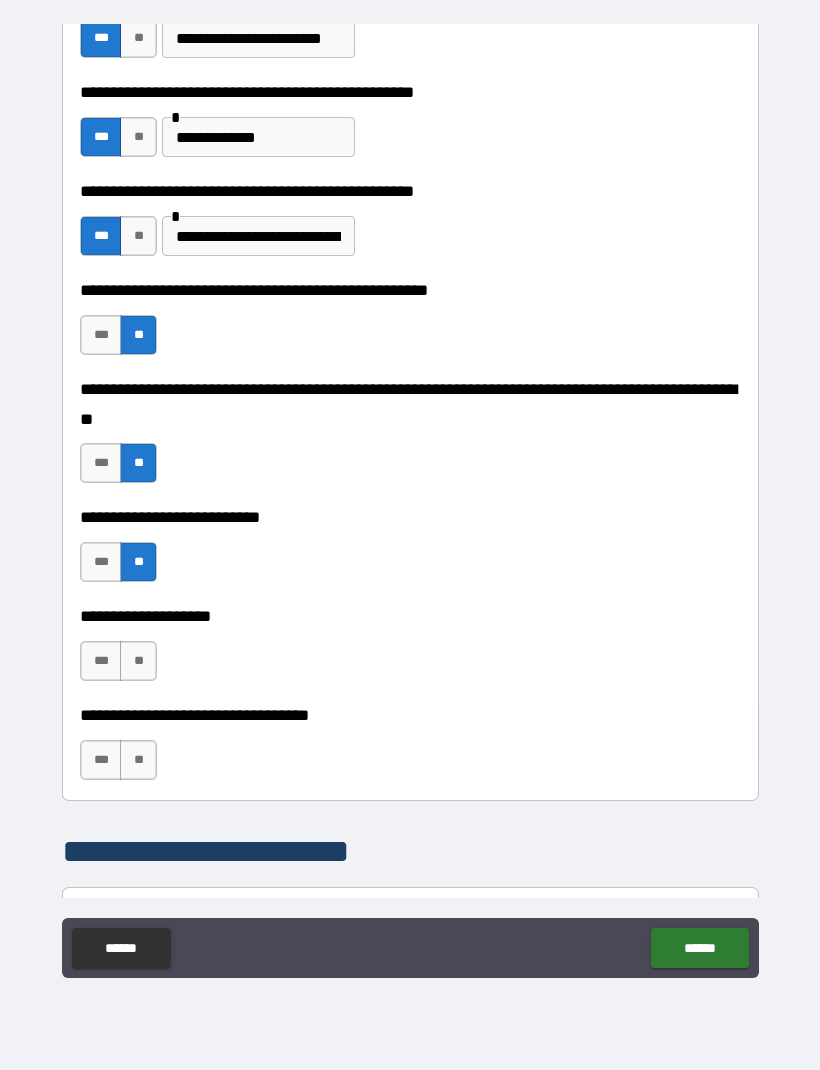 scroll, scrollTop: 639, scrollLeft: 0, axis: vertical 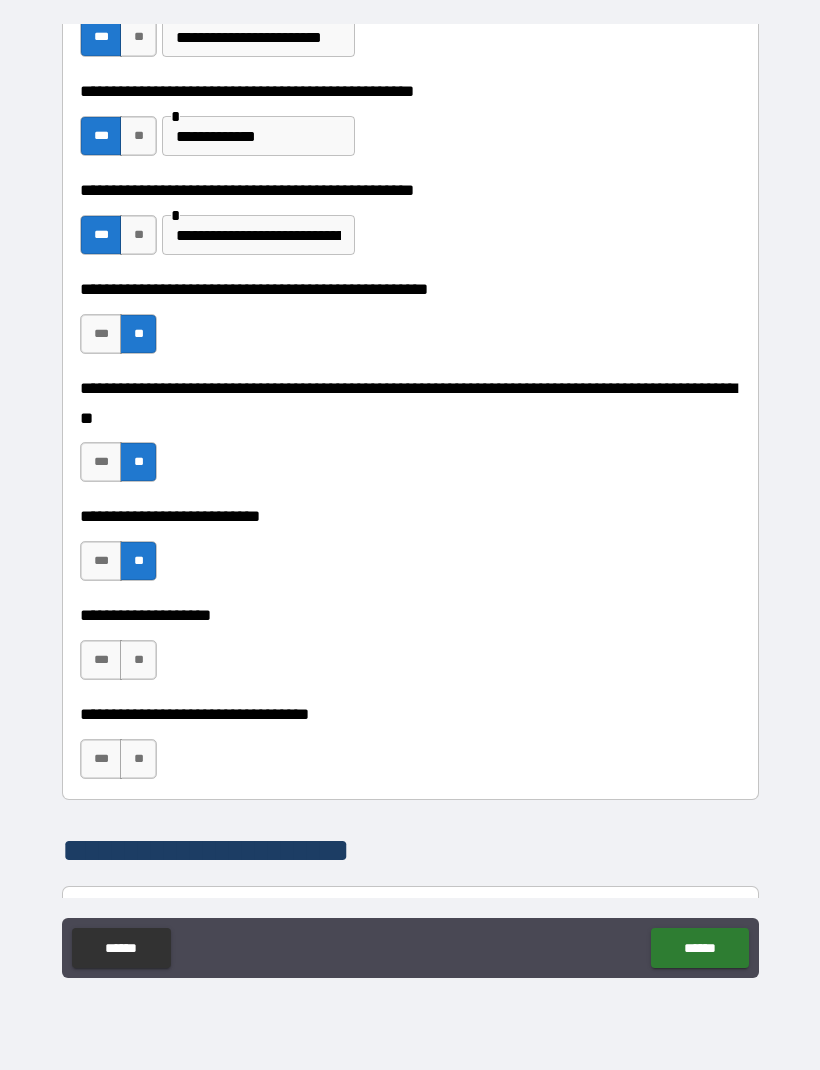 click on "**" at bounding box center [138, 759] 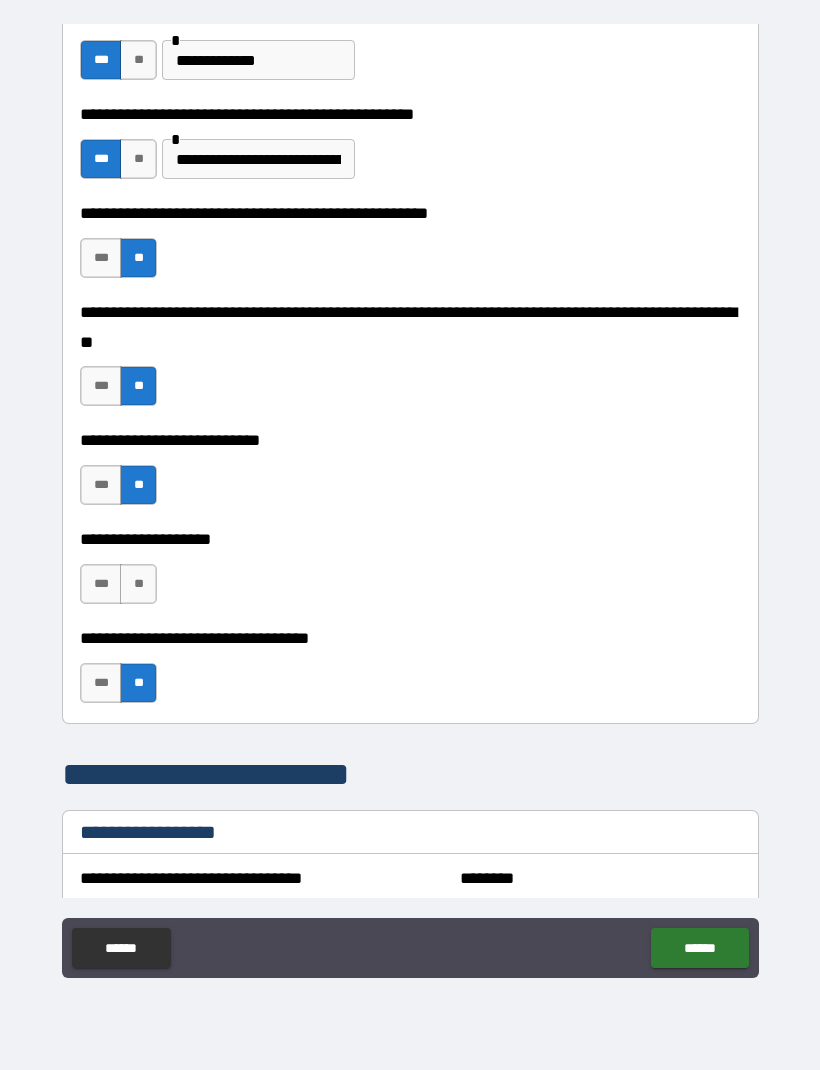 scroll, scrollTop: 731, scrollLeft: 0, axis: vertical 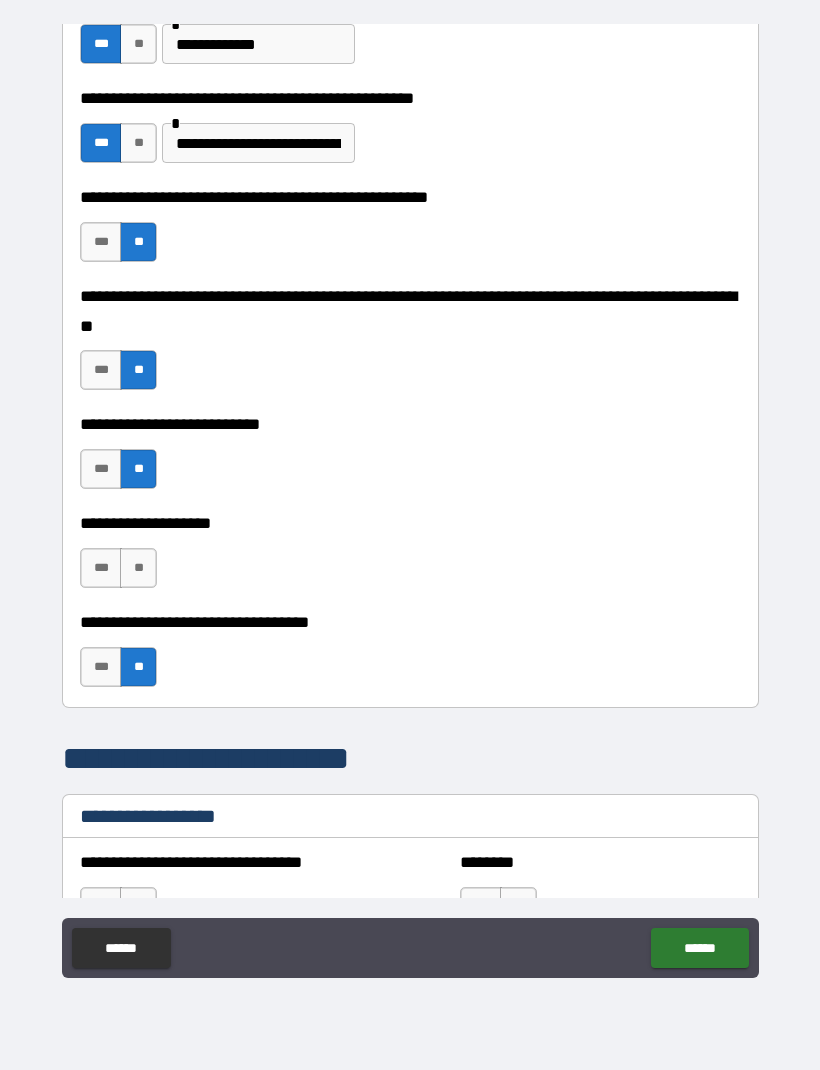 click on "******" at bounding box center (699, 948) 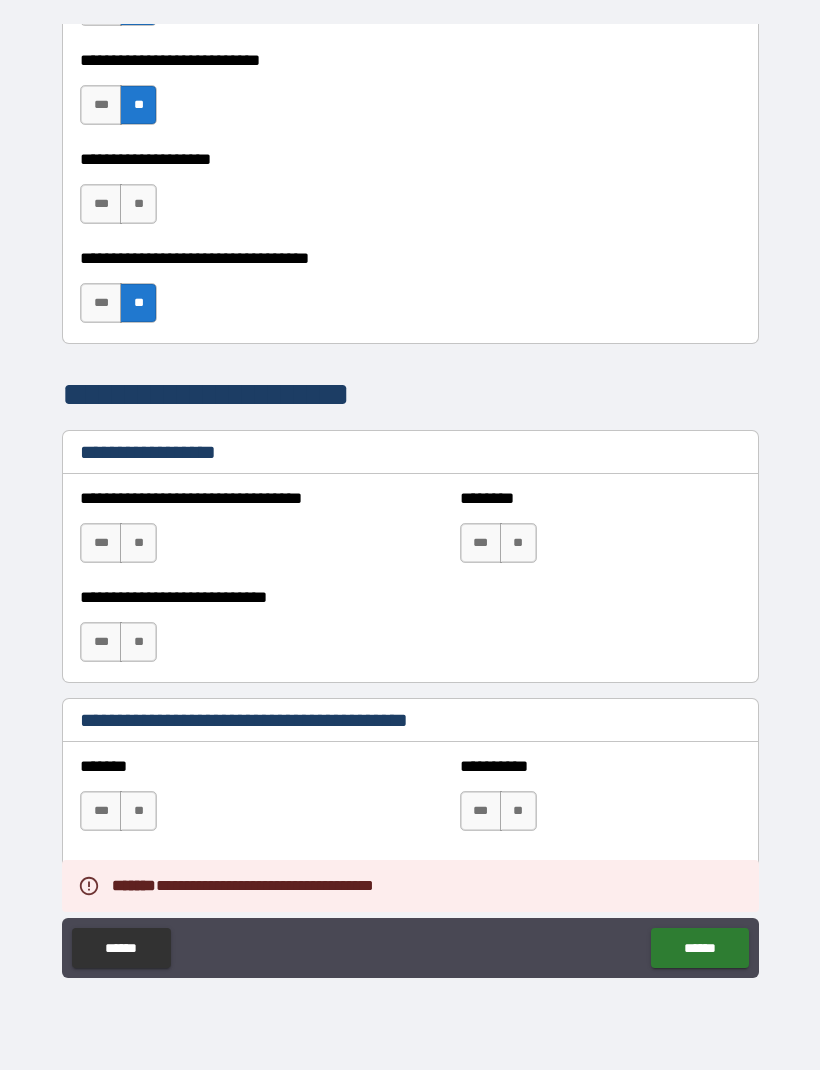scroll, scrollTop: 1096, scrollLeft: 0, axis: vertical 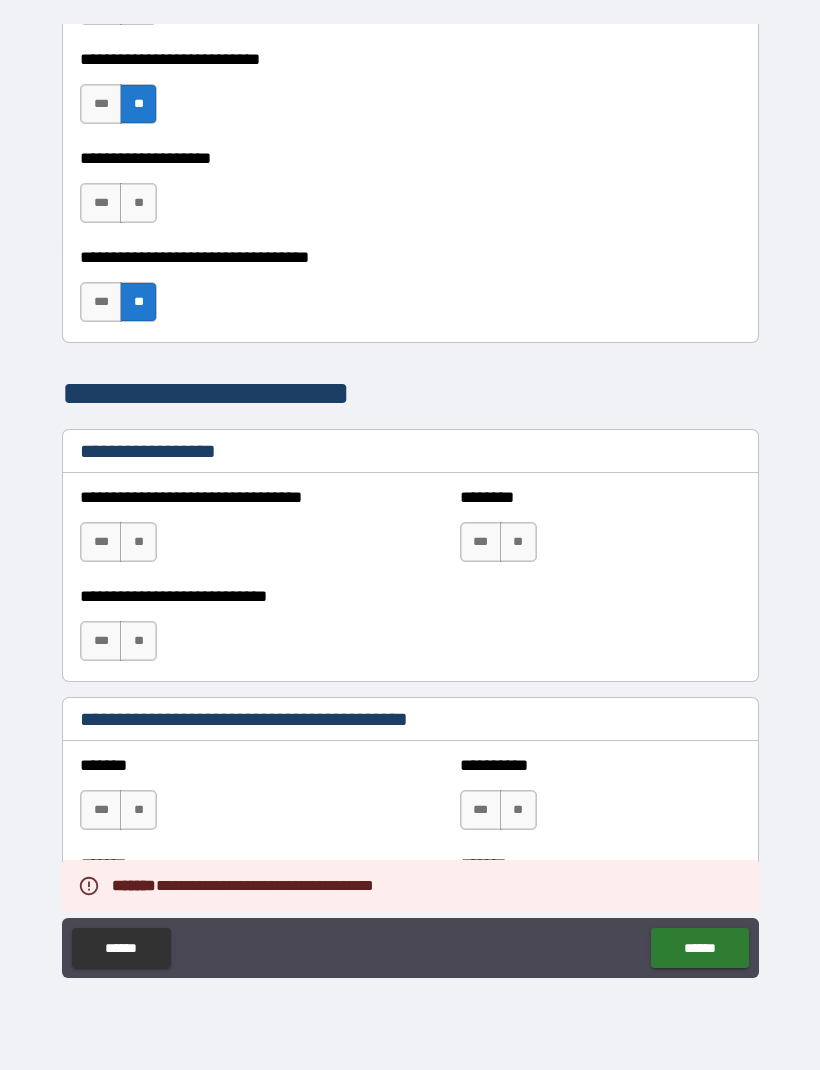 click on "**" at bounding box center [138, 542] 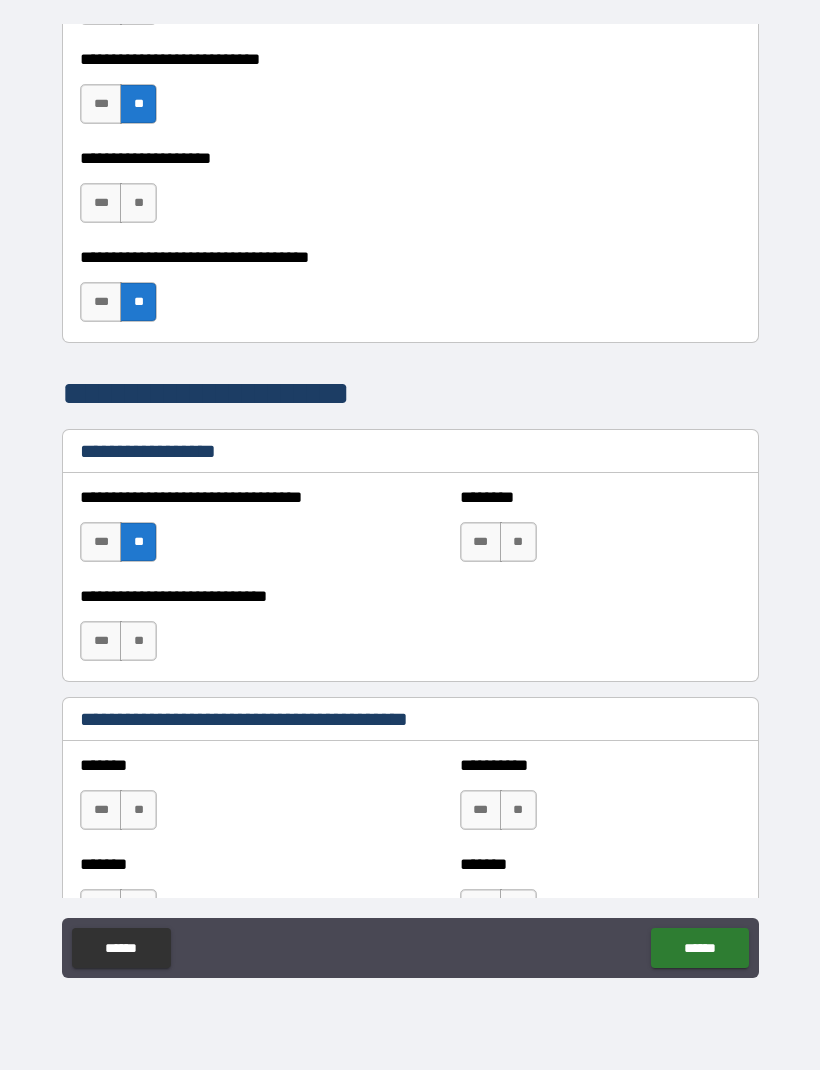 click on "**" at bounding box center [138, 641] 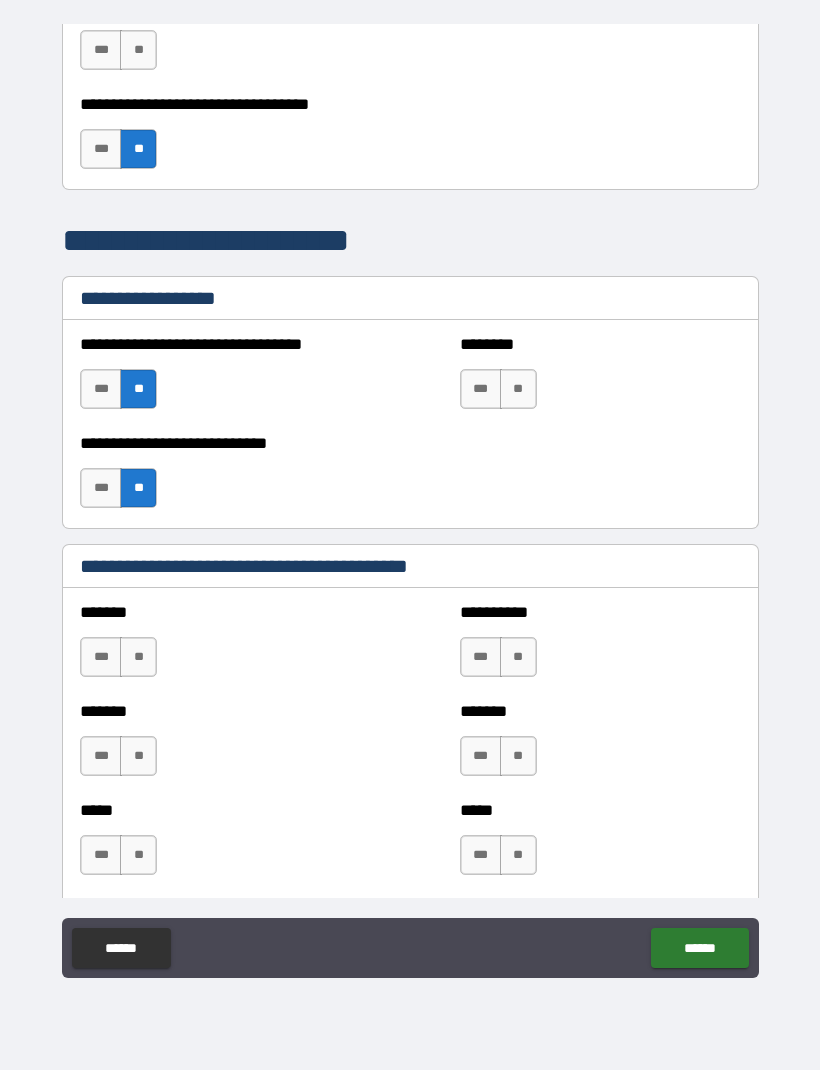 scroll, scrollTop: 1250, scrollLeft: 0, axis: vertical 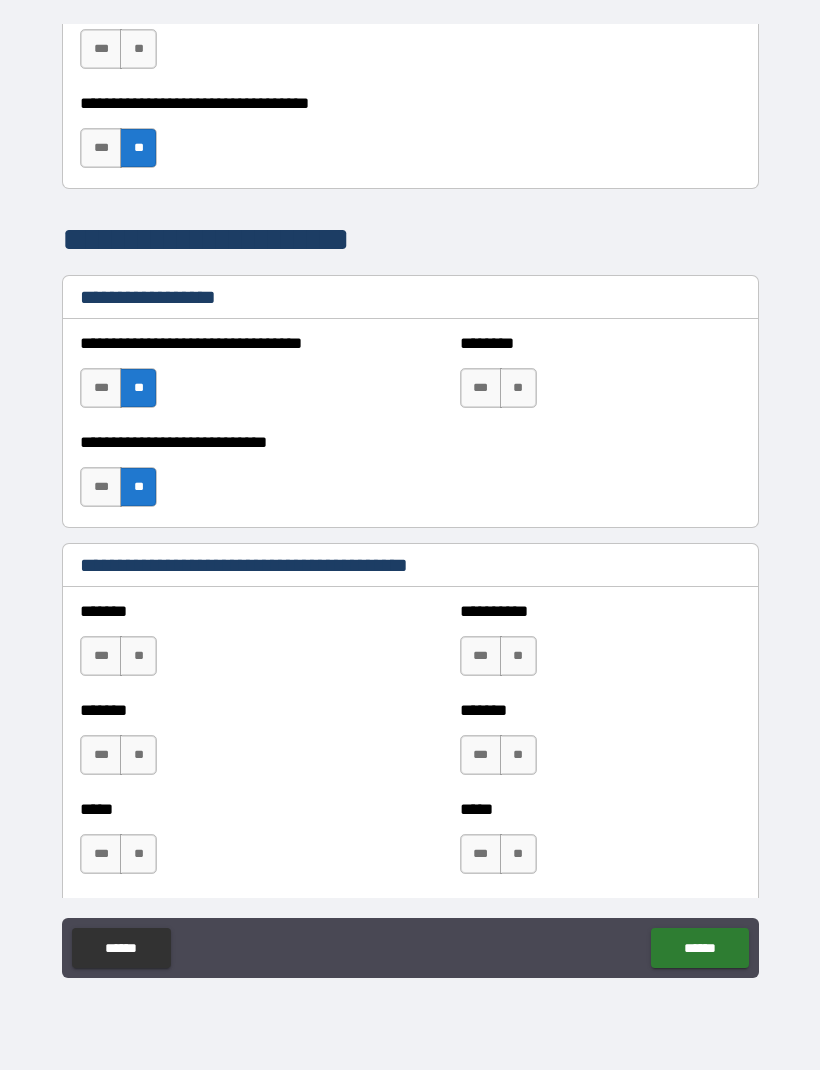 click on "***" at bounding box center (101, 656) 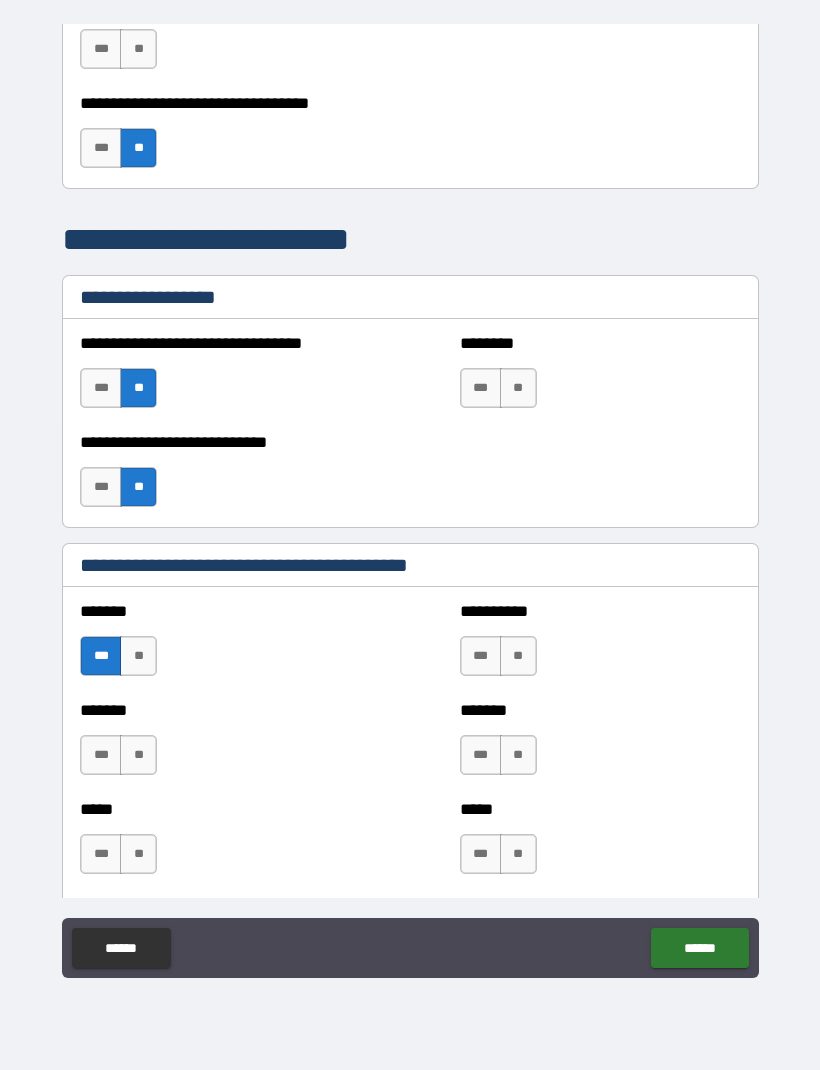 click on "**" at bounding box center (138, 656) 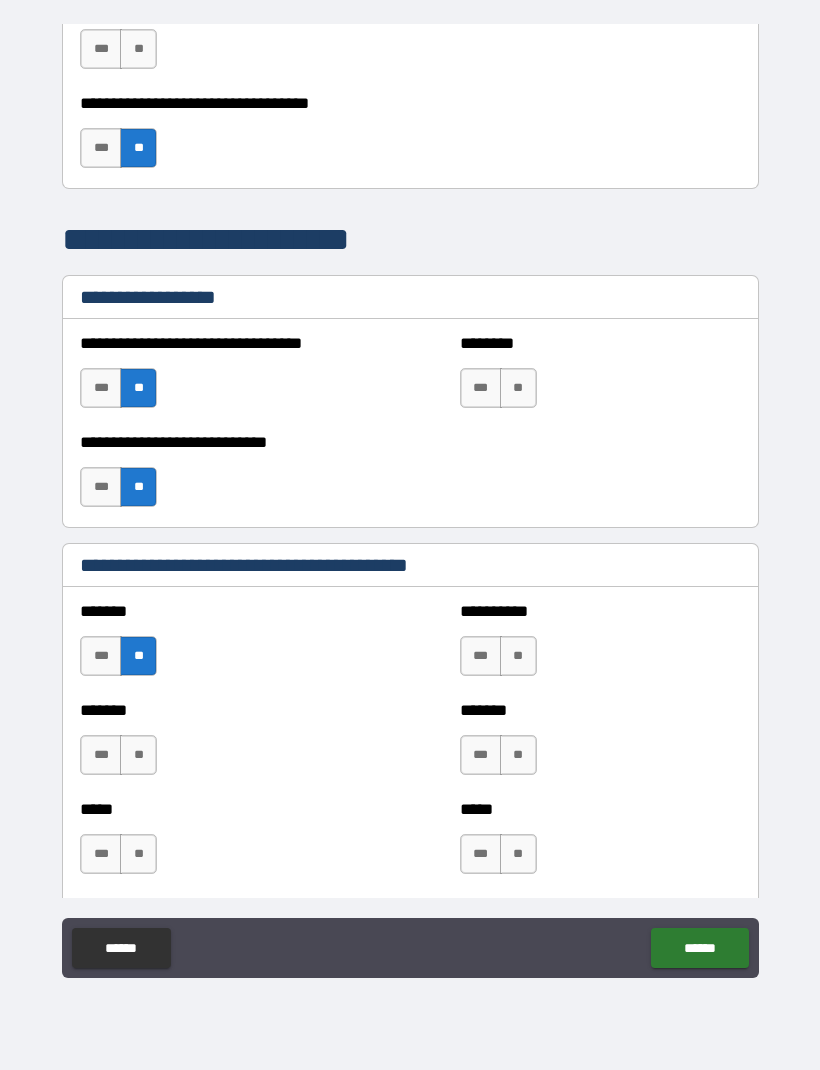 click on "***" at bounding box center [101, 656] 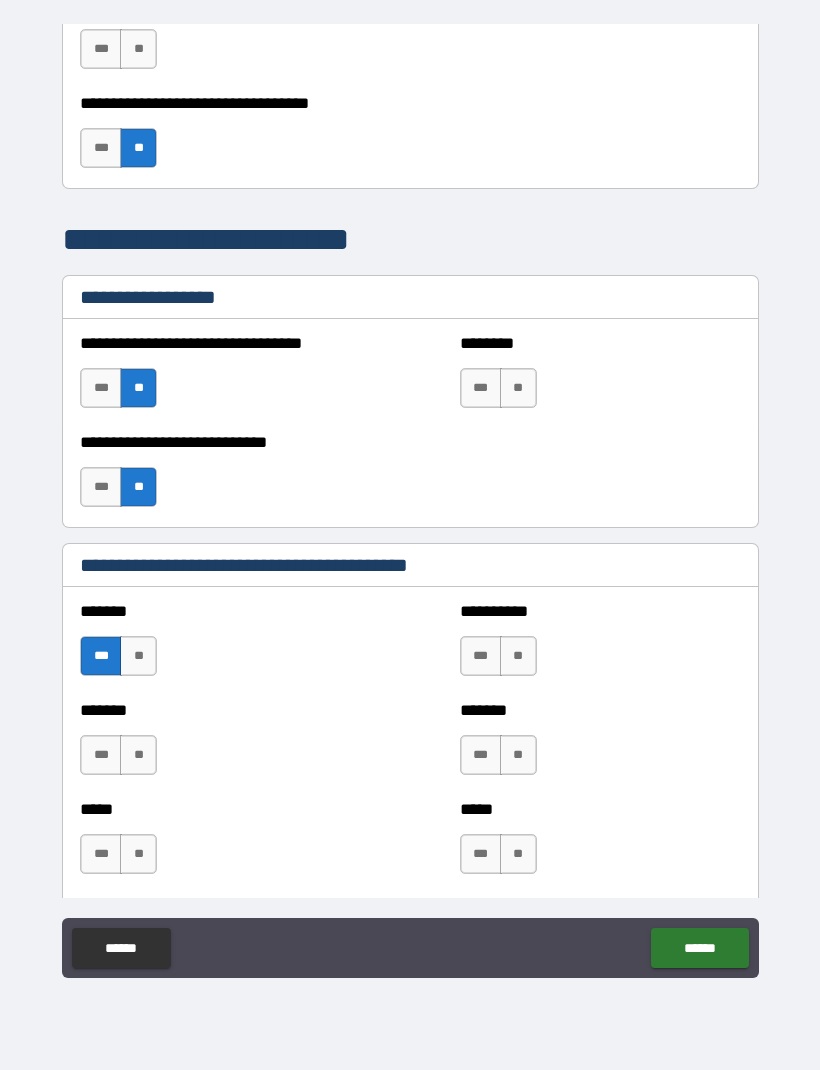 click on "**" at bounding box center (138, 755) 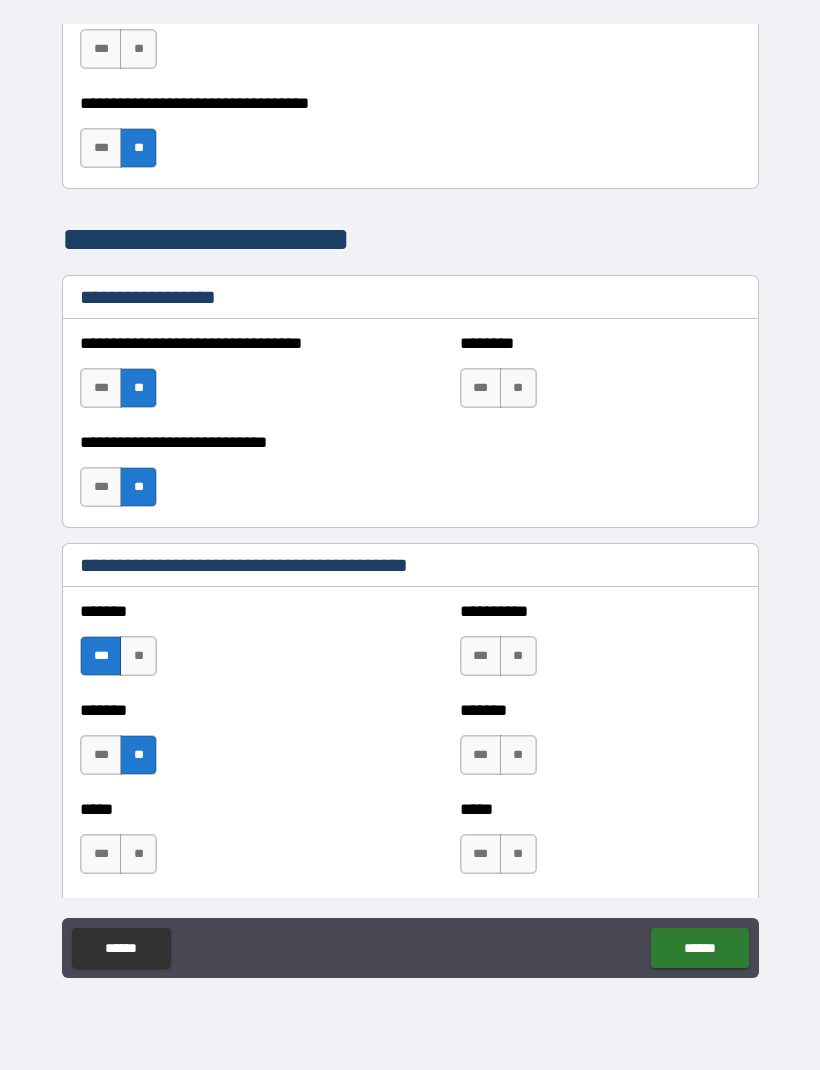 click on "**" at bounding box center [138, 854] 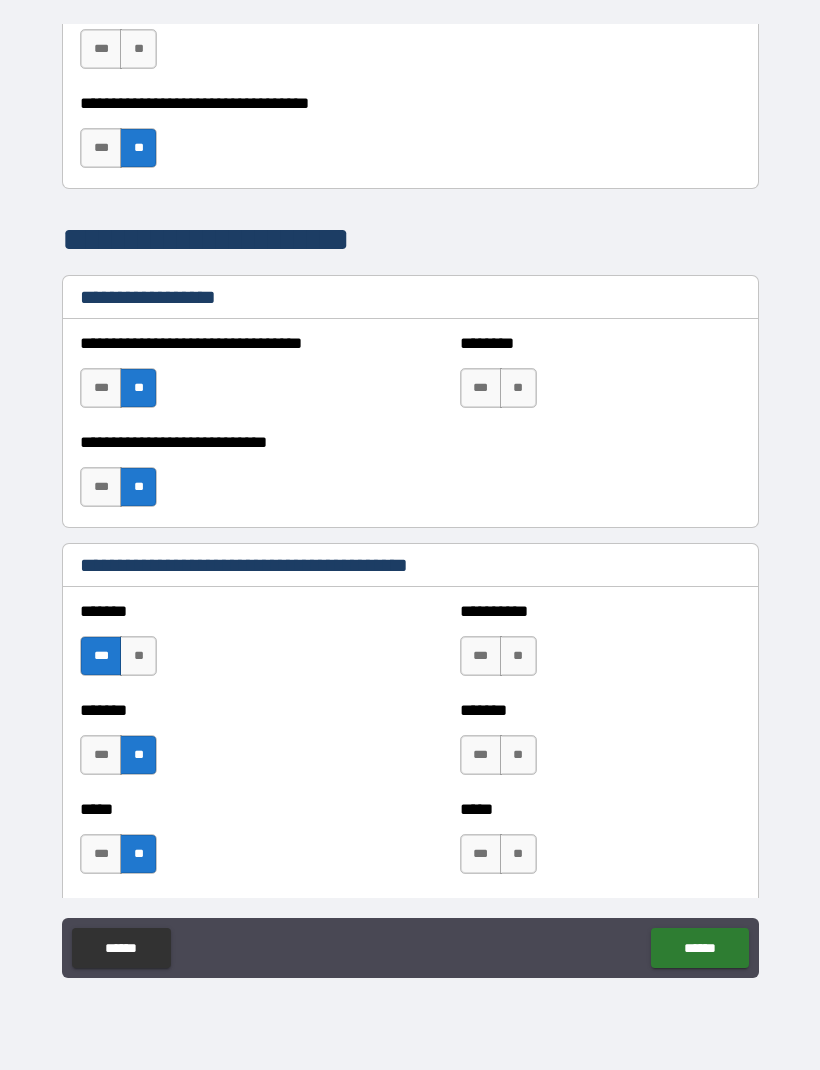 click on "**" at bounding box center [518, 656] 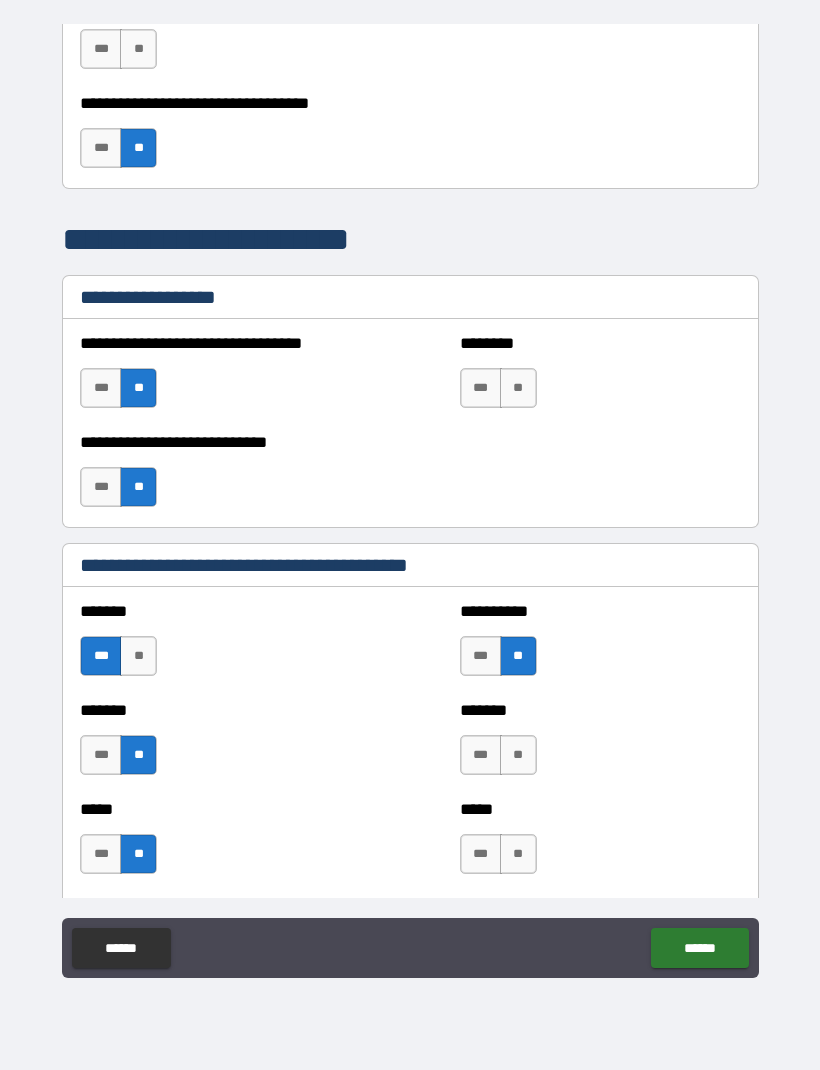 click on "**" at bounding box center [518, 755] 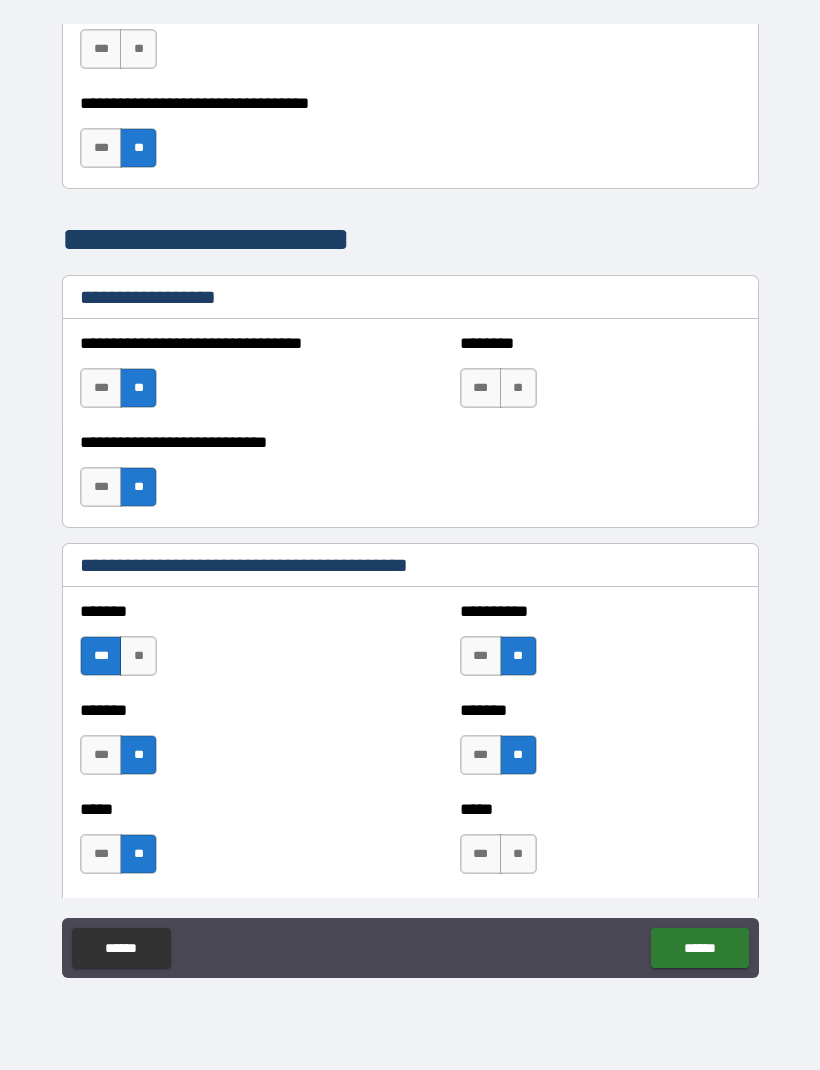click on "**" at bounding box center [518, 854] 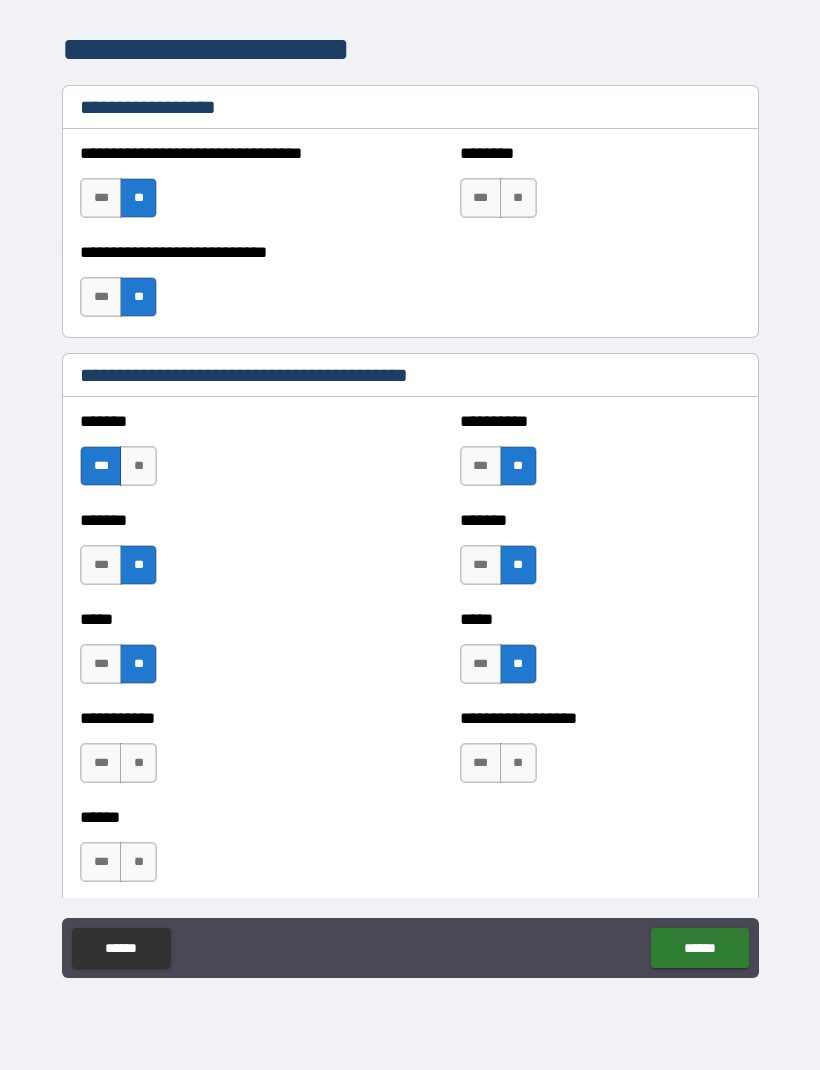 scroll, scrollTop: 1455, scrollLeft: 0, axis: vertical 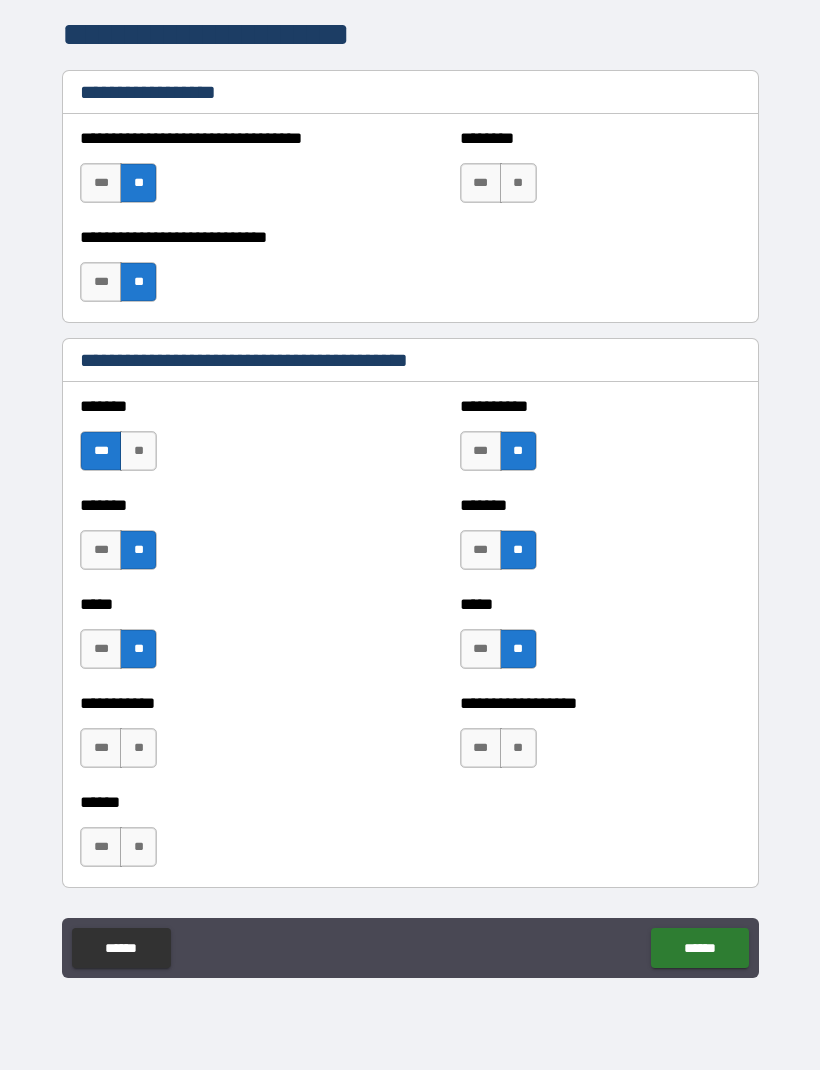 click on "**" at bounding box center (138, 748) 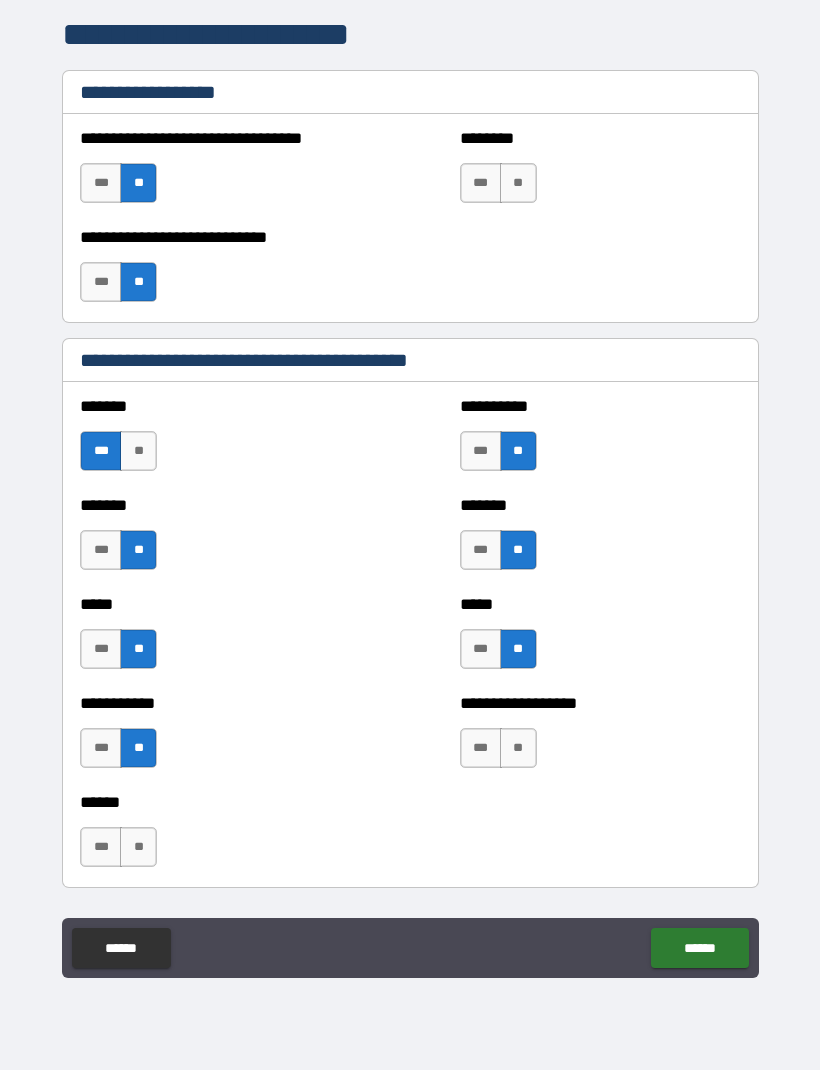 click on "***" at bounding box center (101, 847) 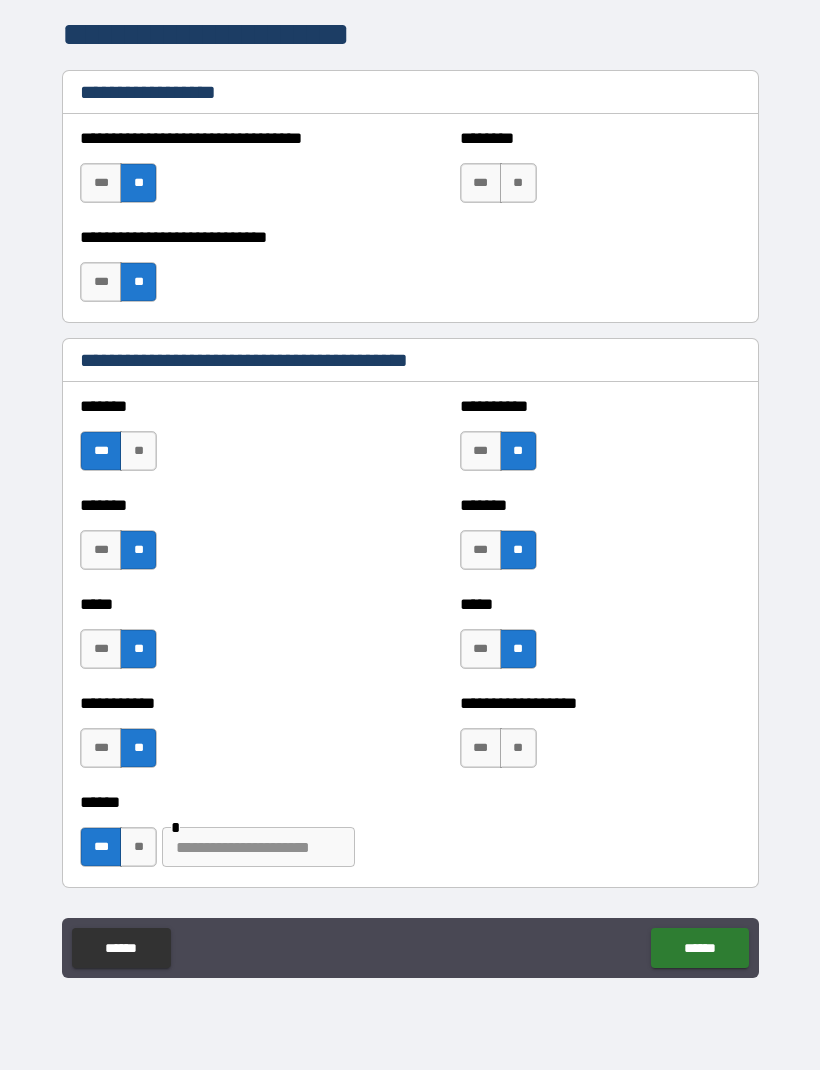 click on "**" at bounding box center [518, 748] 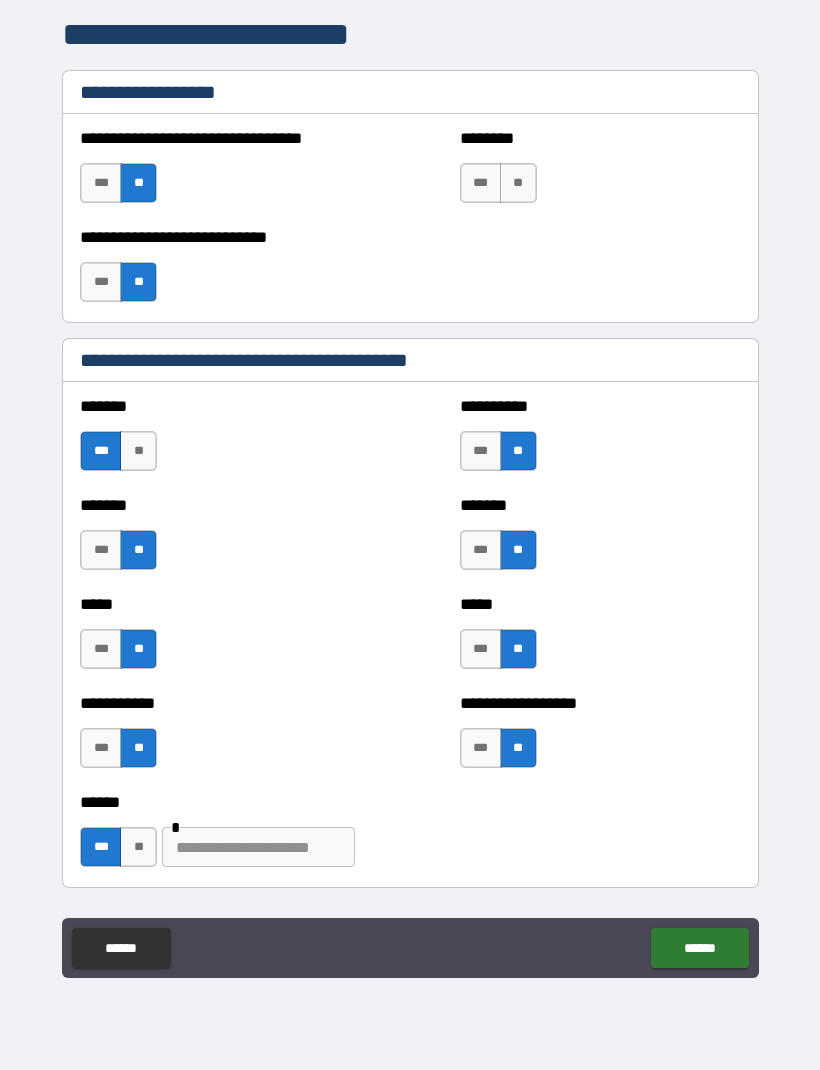 click at bounding box center (258, 847) 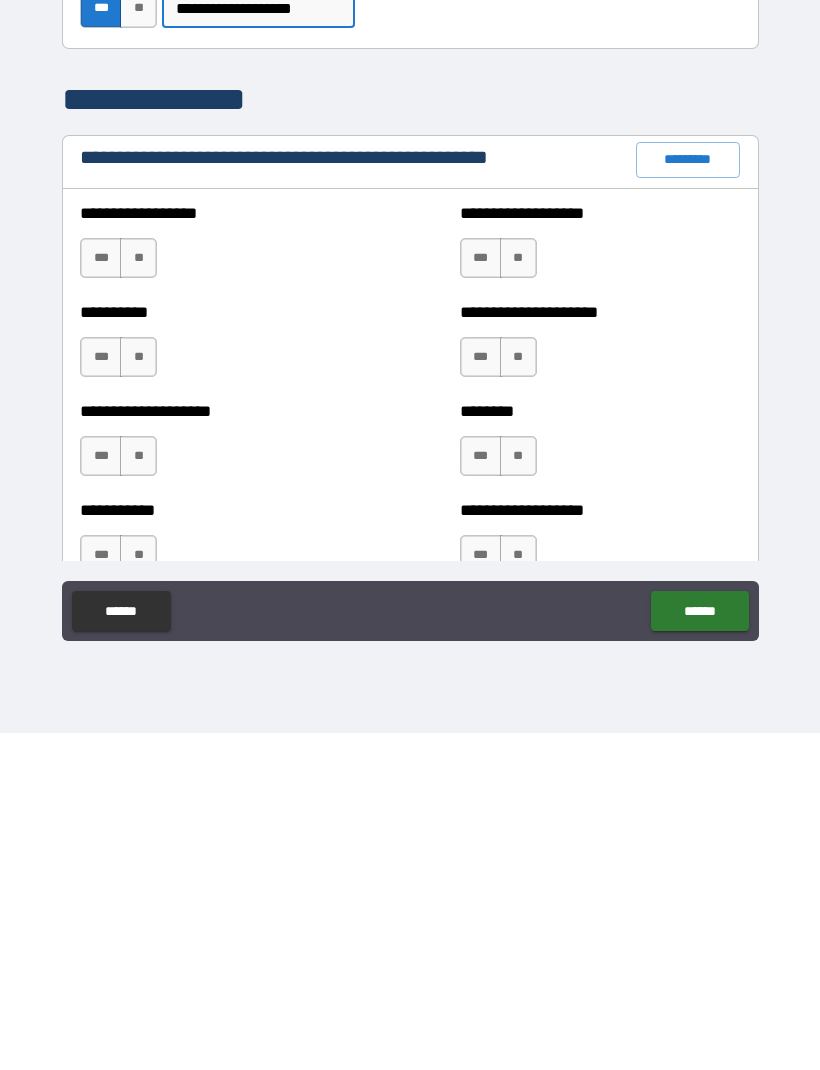scroll, scrollTop: 1960, scrollLeft: 0, axis: vertical 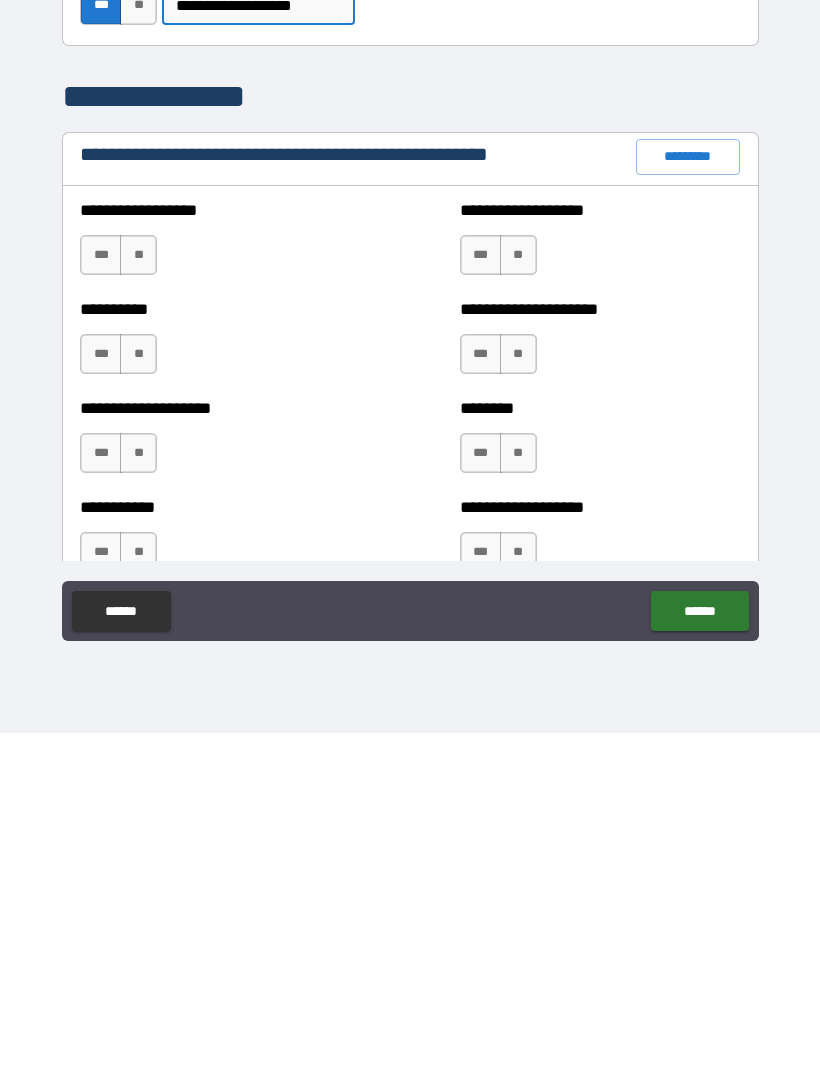 type on "**********" 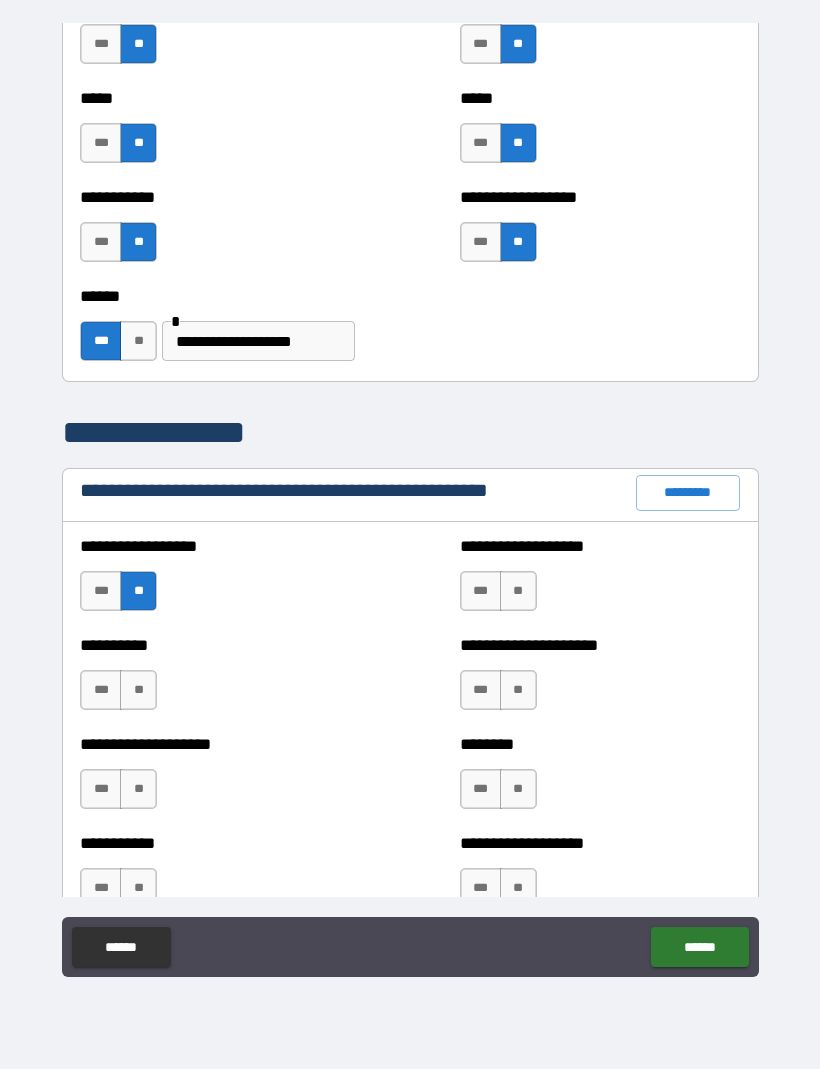 click on "**" at bounding box center (138, 691) 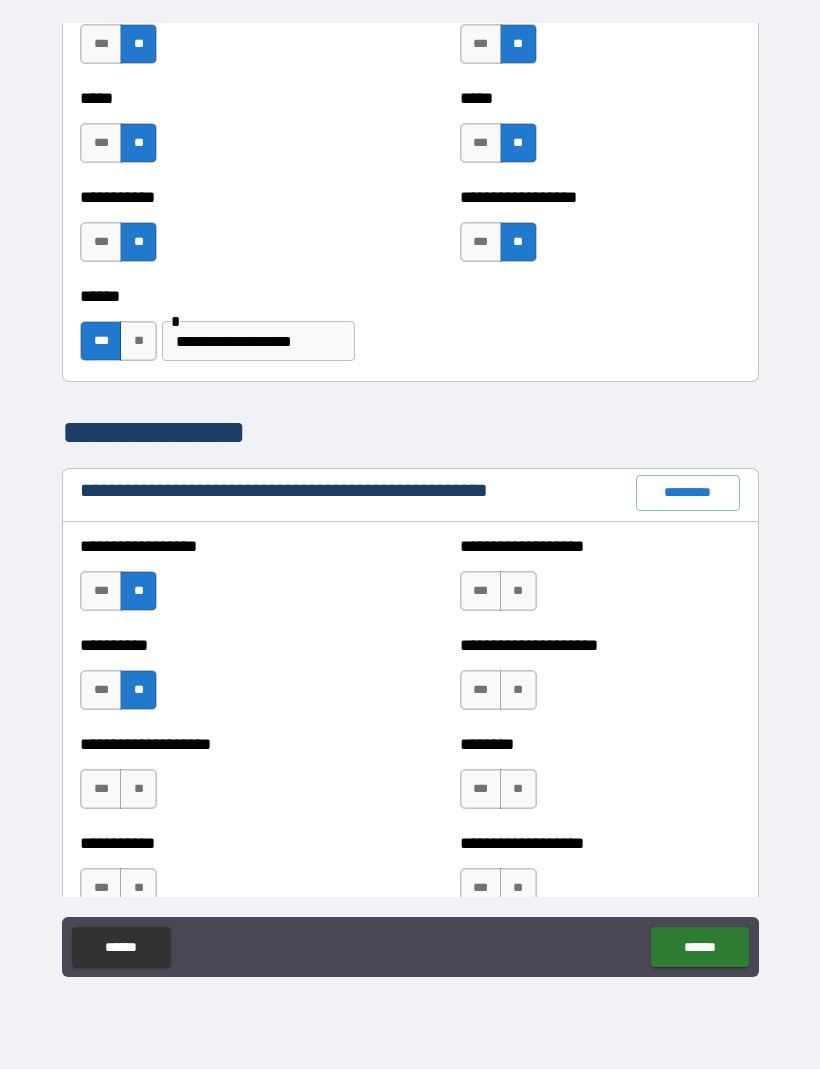 click on "**" at bounding box center [138, 790] 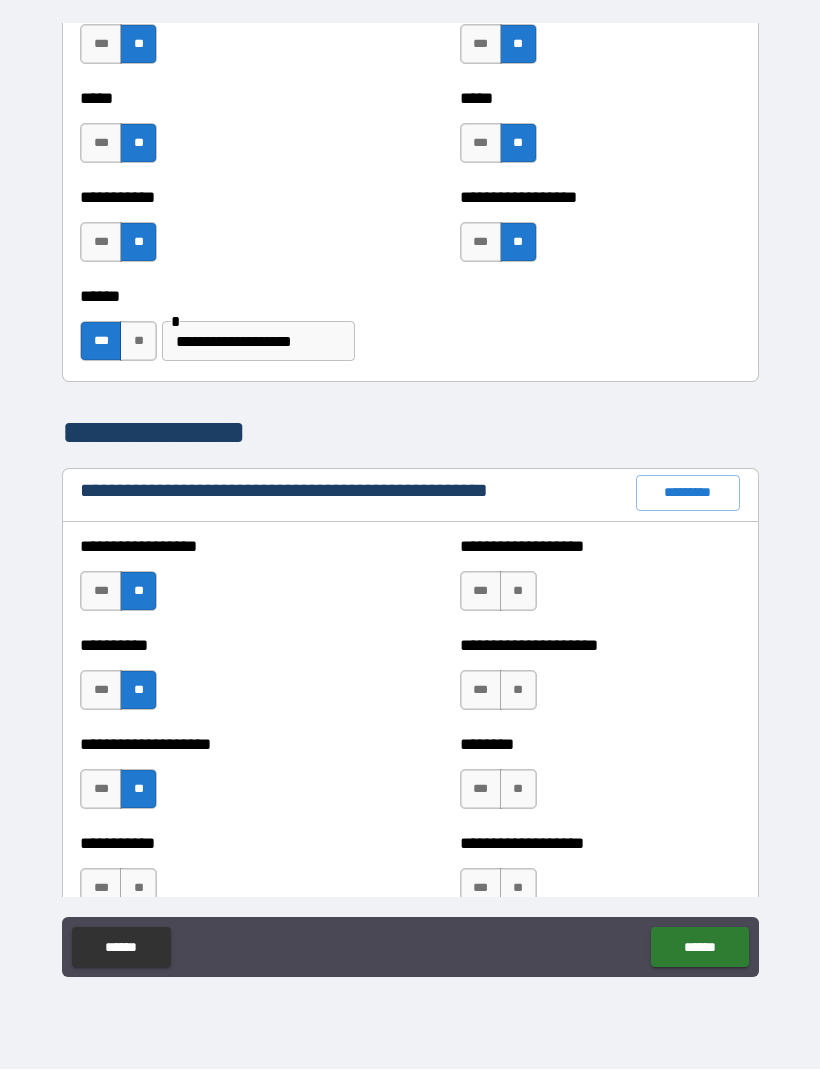 click on "**" at bounding box center (138, 889) 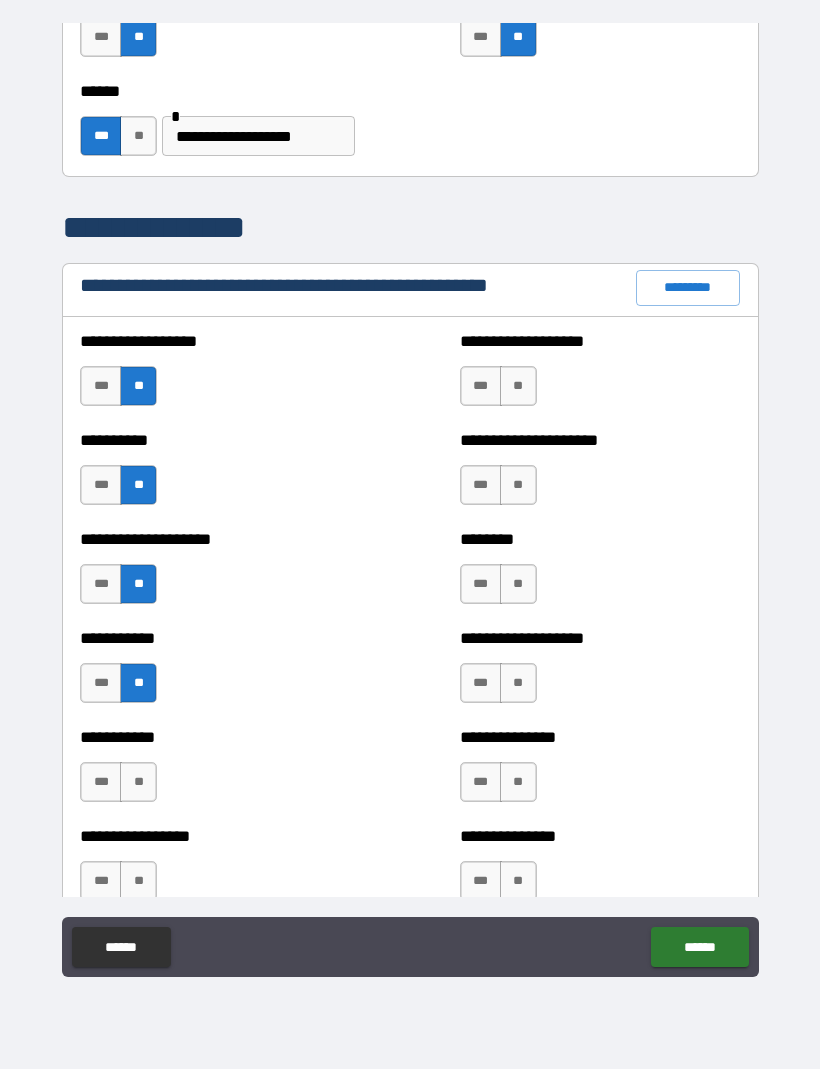 scroll, scrollTop: 2166, scrollLeft: 0, axis: vertical 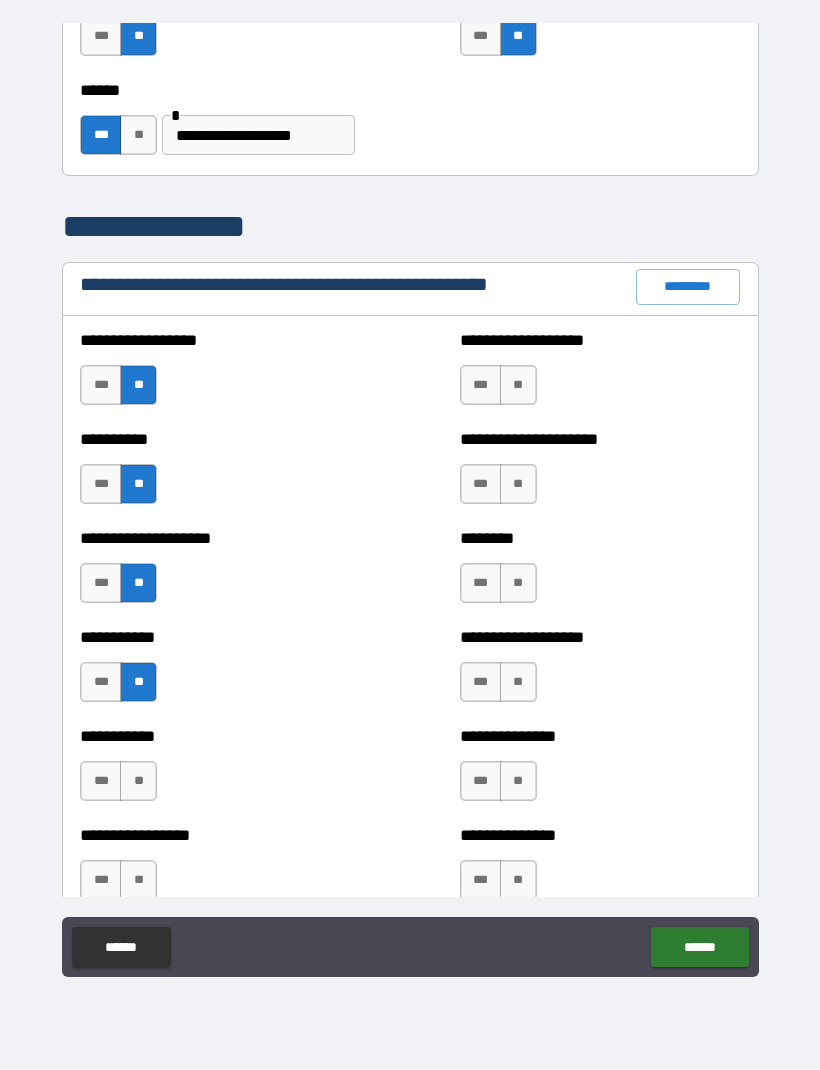 click on "**" at bounding box center [138, 782] 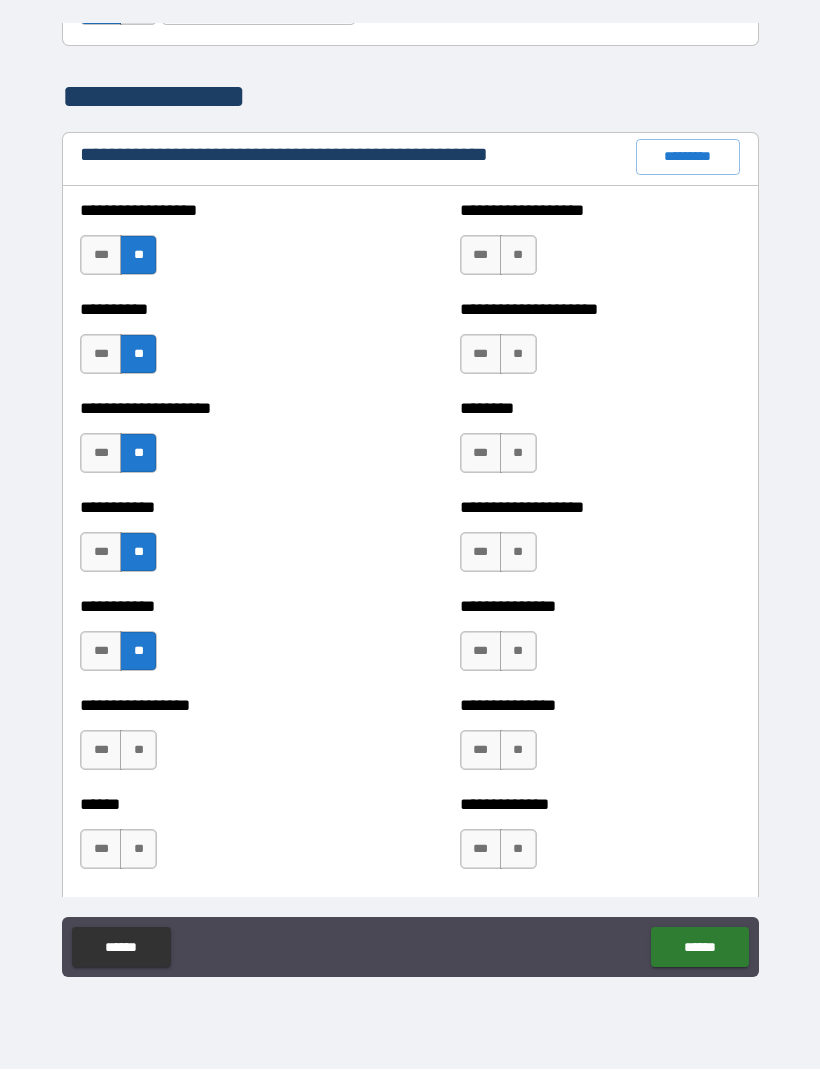 scroll, scrollTop: 2312, scrollLeft: 0, axis: vertical 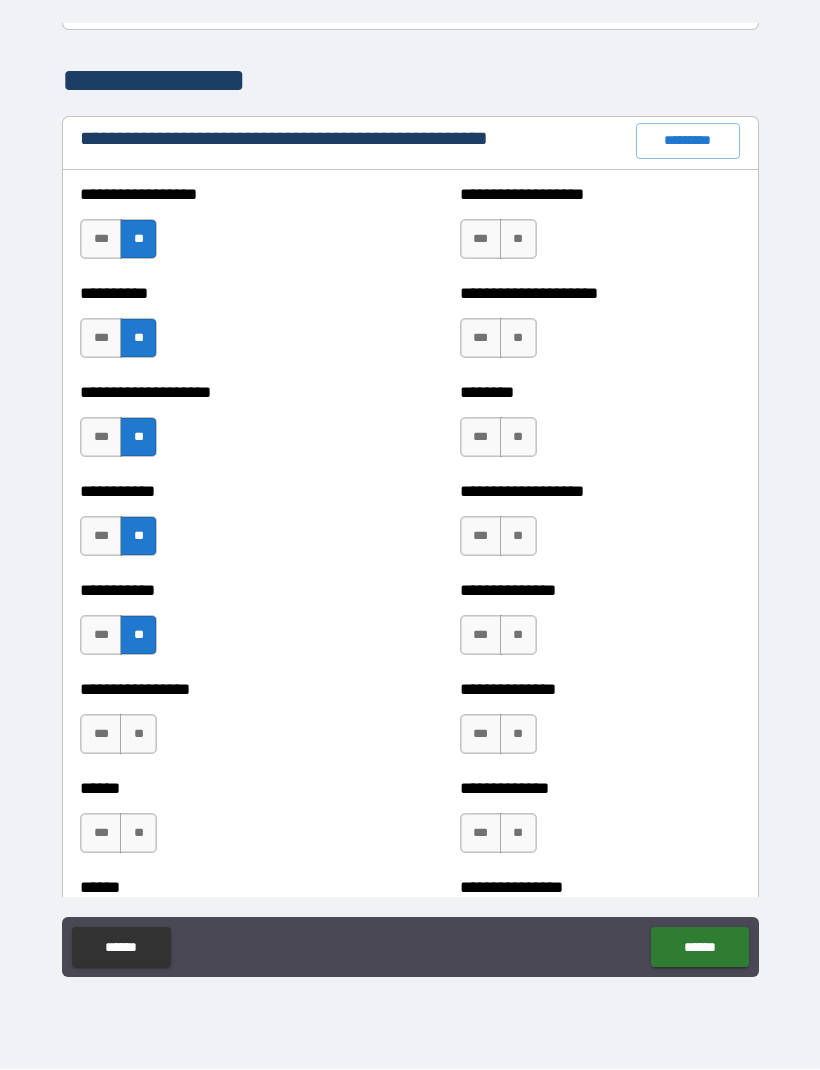 click on "**" at bounding box center [138, 735] 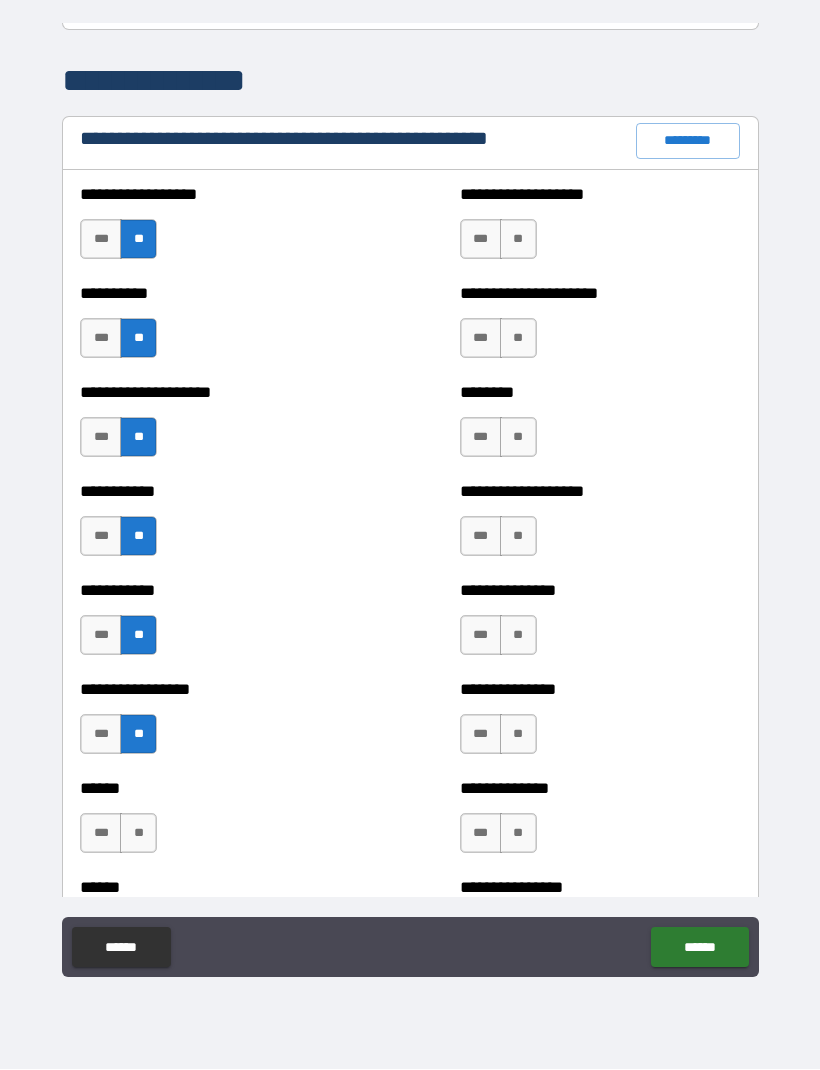 click on "**" at bounding box center [138, 834] 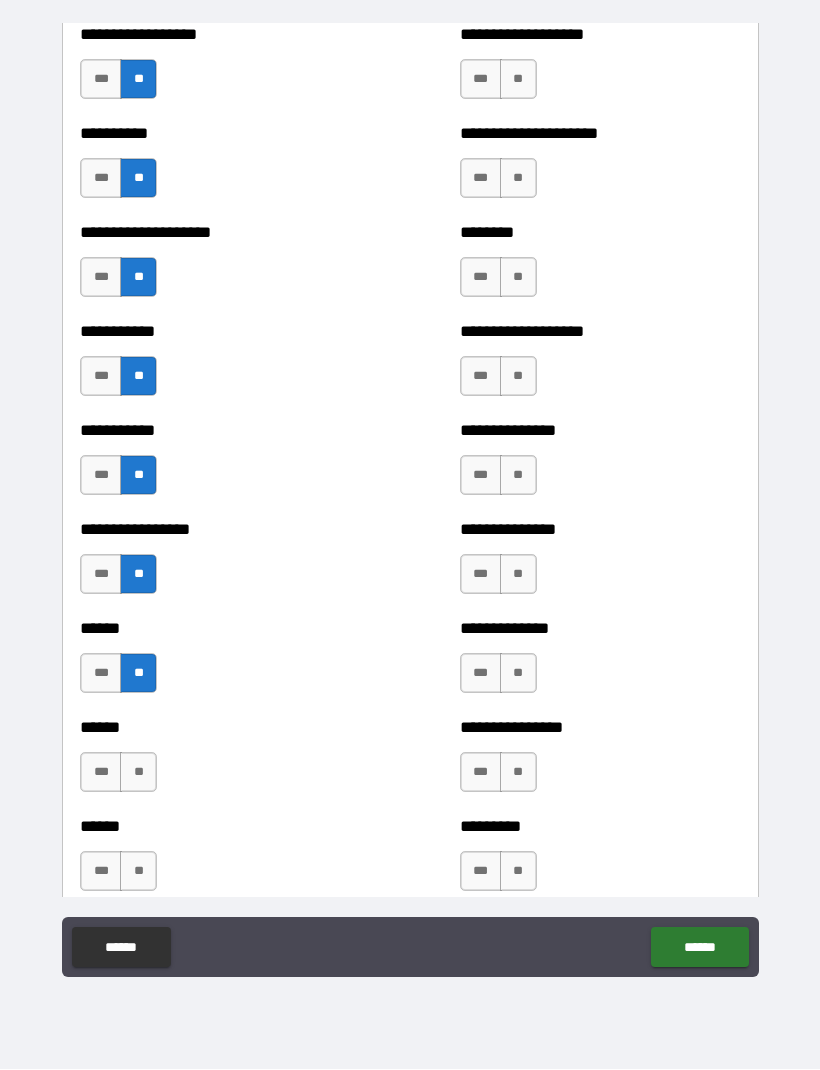 scroll, scrollTop: 2474, scrollLeft: 0, axis: vertical 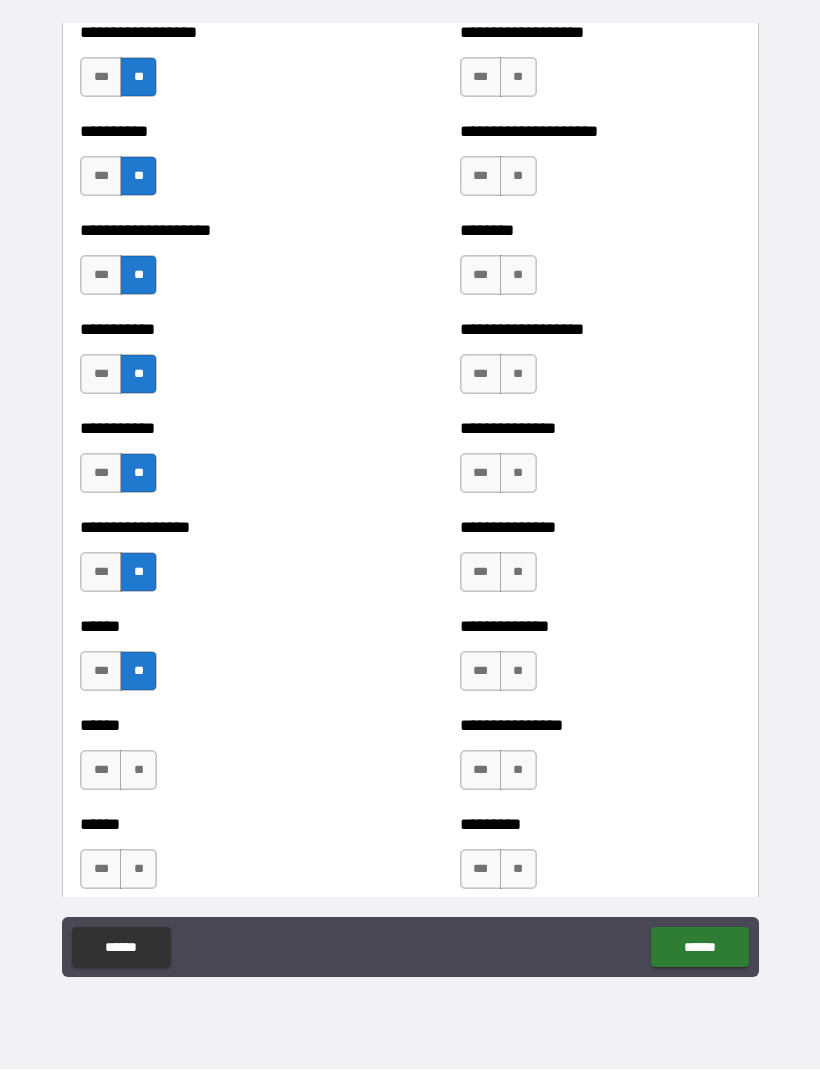 click on "**" at bounding box center [138, 771] 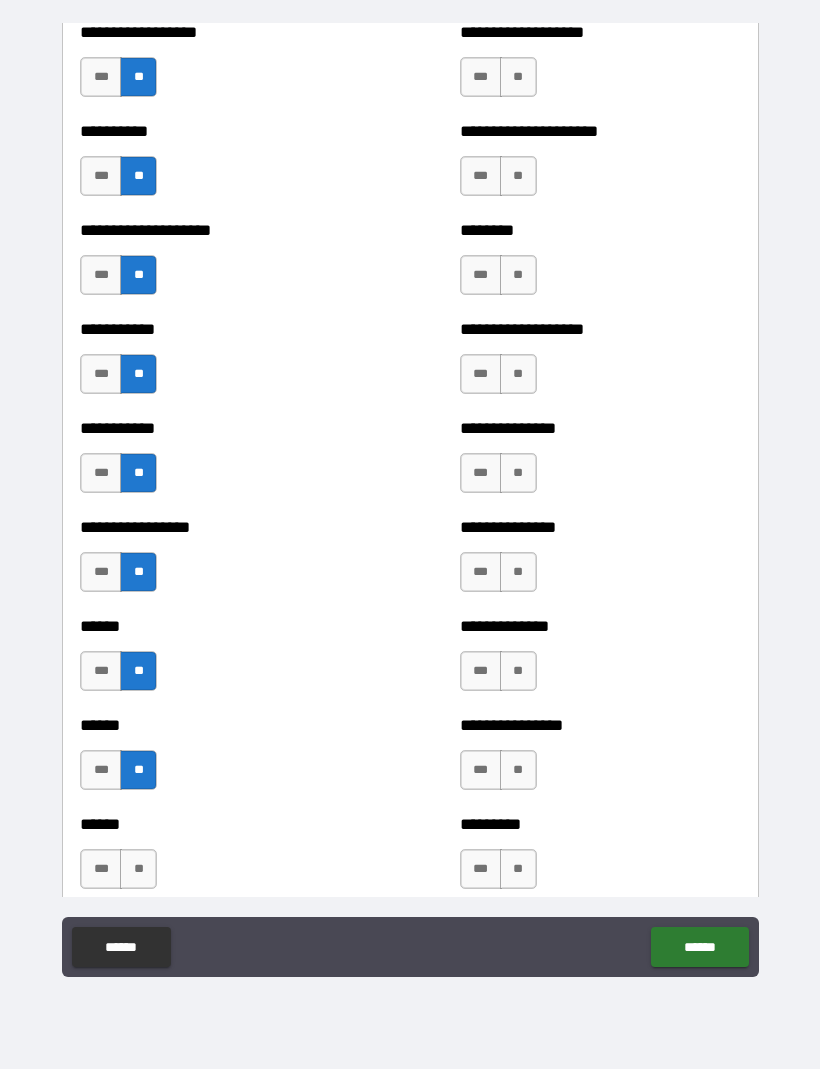 click on "*** **" at bounding box center [121, 875] 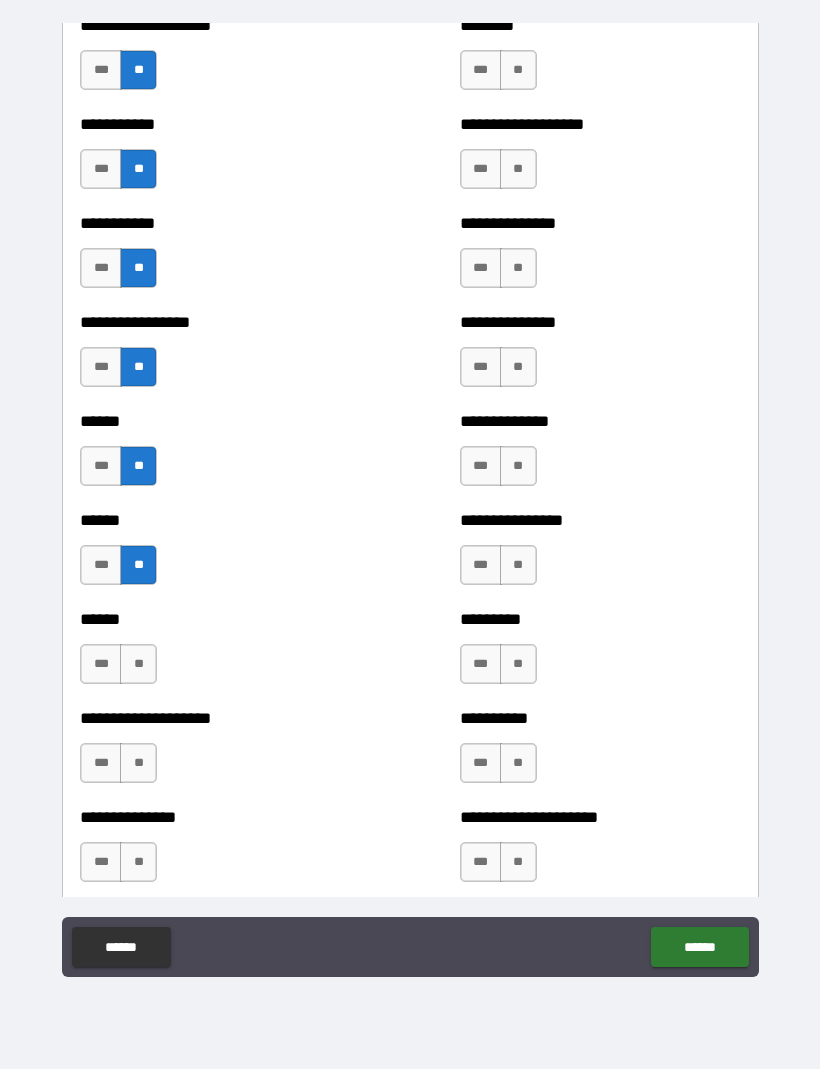 scroll, scrollTop: 2683, scrollLeft: 0, axis: vertical 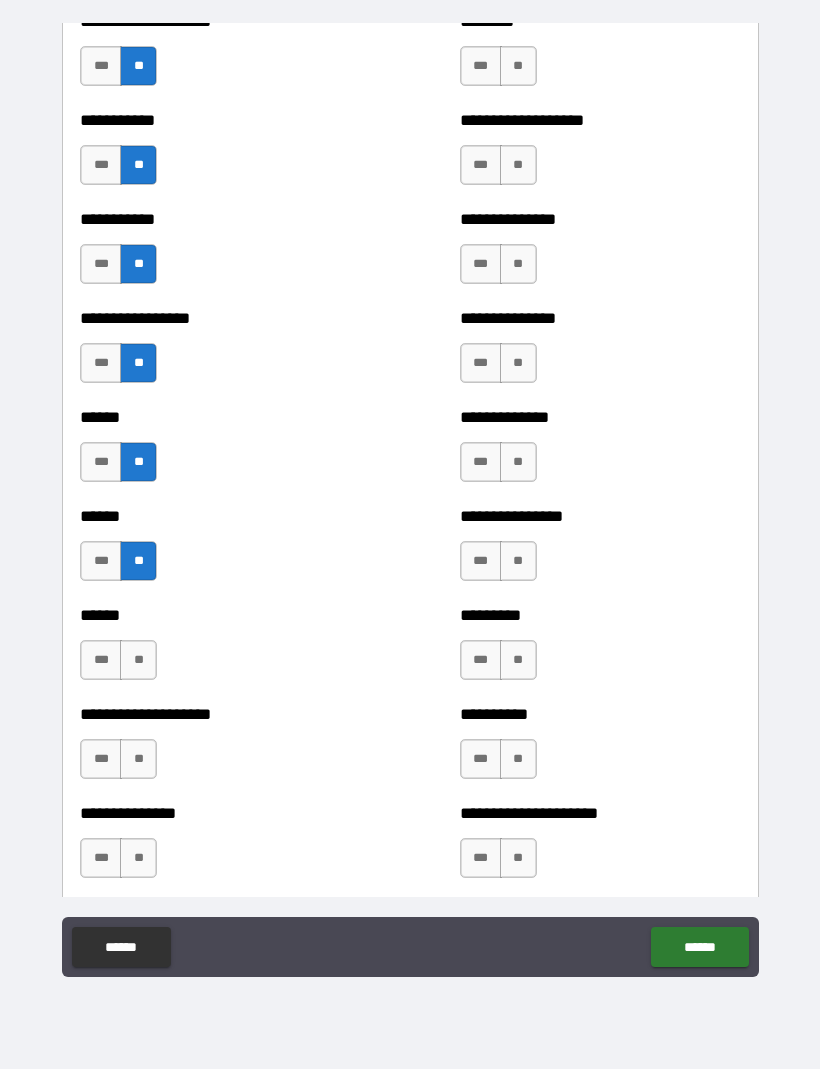 click on "**" at bounding box center [138, 661] 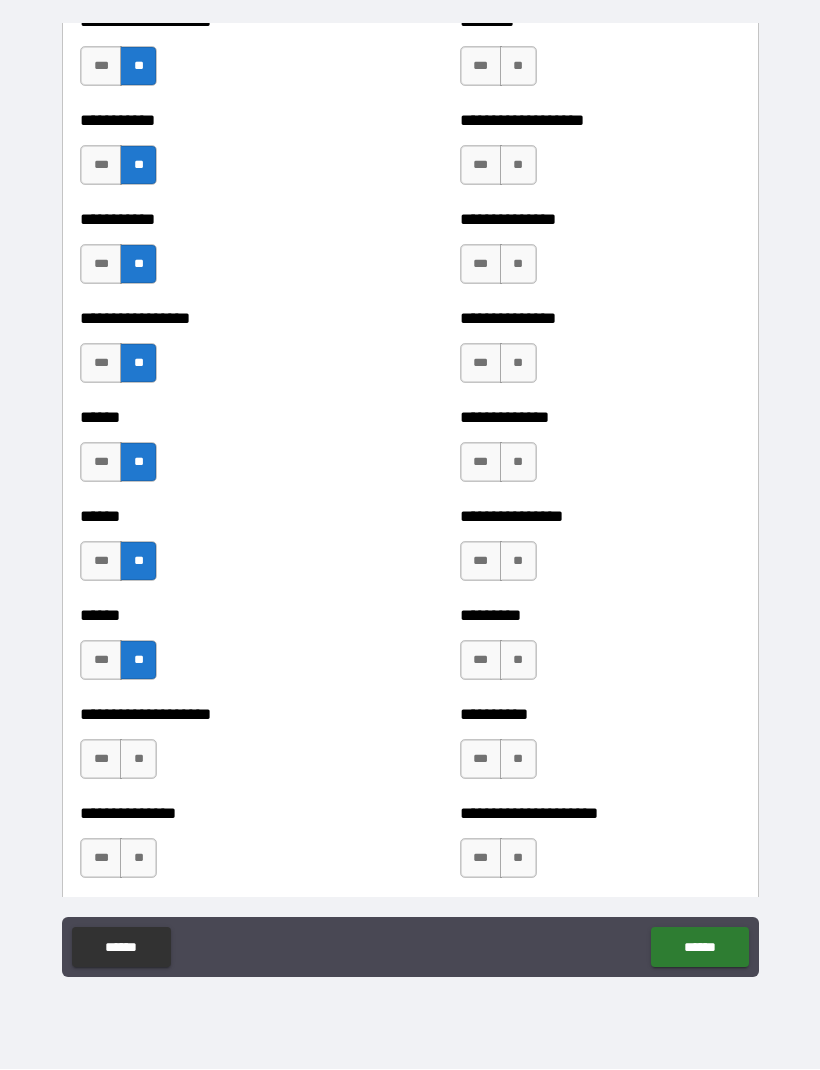 click on "**********" at bounding box center [220, 750] 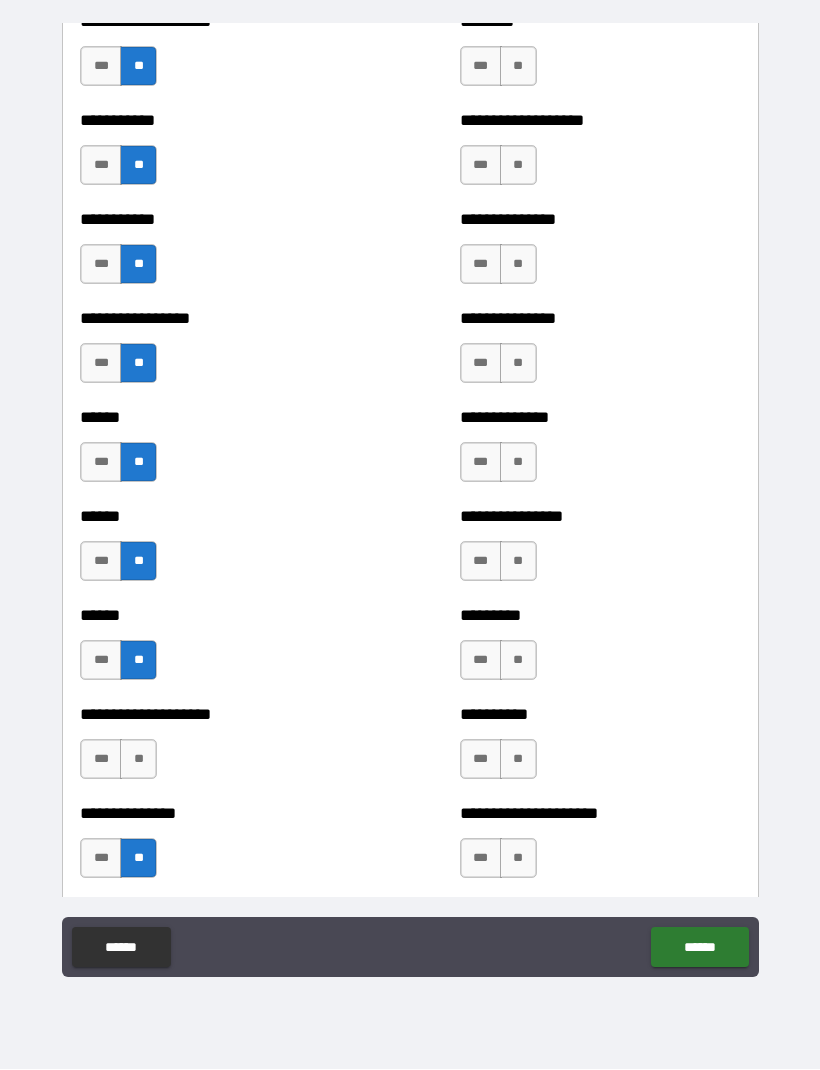 click on "**" at bounding box center [138, 760] 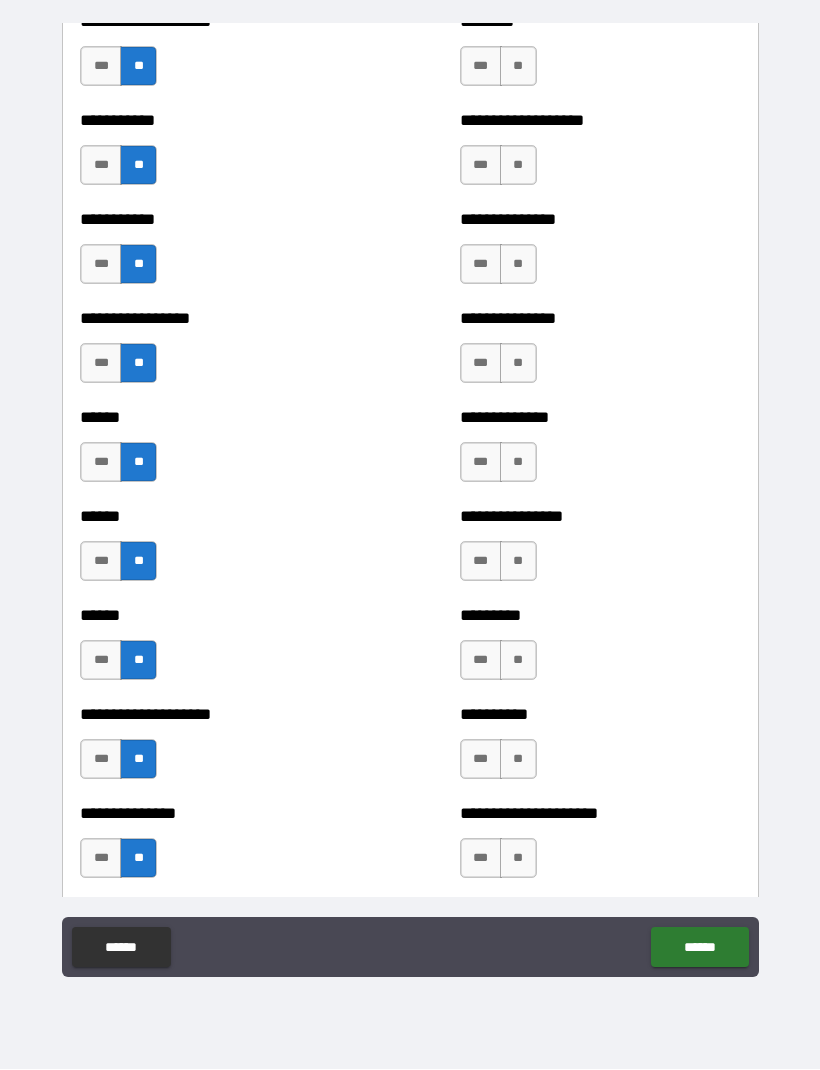click on "***" at bounding box center [101, 859] 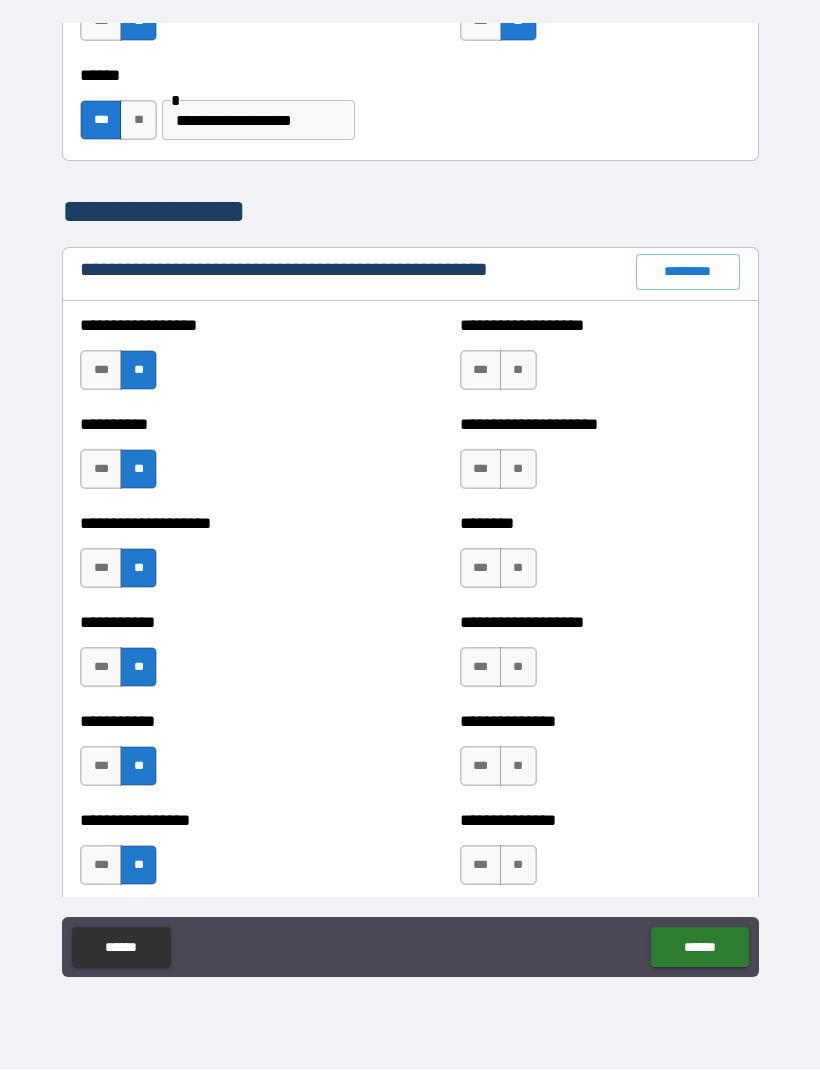 scroll, scrollTop: 2185, scrollLeft: 0, axis: vertical 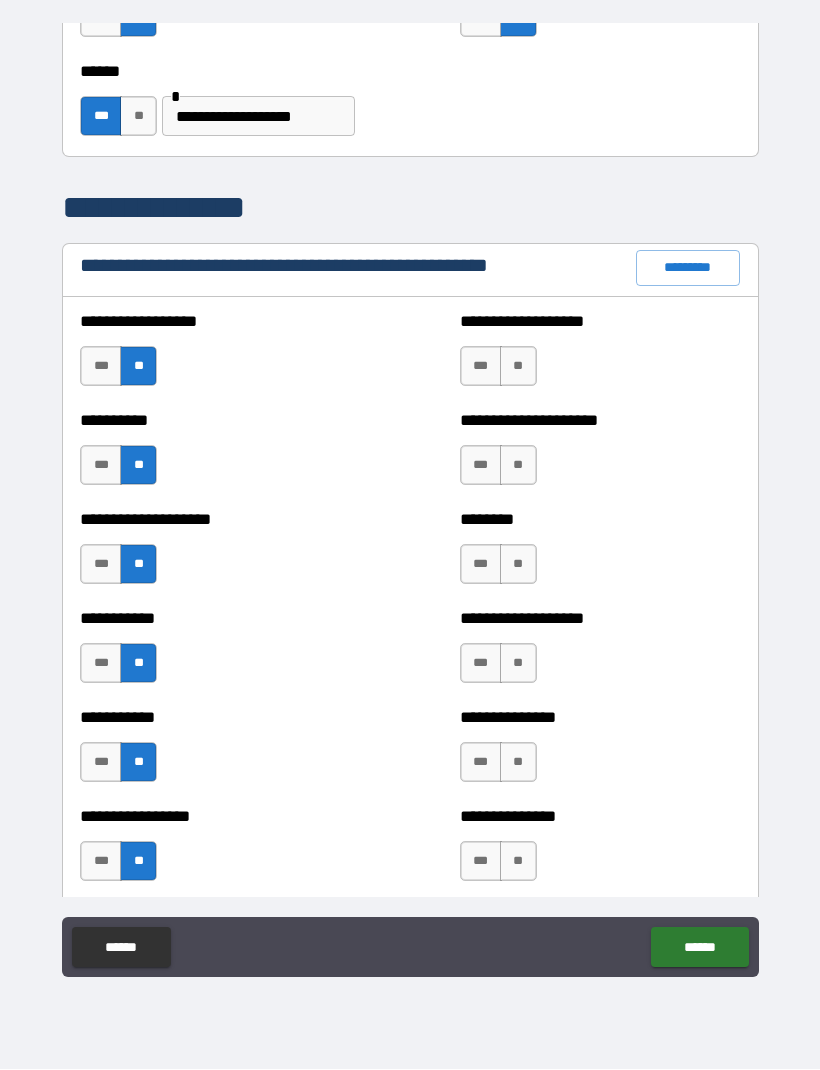 click on "**" at bounding box center [518, 367] 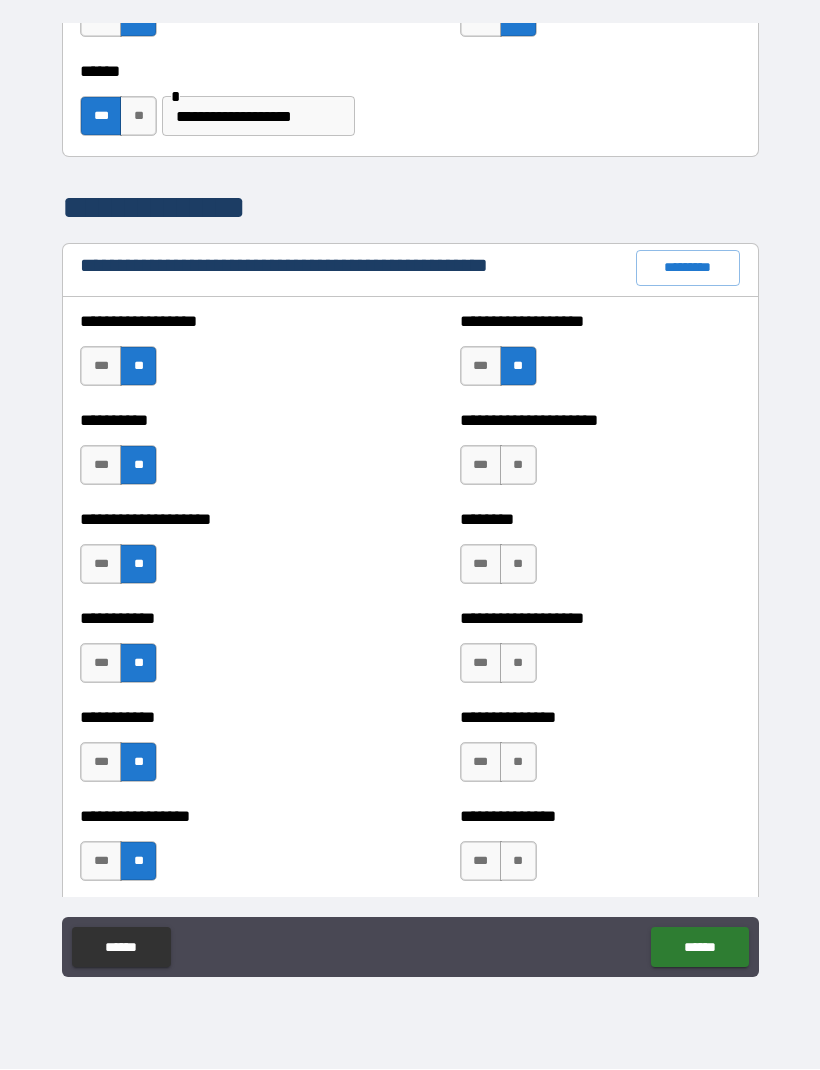 click on "**" at bounding box center [518, 466] 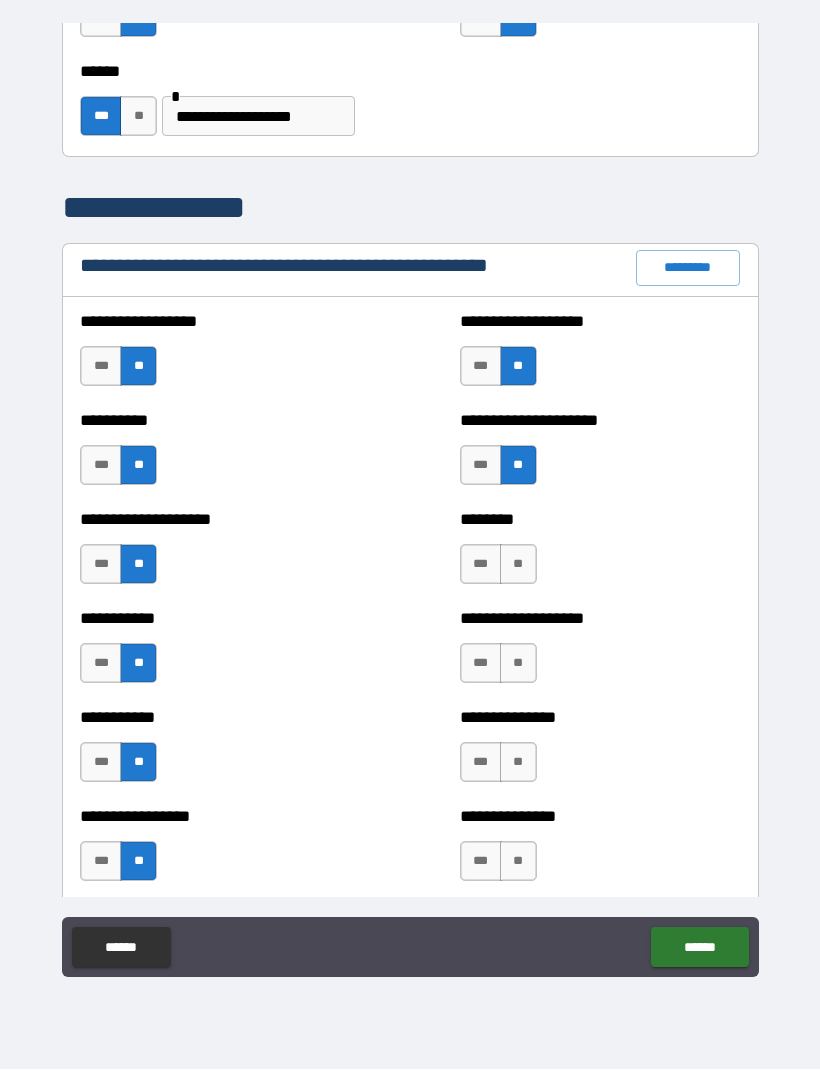 click on "**" at bounding box center (518, 565) 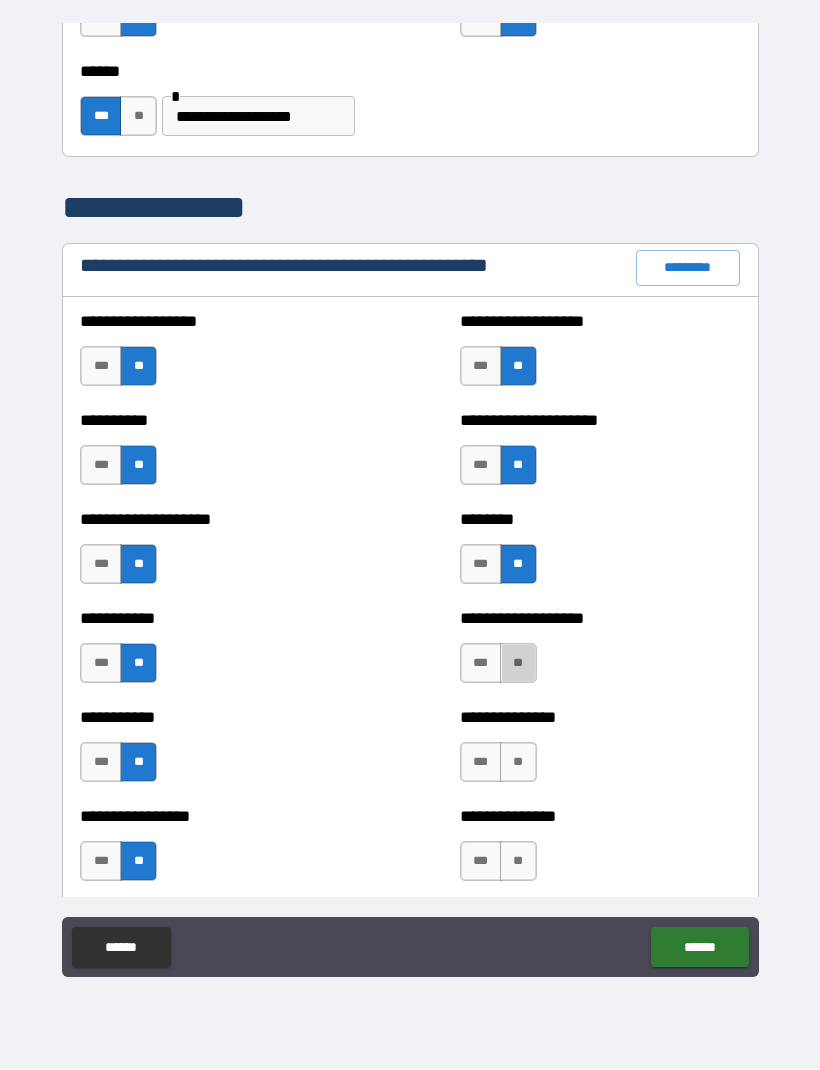 click on "**" at bounding box center [518, 664] 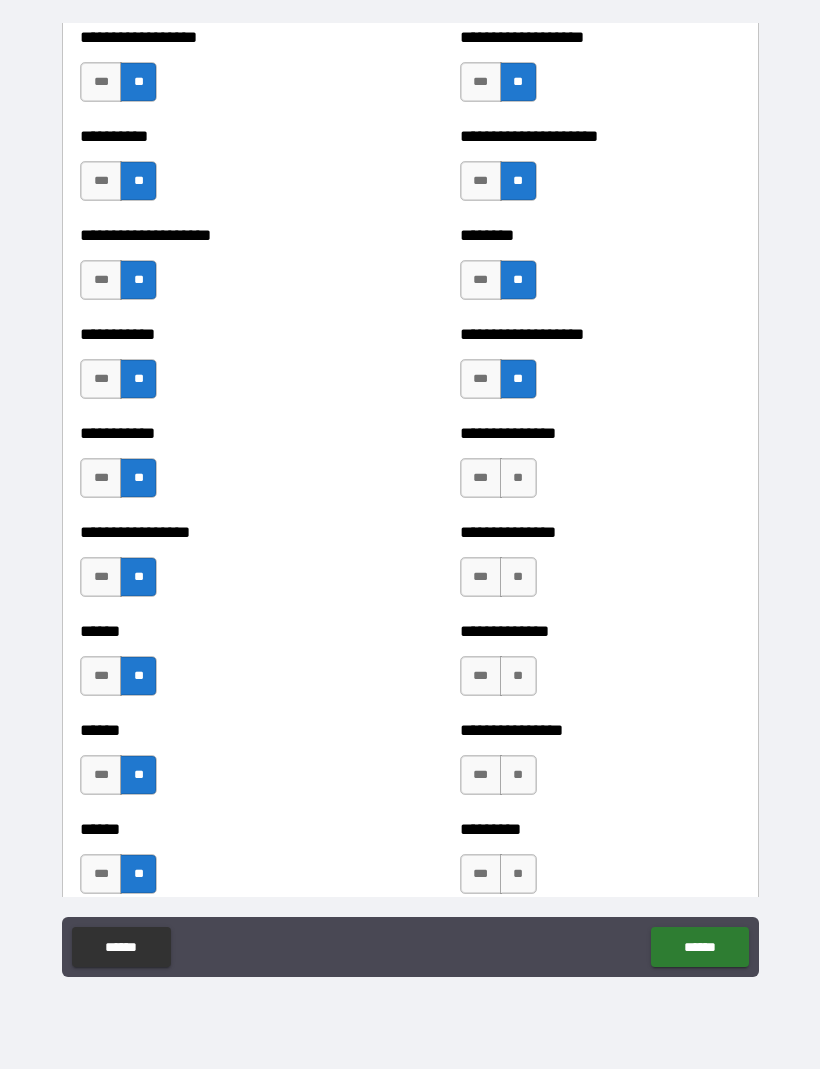 scroll, scrollTop: 2470, scrollLeft: 0, axis: vertical 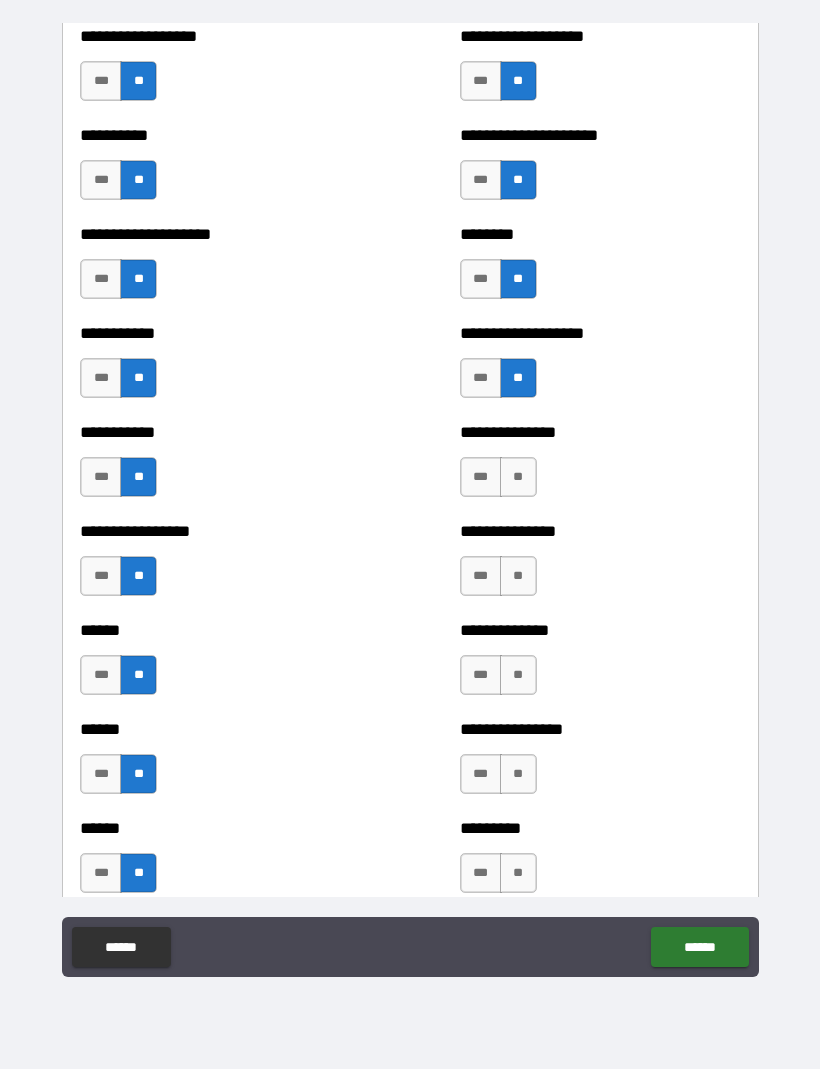 click on "**" at bounding box center (518, 478) 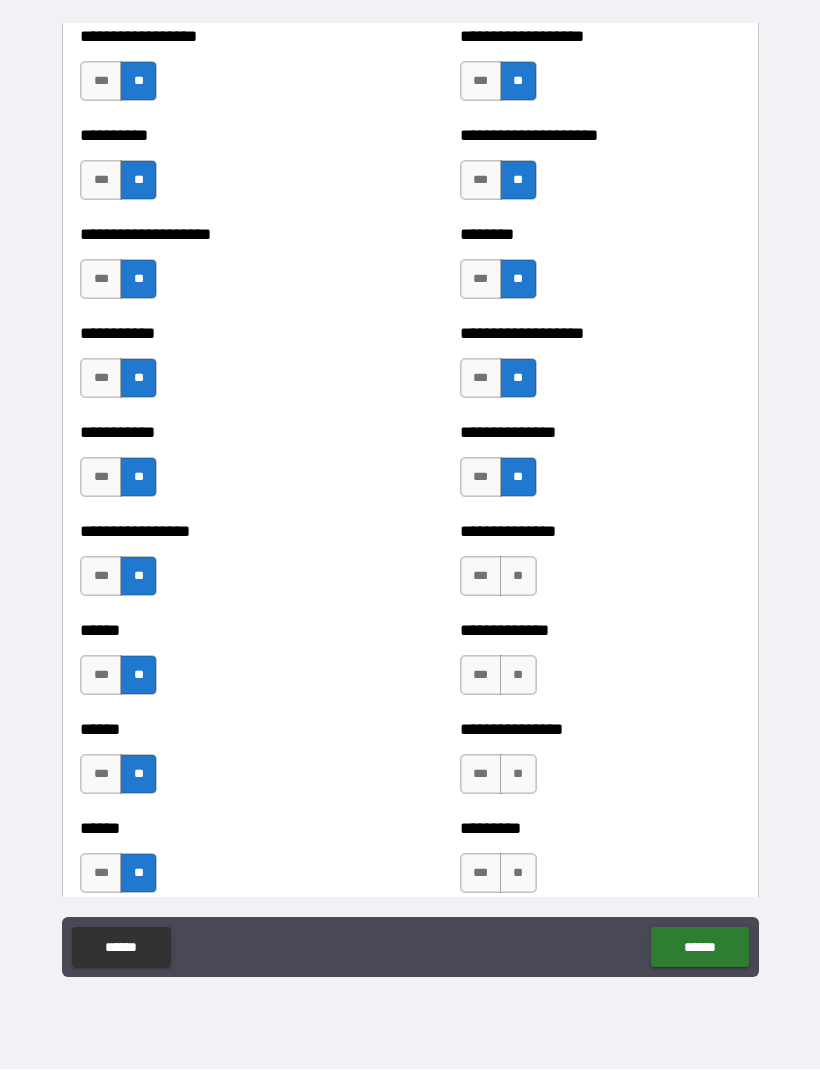 click on "**" at bounding box center (518, 577) 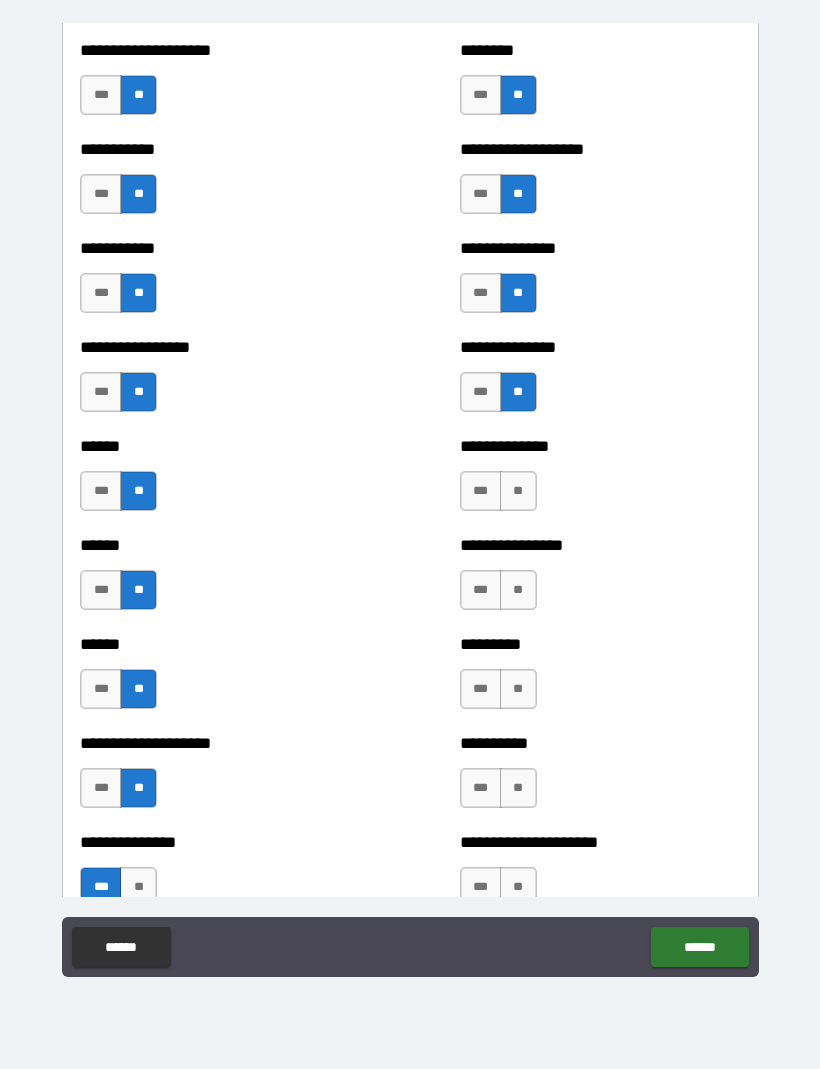 scroll, scrollTop: 2662, scrollLeft: 0, axis: vertical 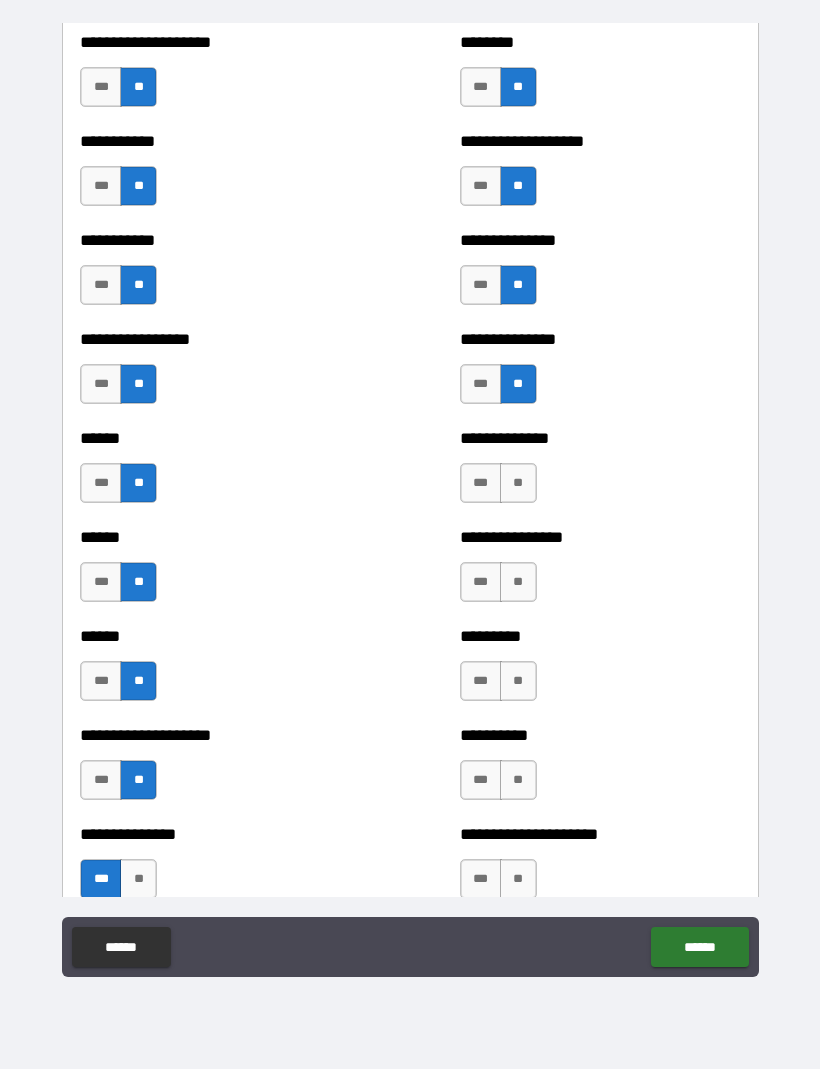 click on "**" at bounding box center [518, 484] 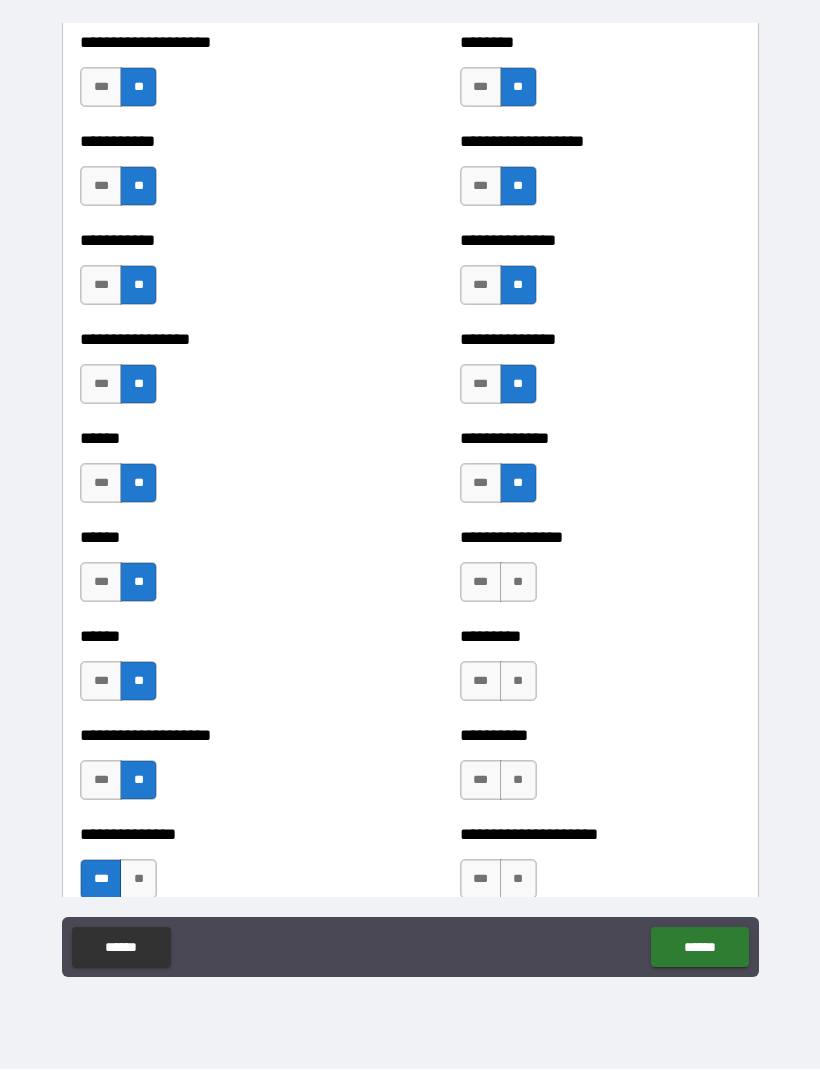 click on "**" at bounding box center [518, 583] 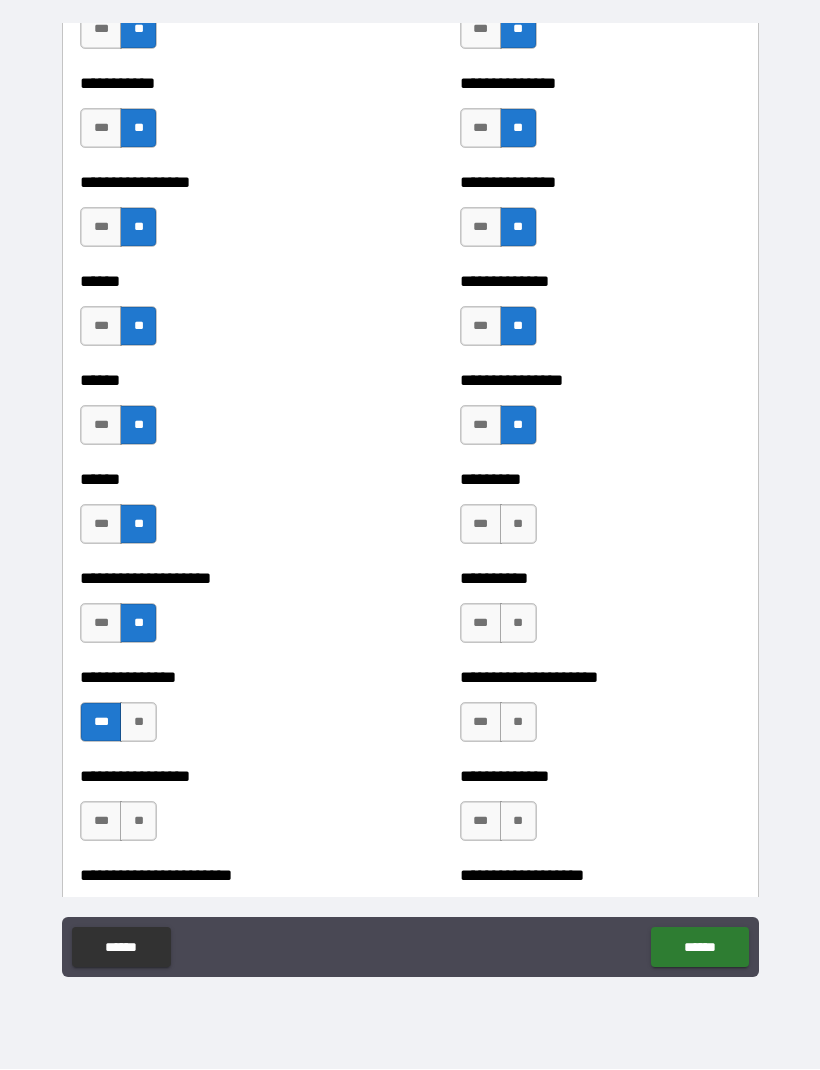 scroll, scrollTop: 2821, scrollLeft: 0, axis: vertical 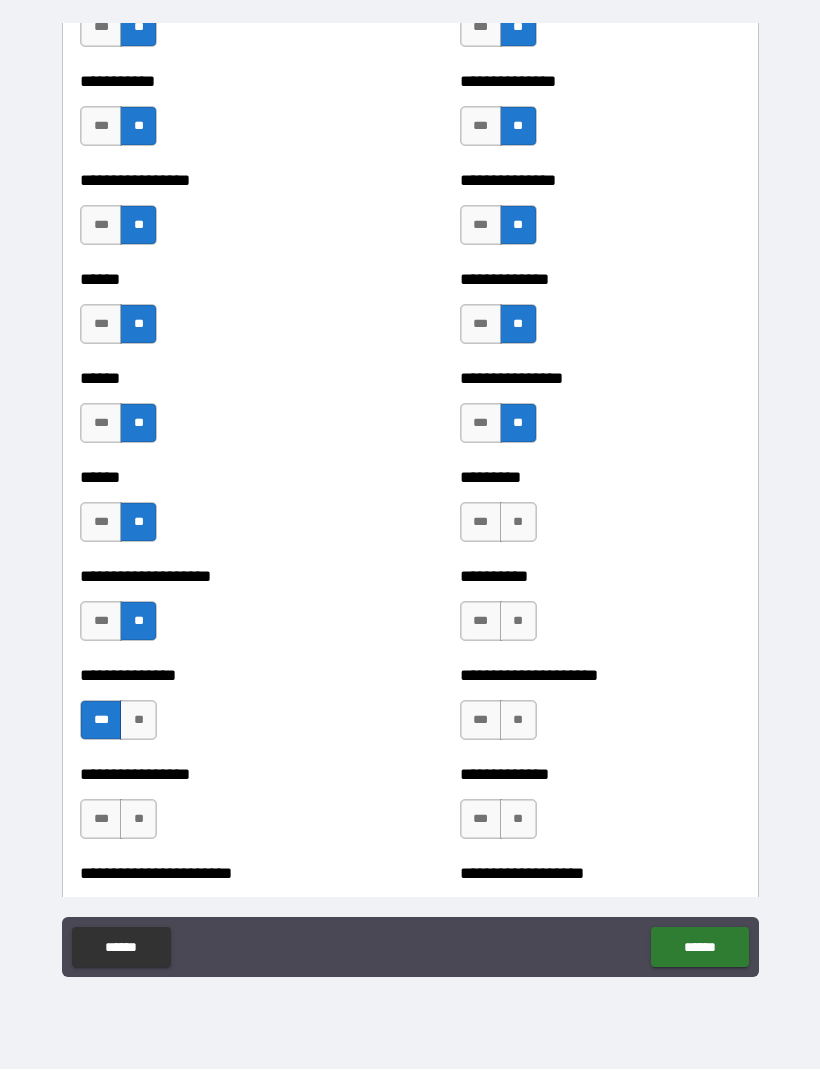 click on "**" at bounding box center [518, 523] 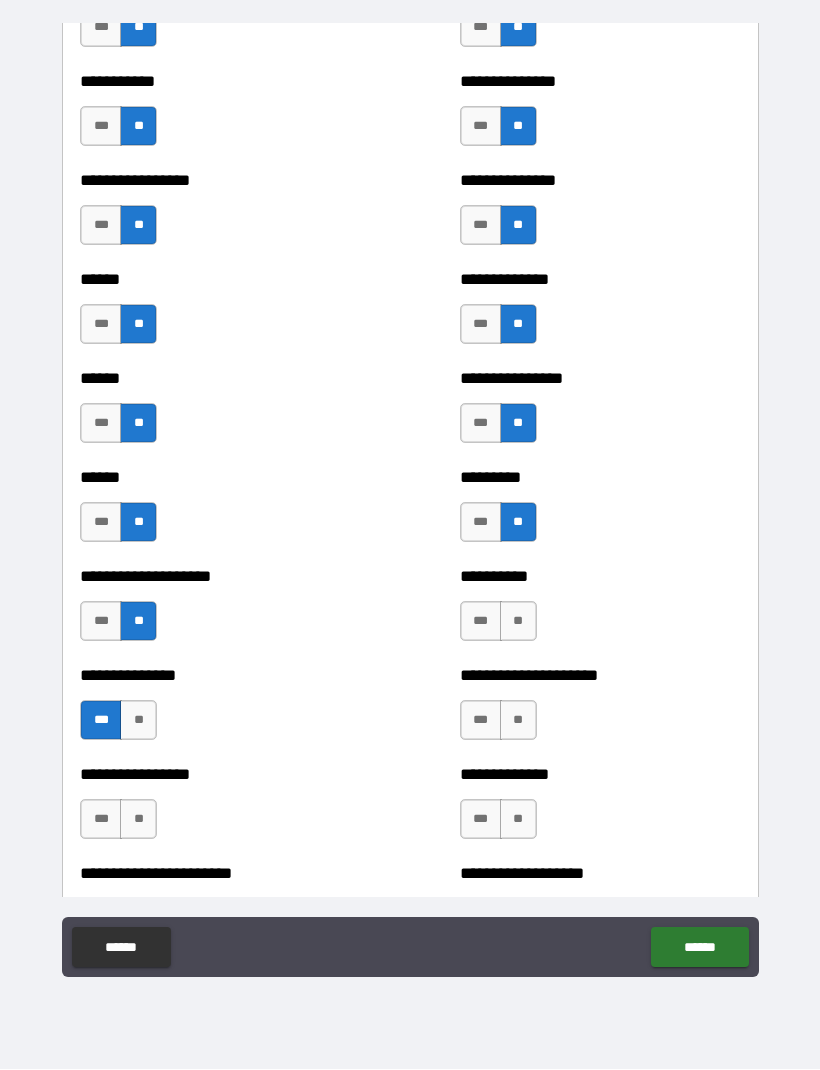 click on "**" at bounding box center [518, 622] 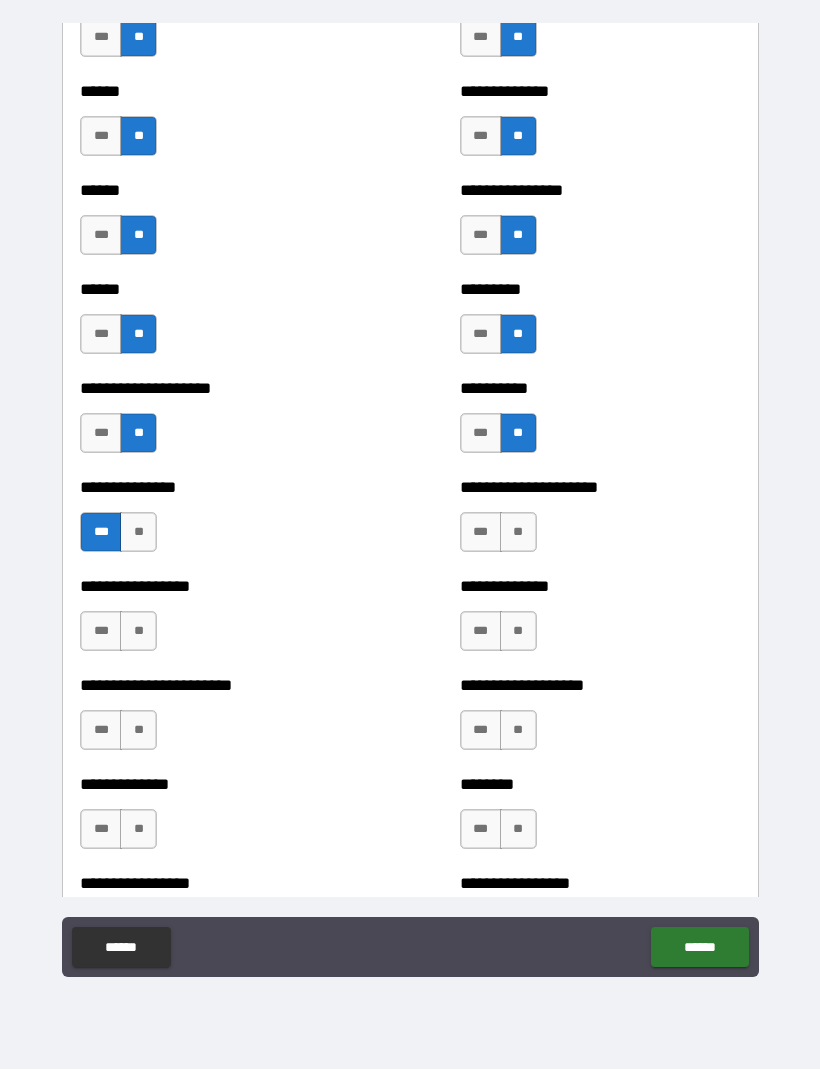scroll, scrollTop: 3014, scrollLeft: 0, axis: vertical 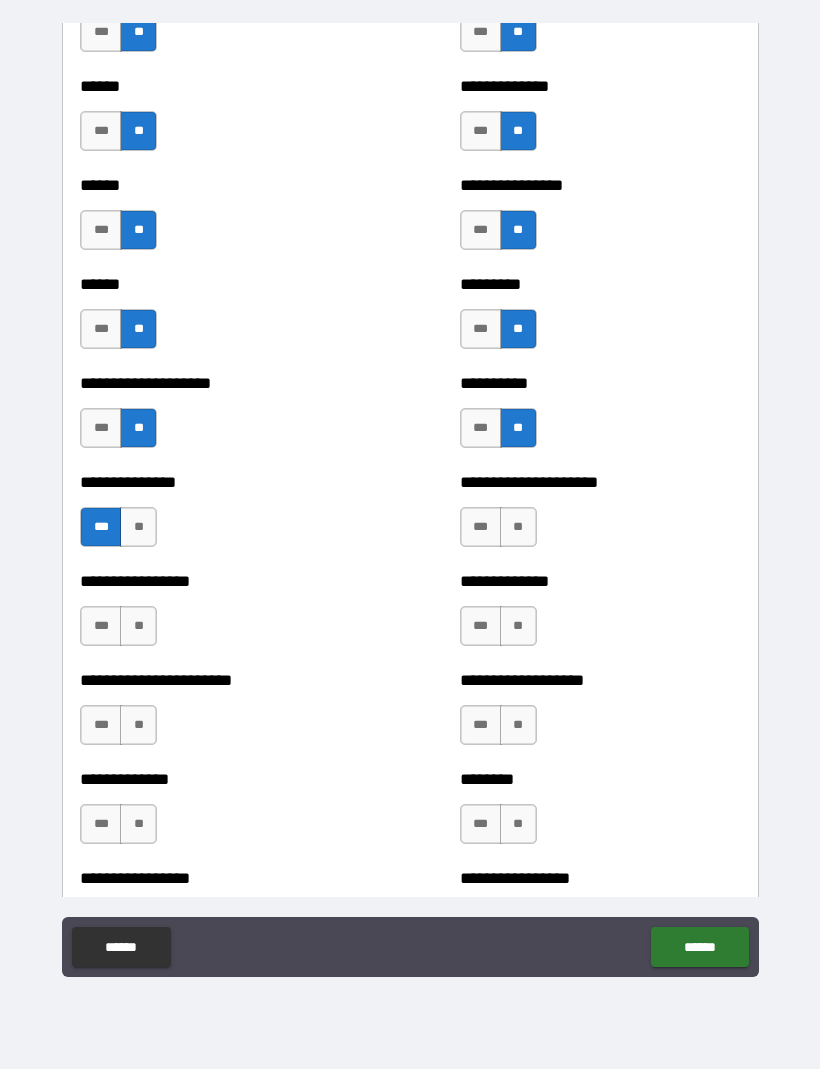 click on "**" at bounding box center [518, 528] 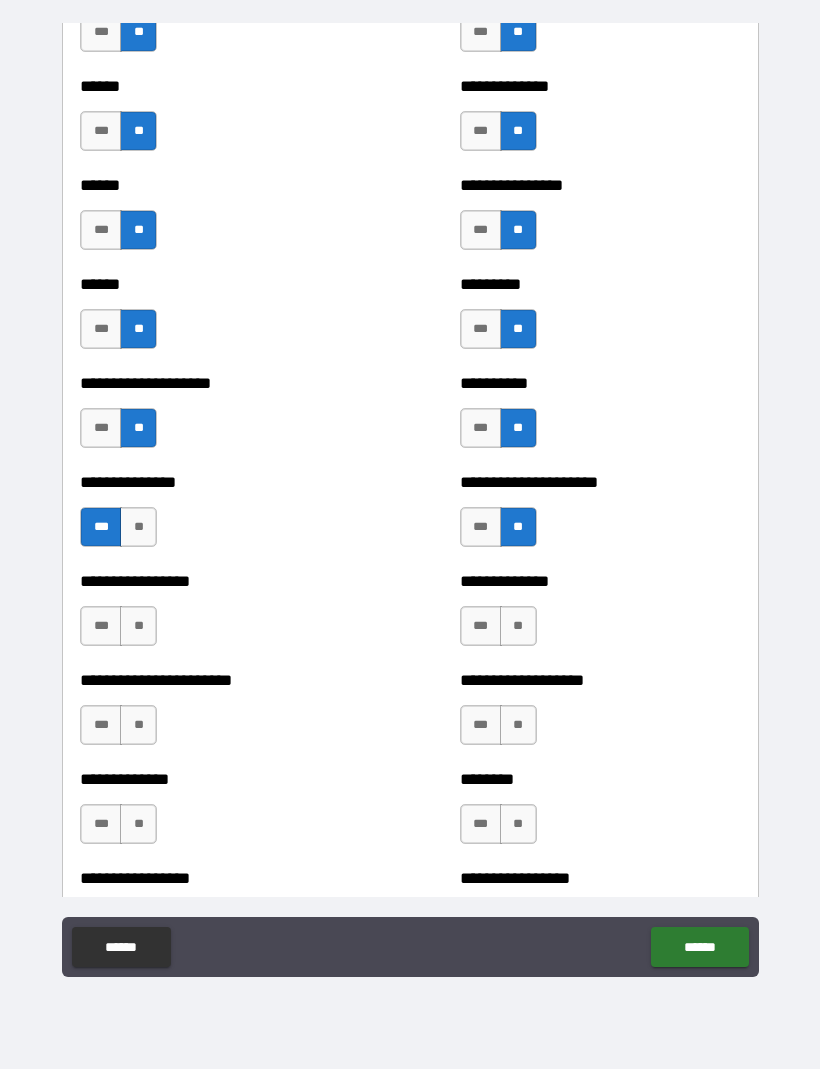 click on "**" at bounding box center (518, 627) 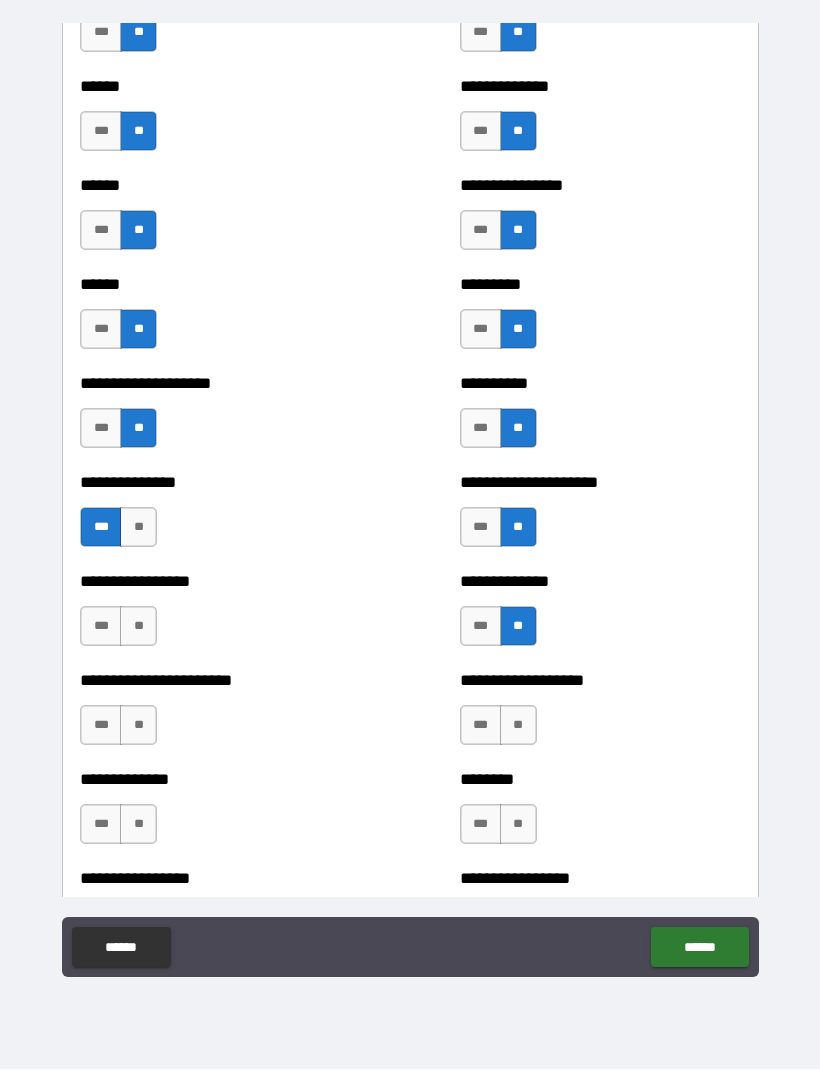 click on "**" at bounding box center [518, 726] 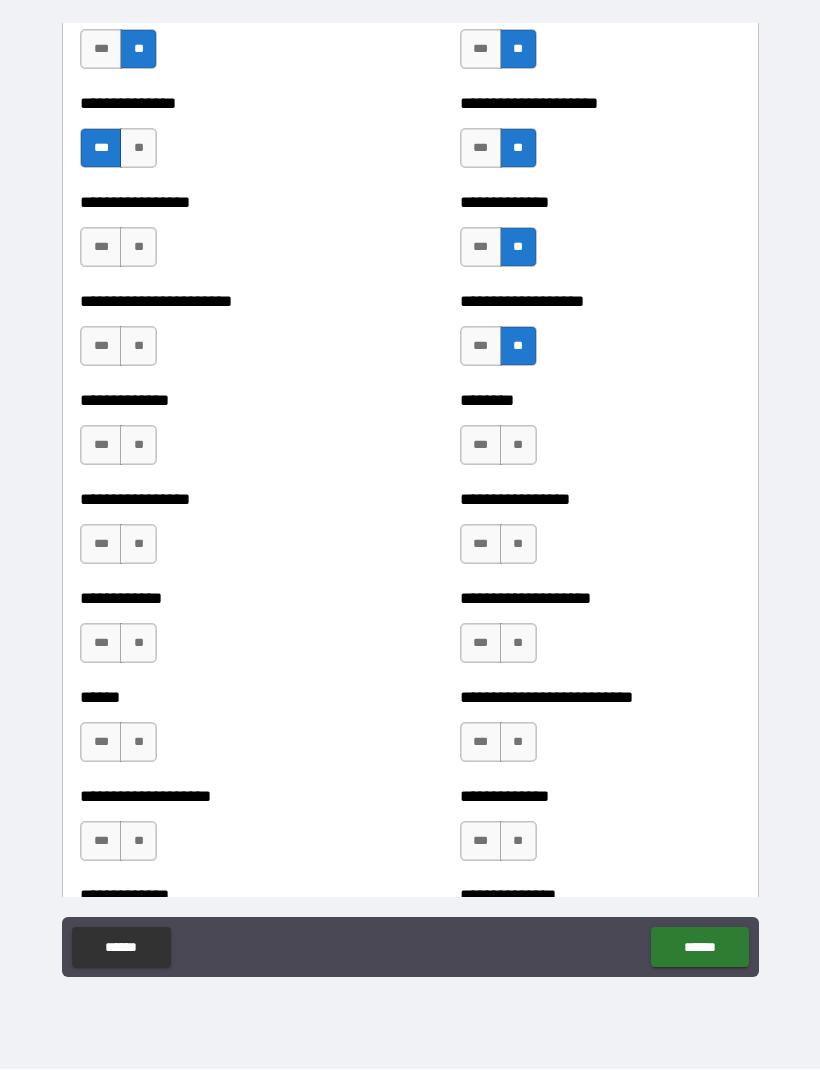scroll, scrollTop: 3393, scrollLeft: 0, axis: vertical 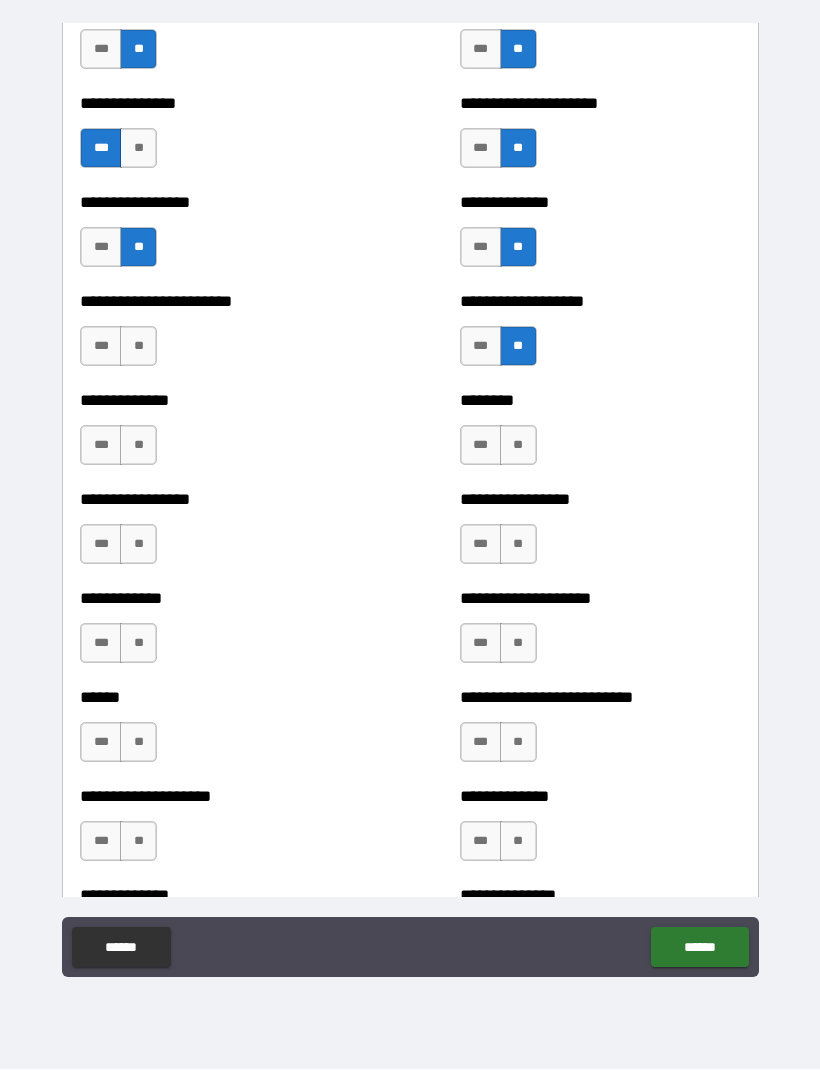 click on "**" at bounding box center [138, 347] 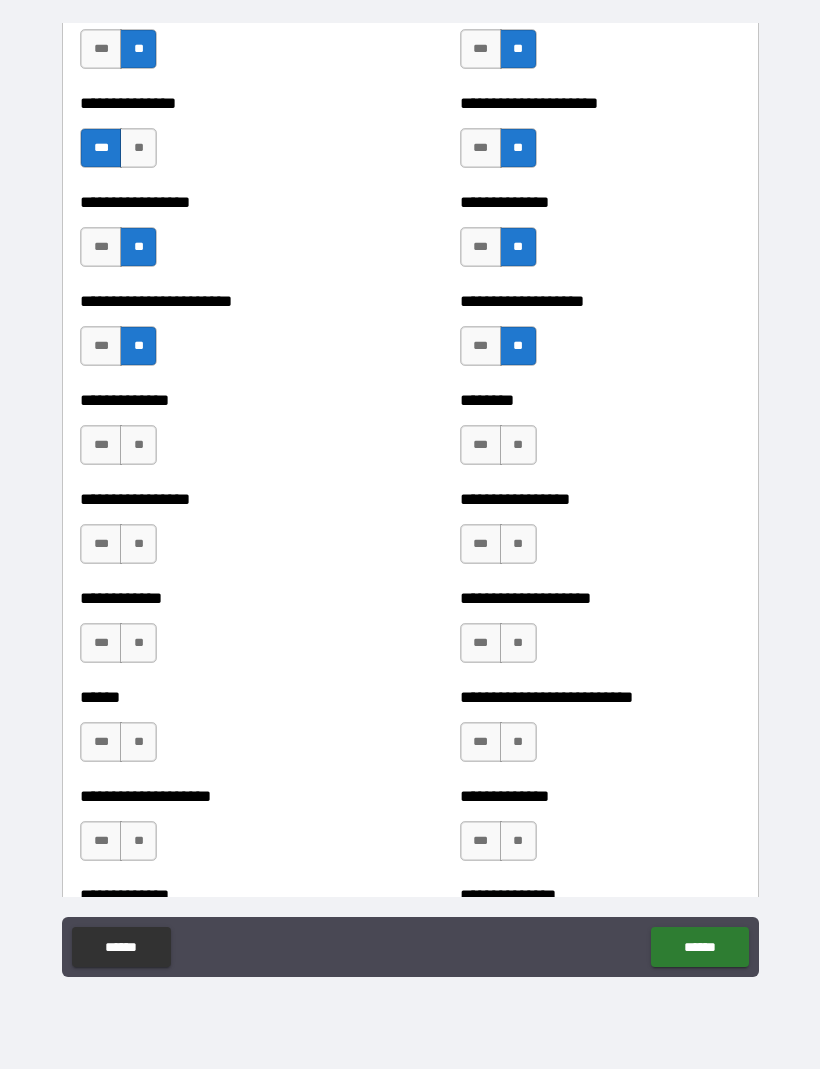 click on "**********" at bounding box center (220, 436) 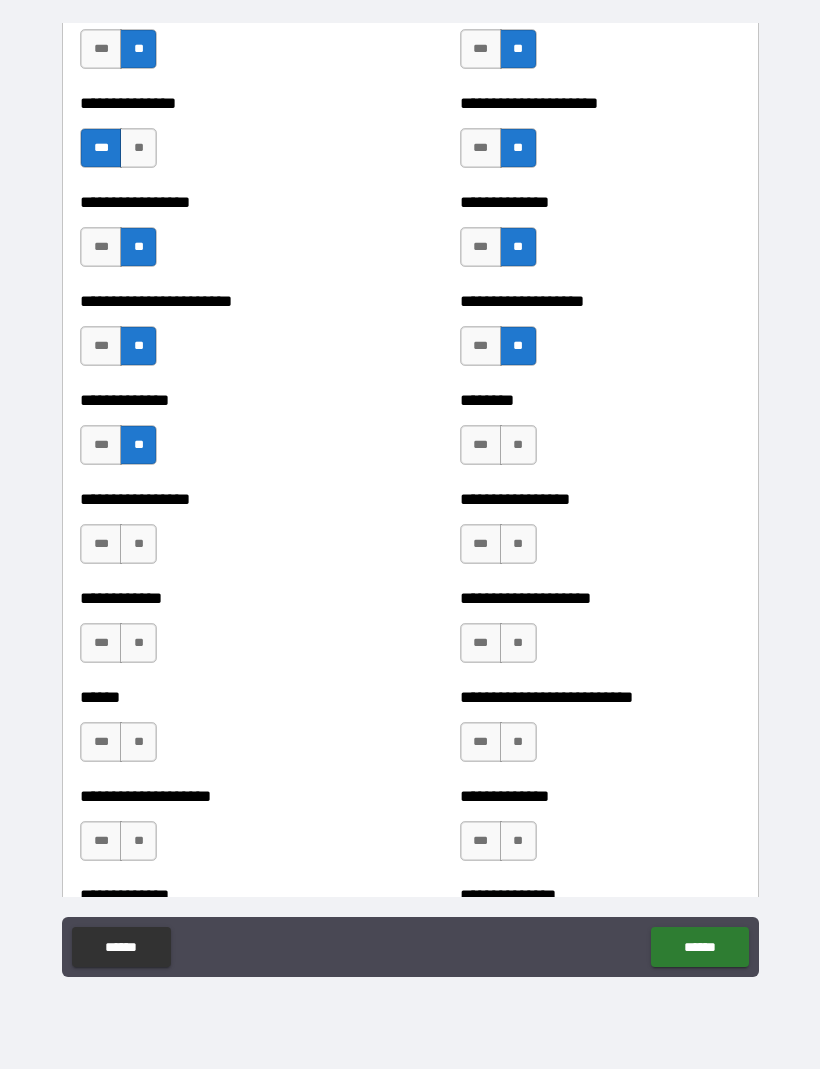 click on "**" at bounding box center (138, 545) 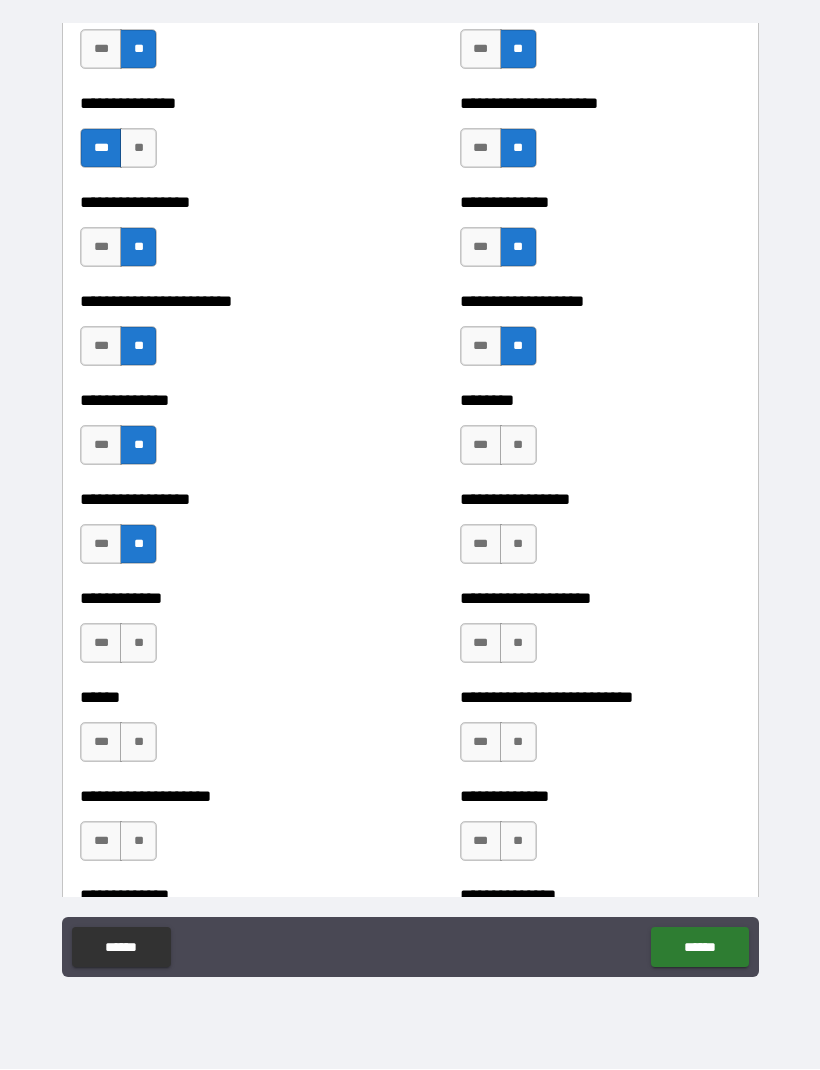 click on "**" at bounding box center (138, 644) 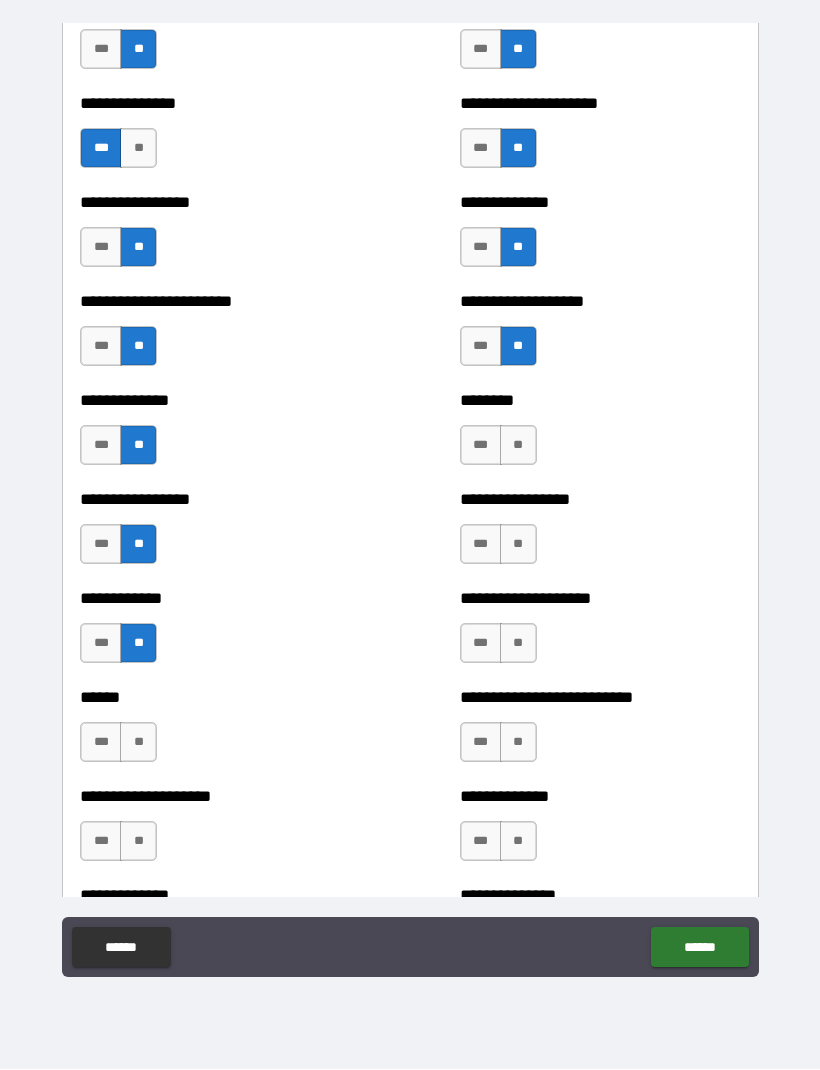 click on "**" at bounding box center (138, 743) 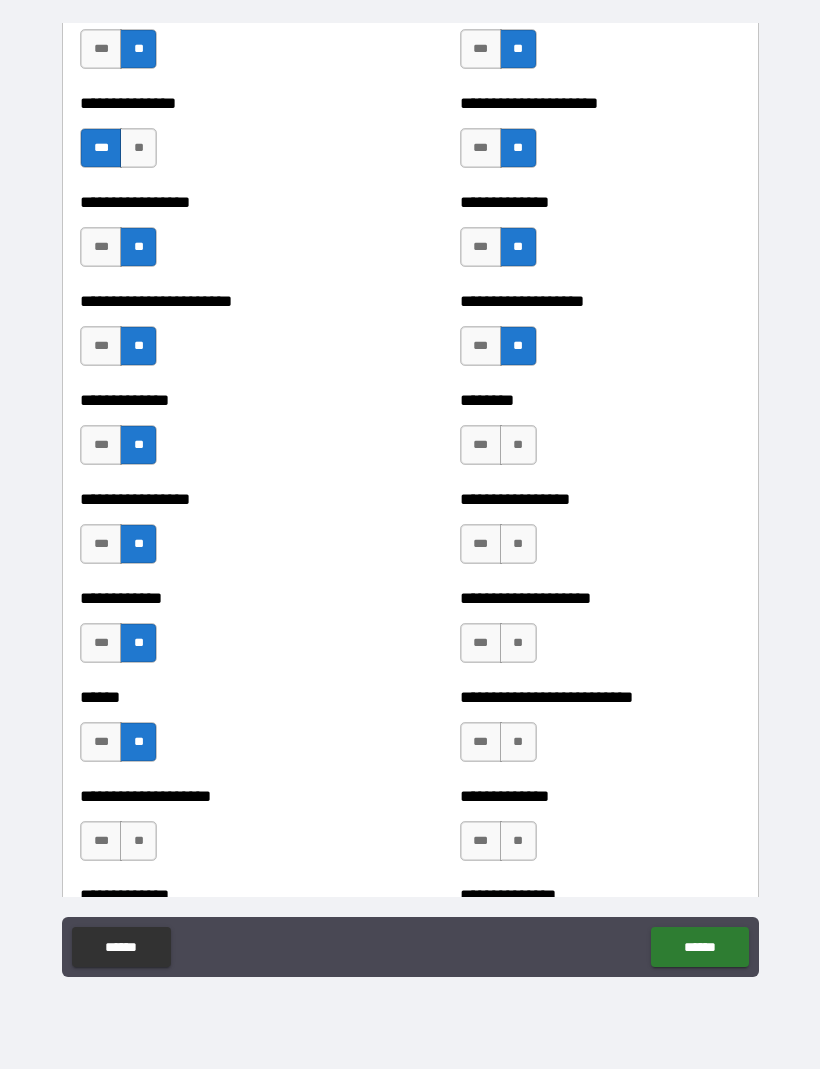 click on "**" at bounding box center [138, 842] 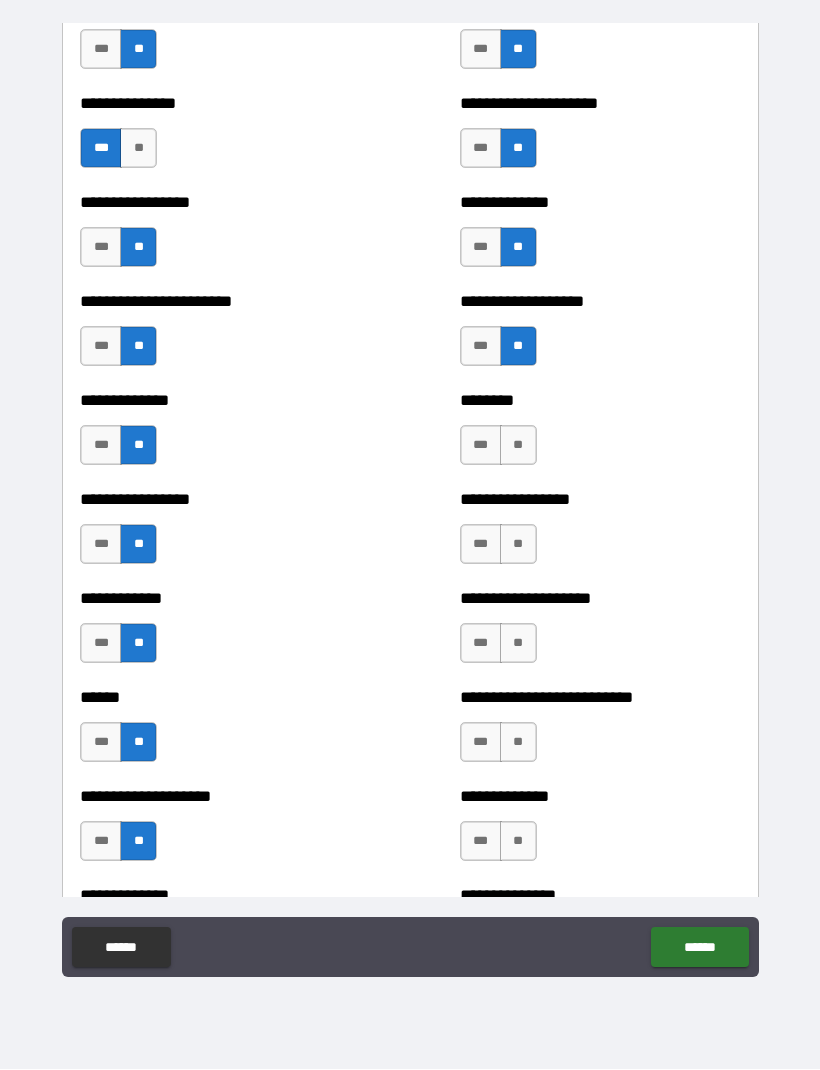 click on "**" at bounding box center [518, 446] 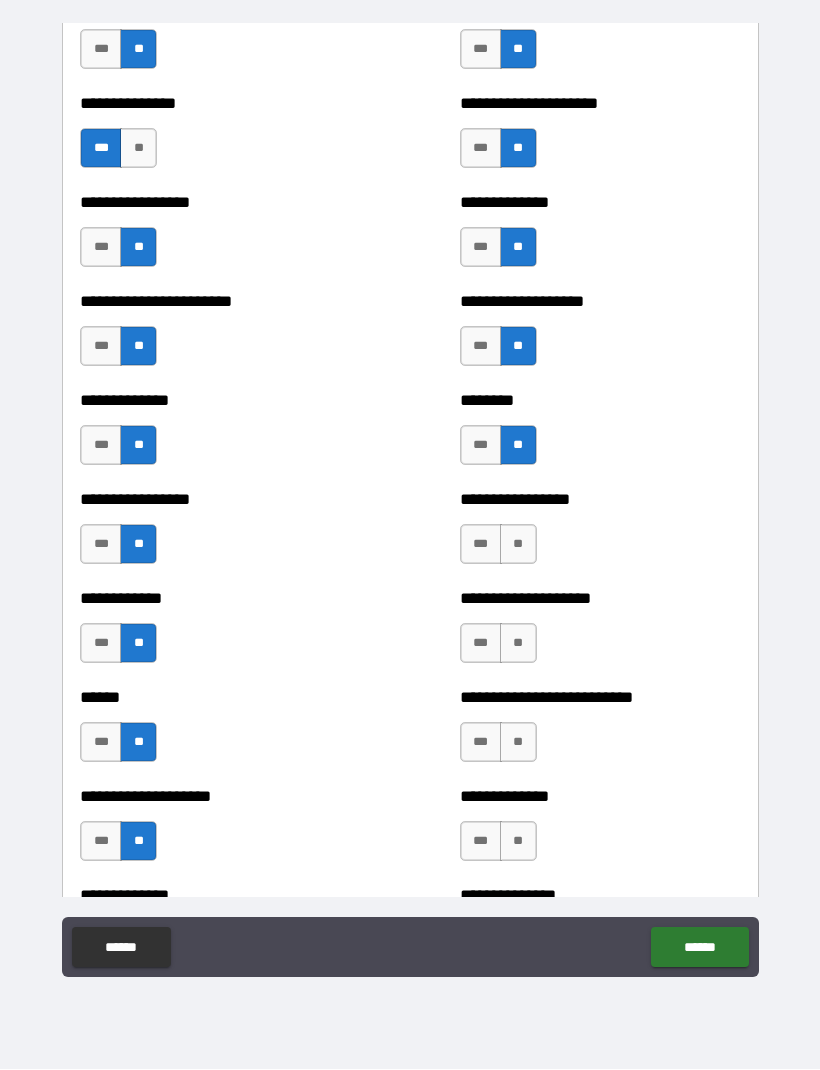 click on "**" at bounding box center [518, 545] 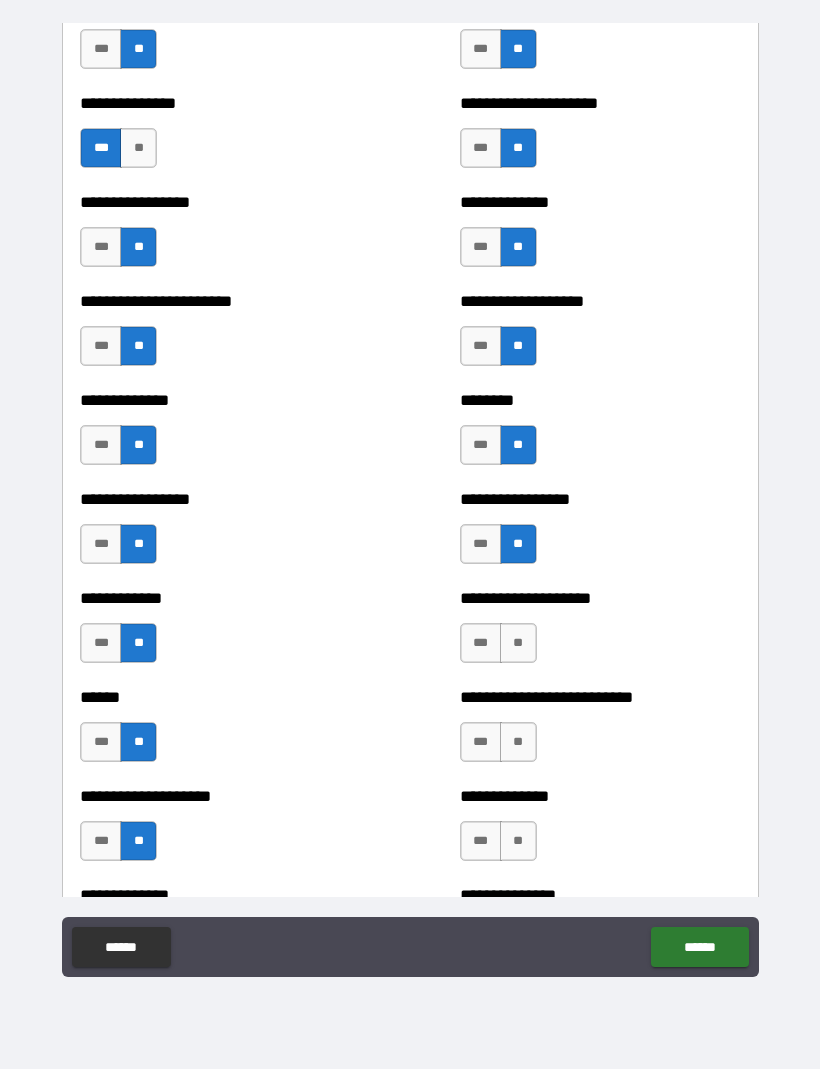 click on "**" at bounding box center (518, 644) 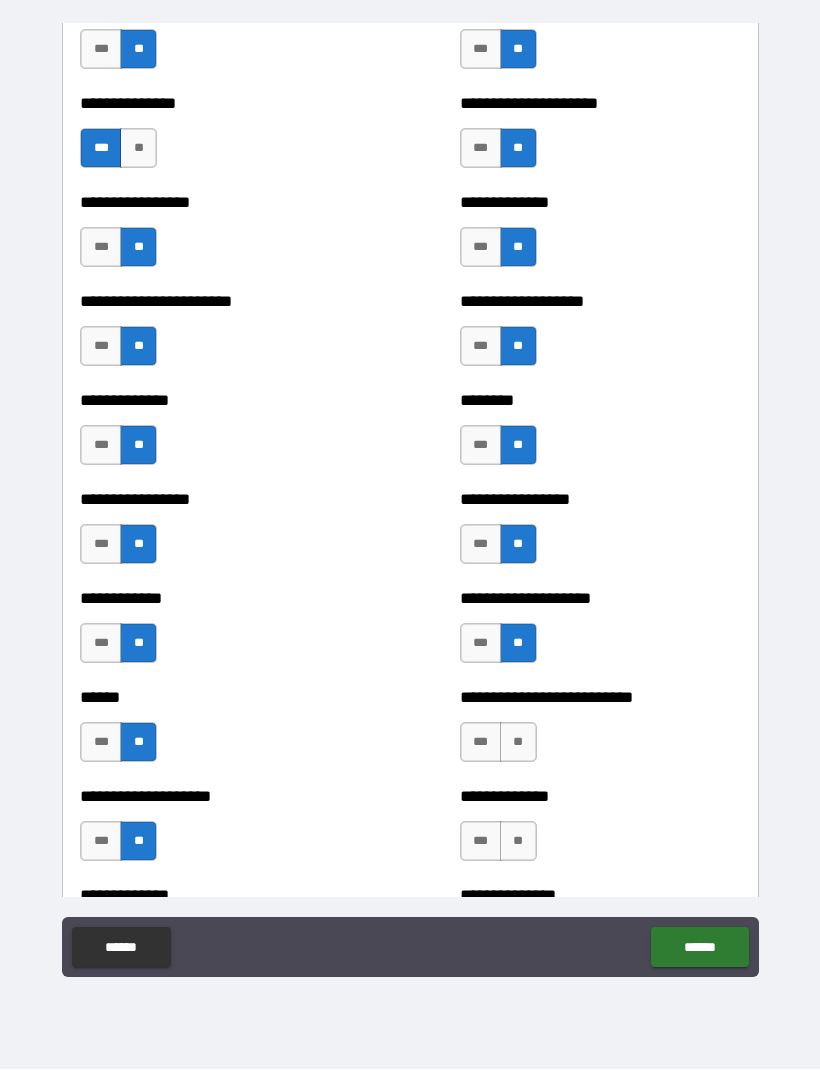 click on "**" at bounding box center [518, 743] 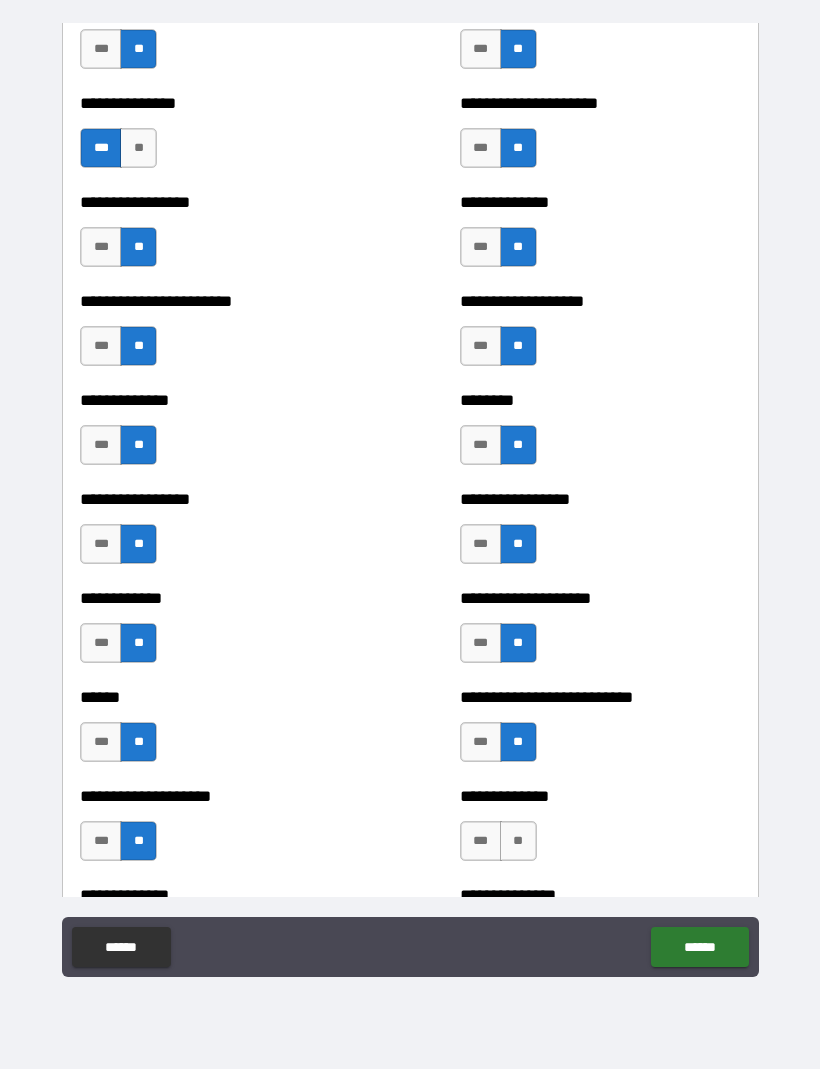 click on "**" at bounding box center [518, 842] 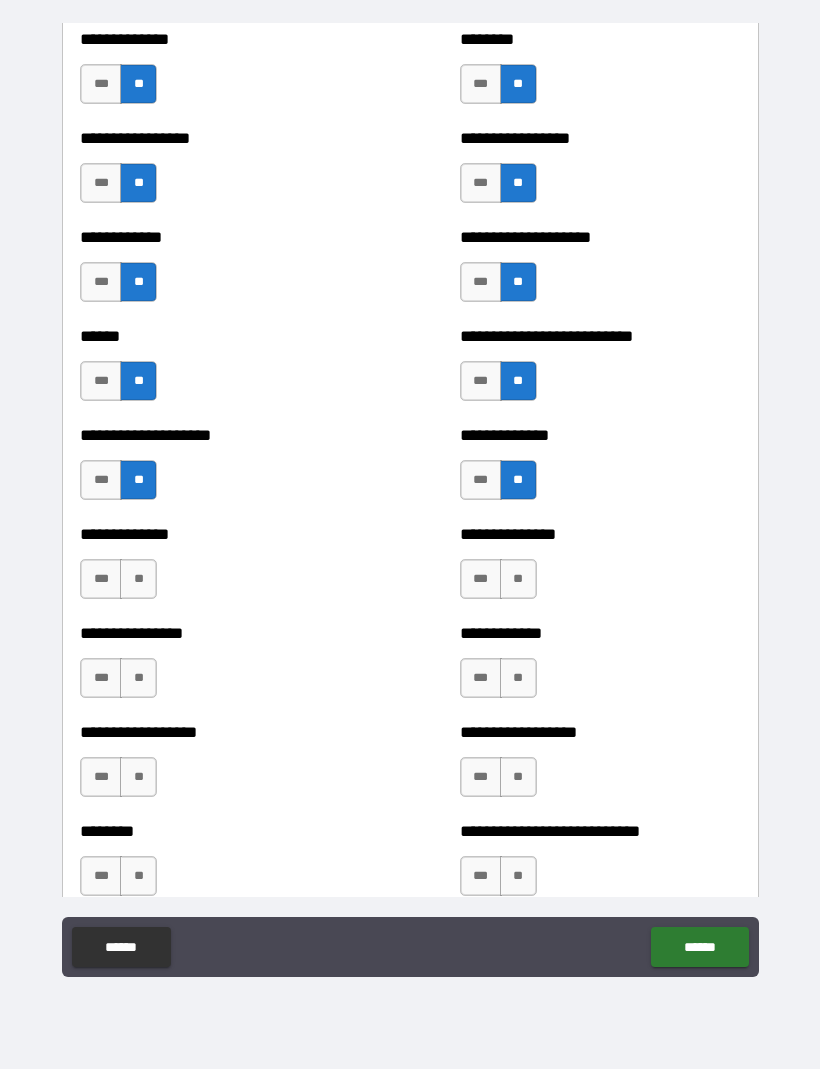 scroll, scrollTop: 3758, scrollLeft: 0, axis: vertical 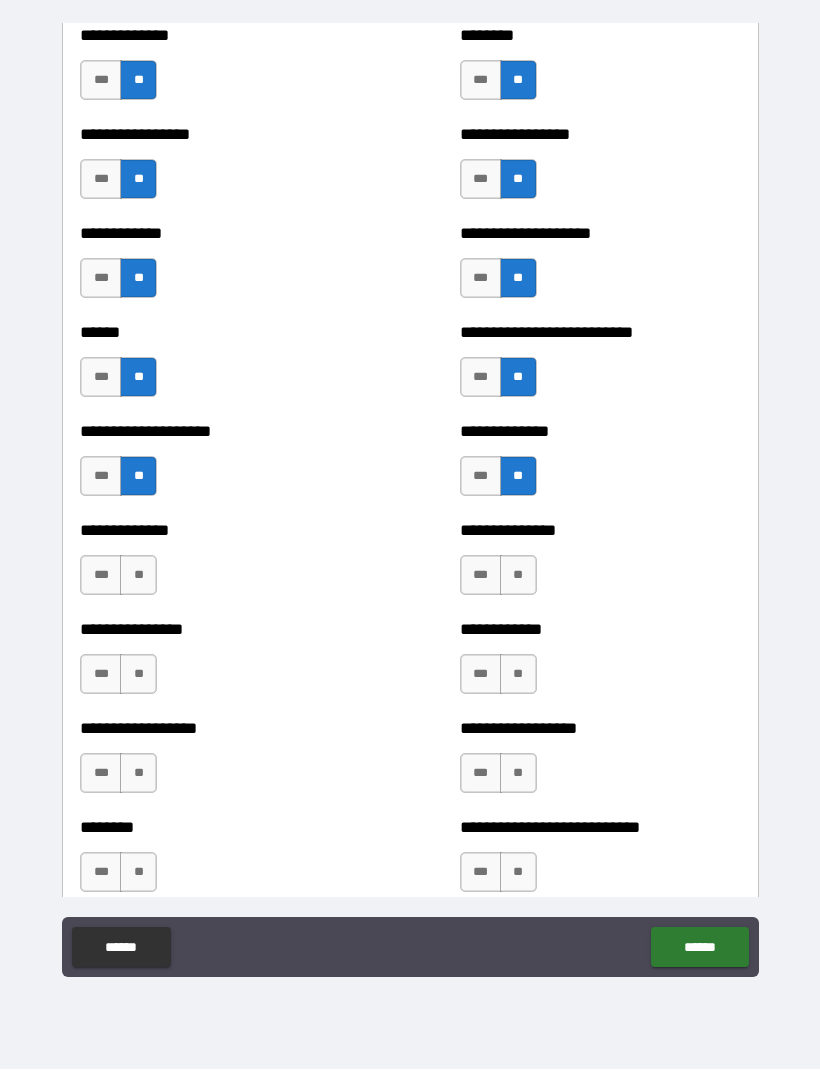 click on "**" at bounding box center [138, 576] 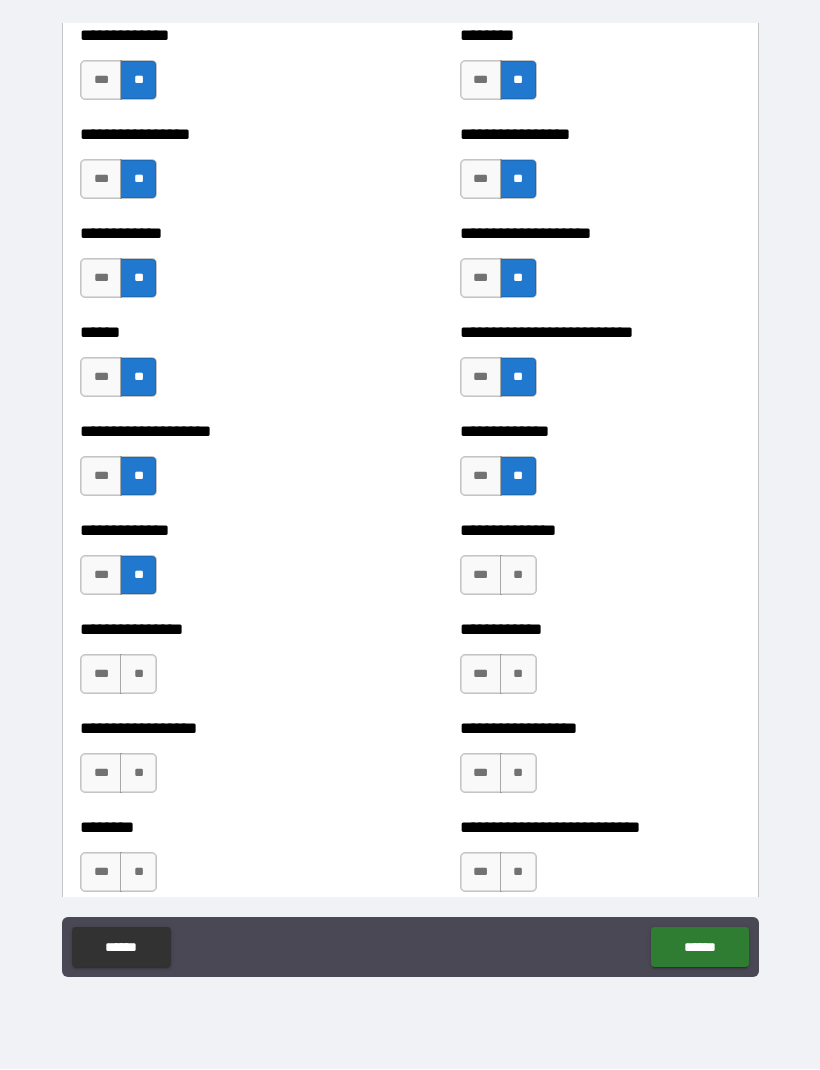 click on "**" at bounding box center [138, 675] 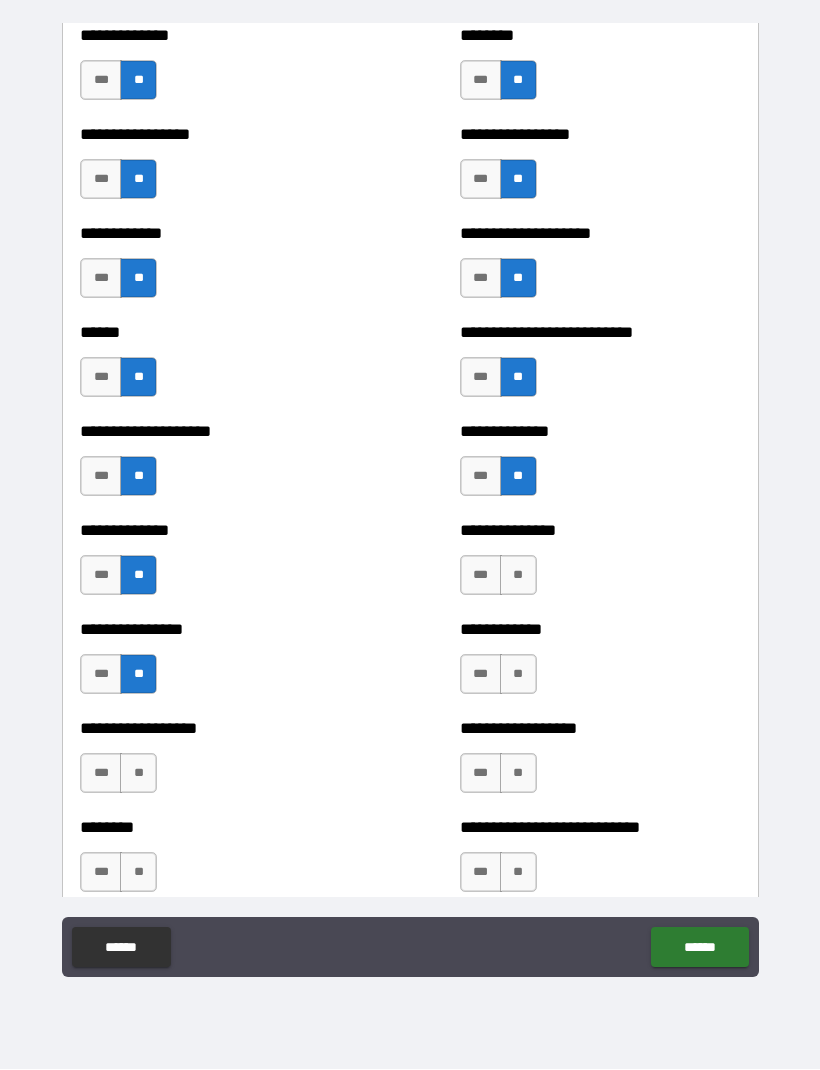 click on "**" at bounding box center (138, 774) 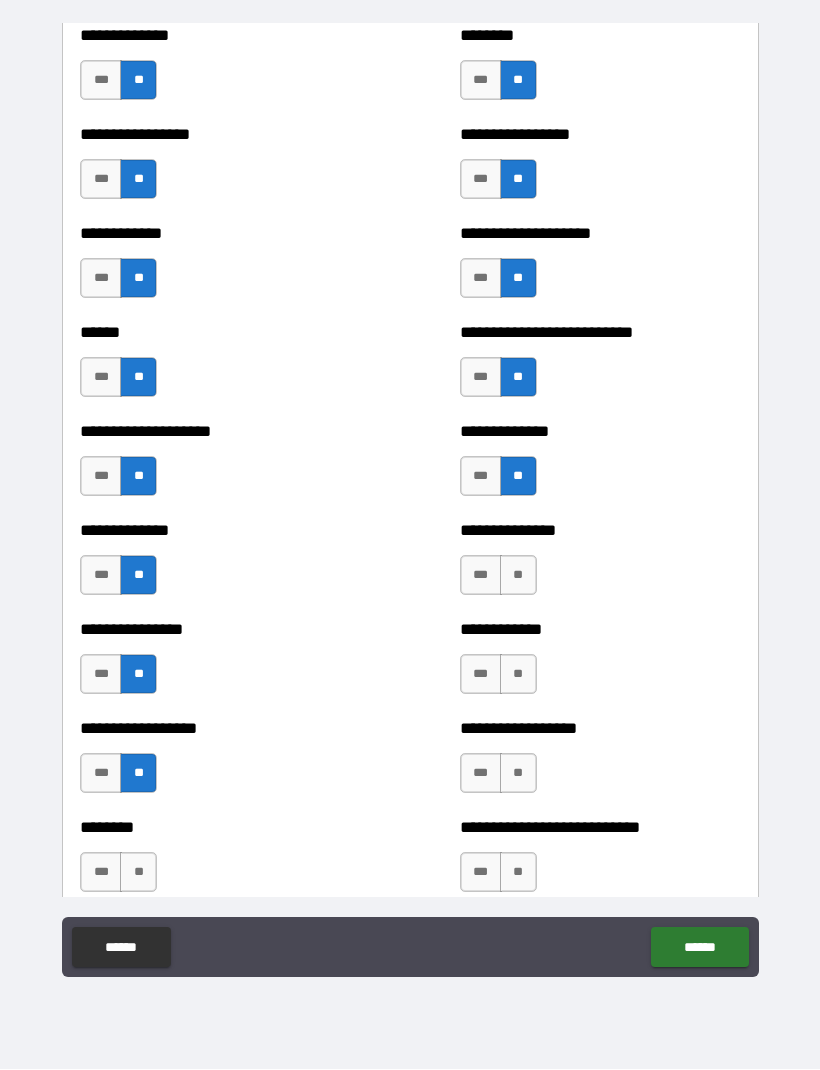 click on "**" at bounding box center (138, 873) 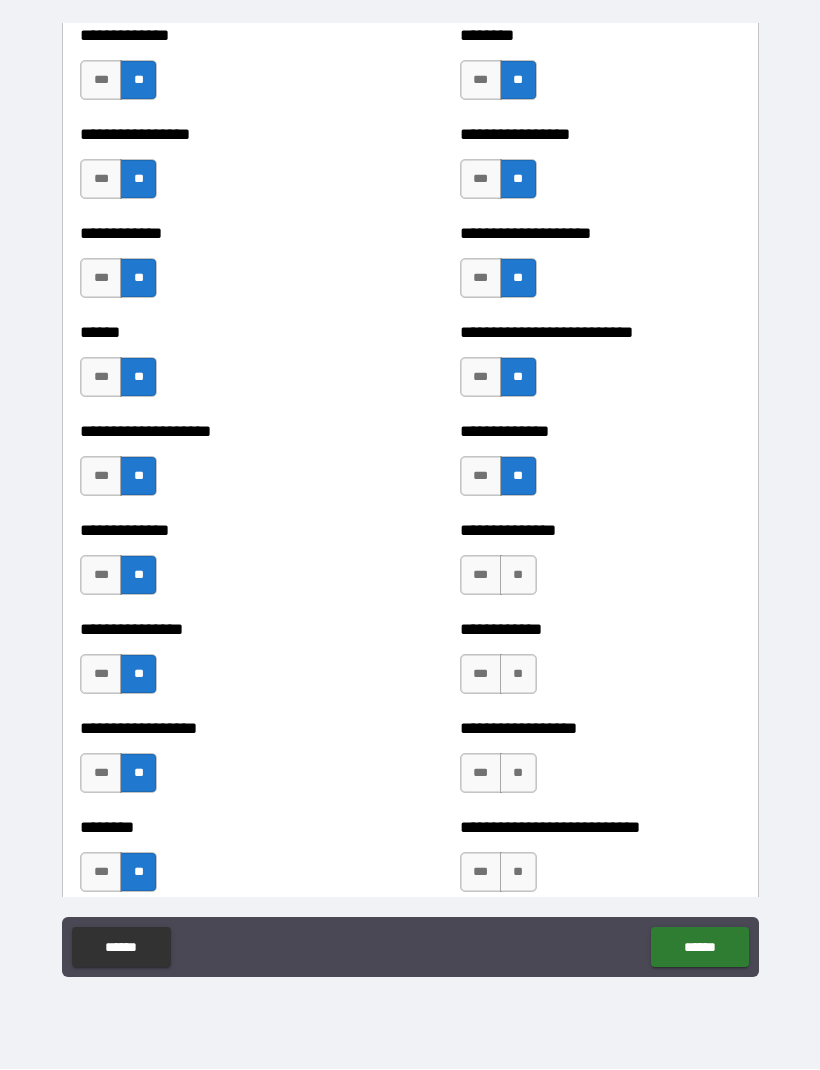 click on "**" at bounding box center [518, 576] 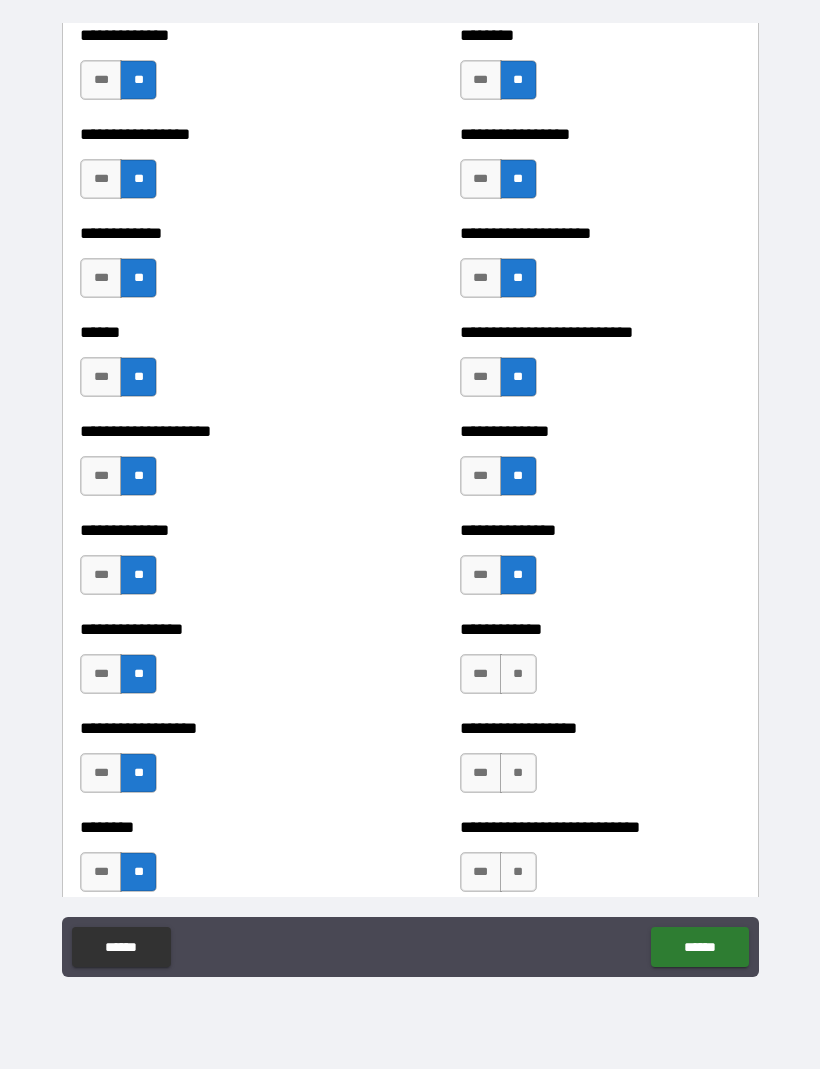 click on "**" at bounding box center (518, 675) 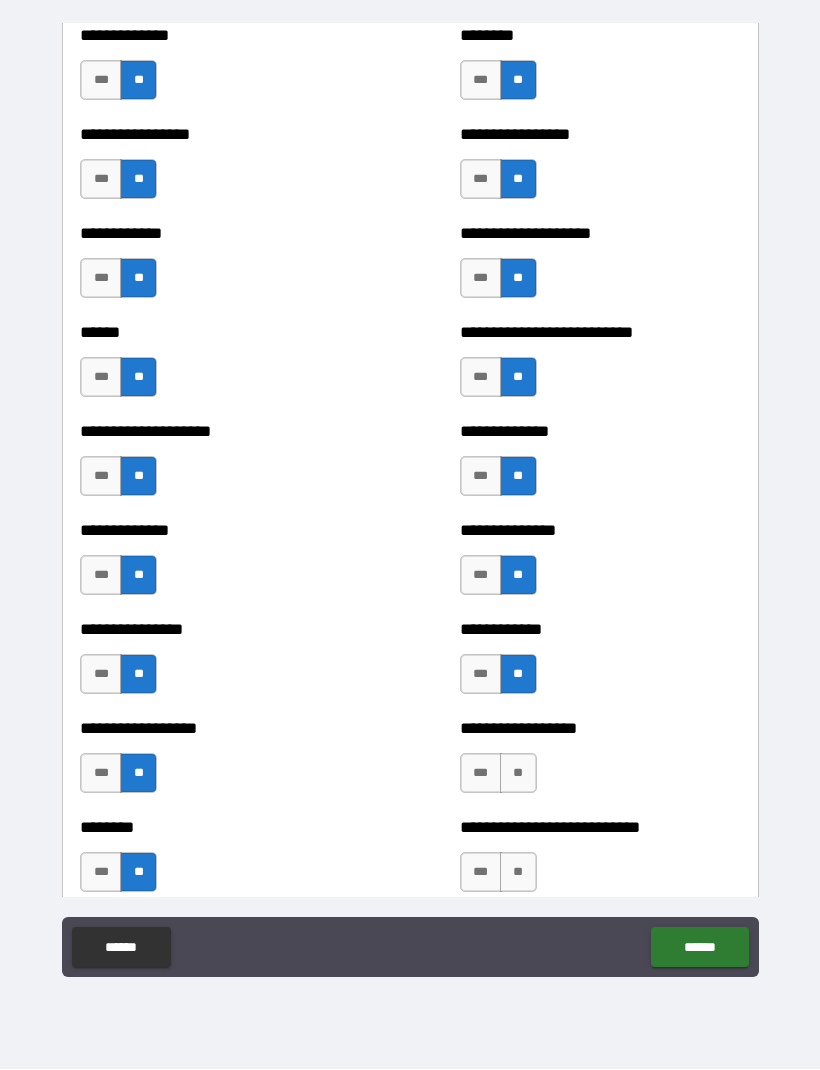 click on "**" at bounding box center (518, 774) 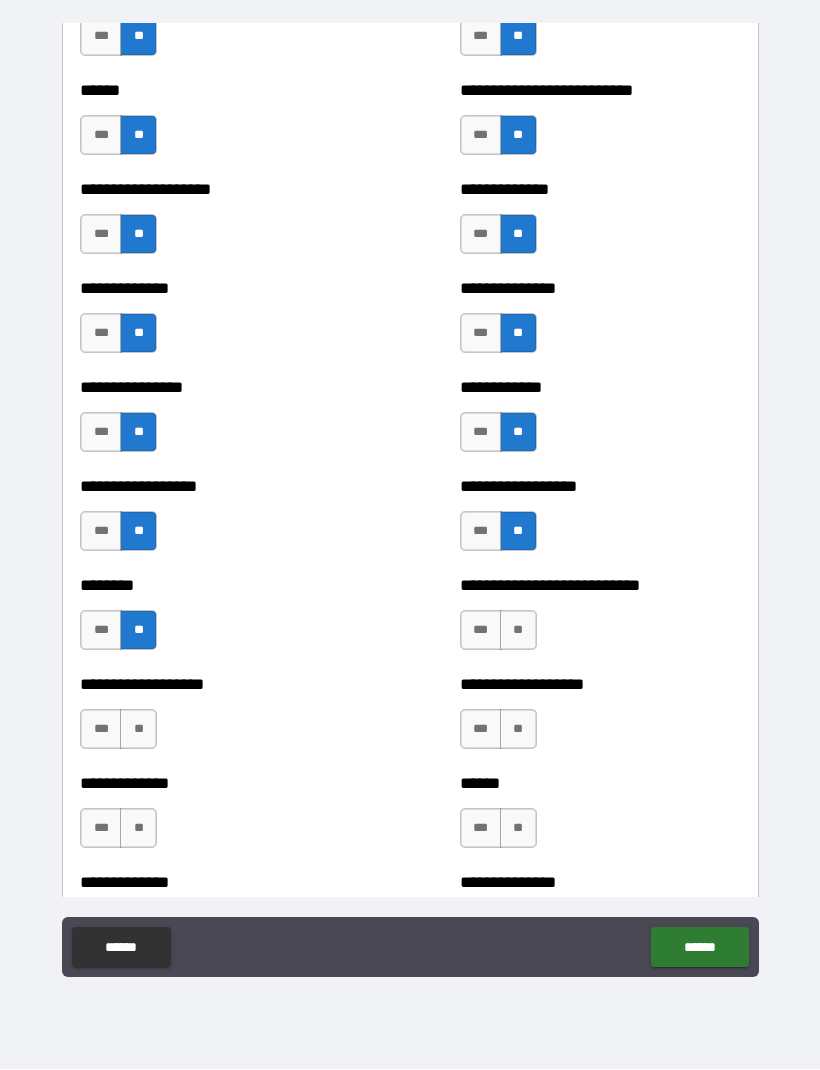 scroll, scrollTop: 4012, scrollLeft: 0, axis: vertical 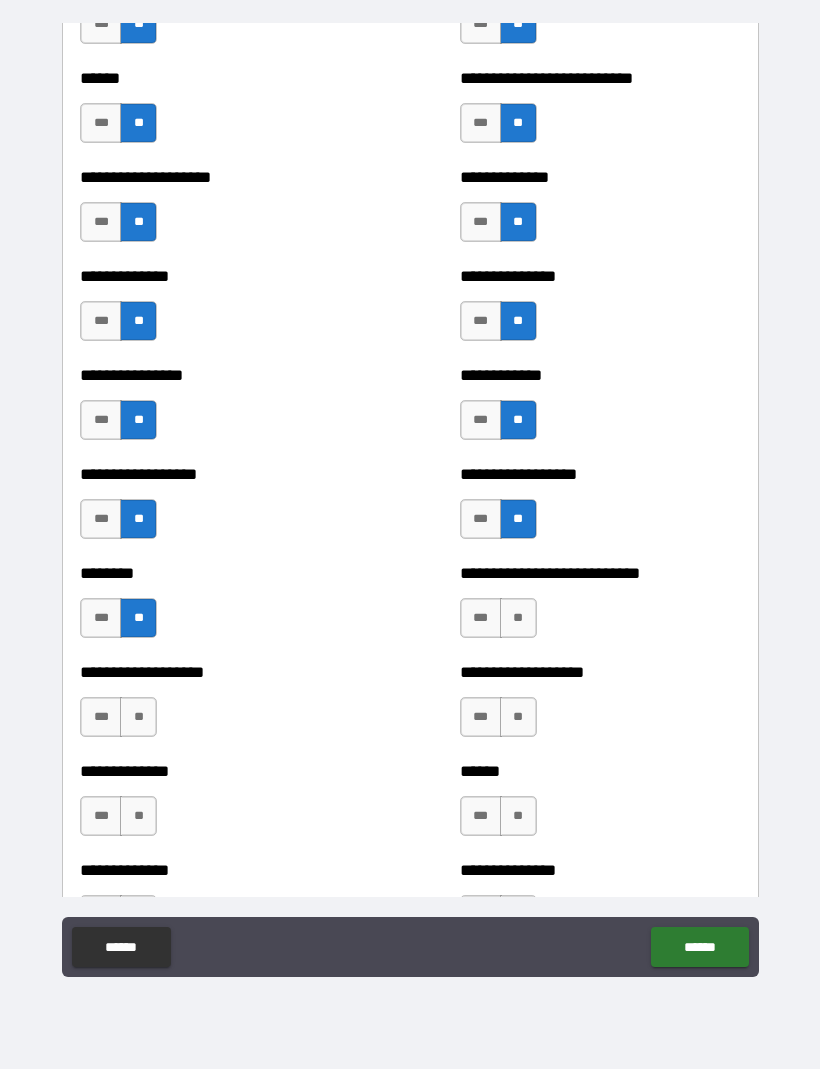 click on "**" at bounding box center [518, 619] 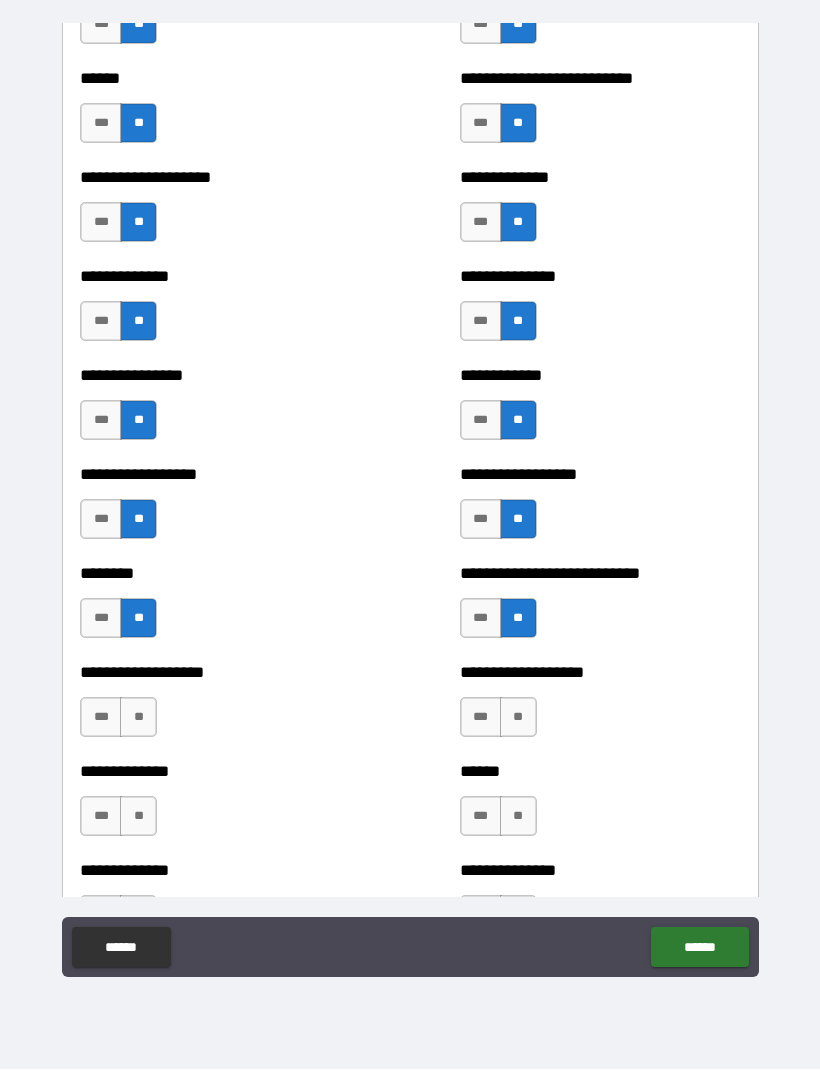 click on "**" at bounding box center (518, 718) 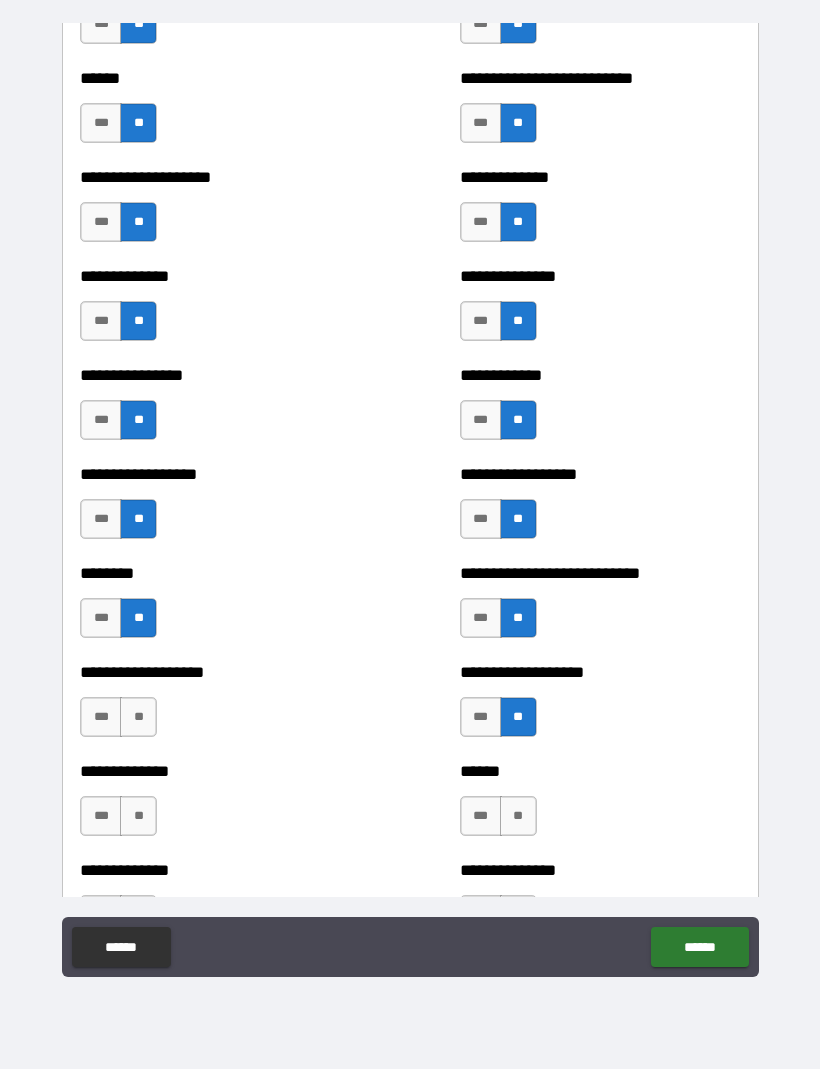 click on "**" at bounding box center (518, 817) 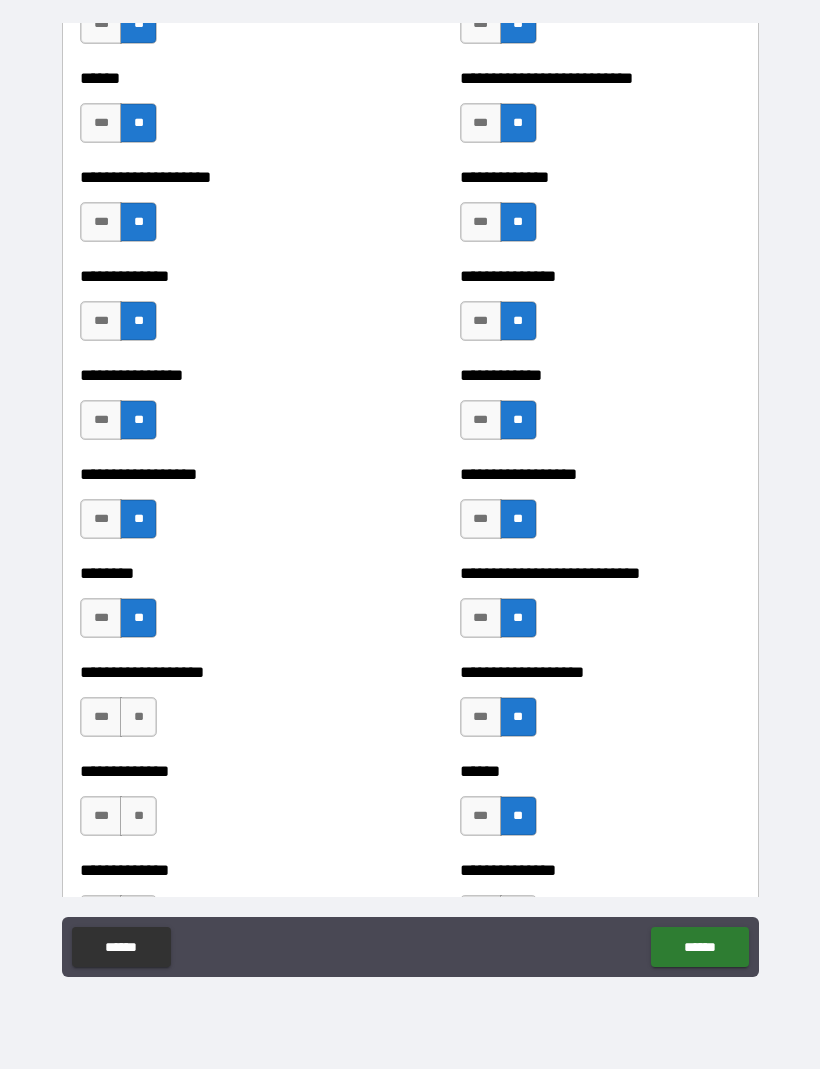 click on "**" at bounding box center [138, 718] 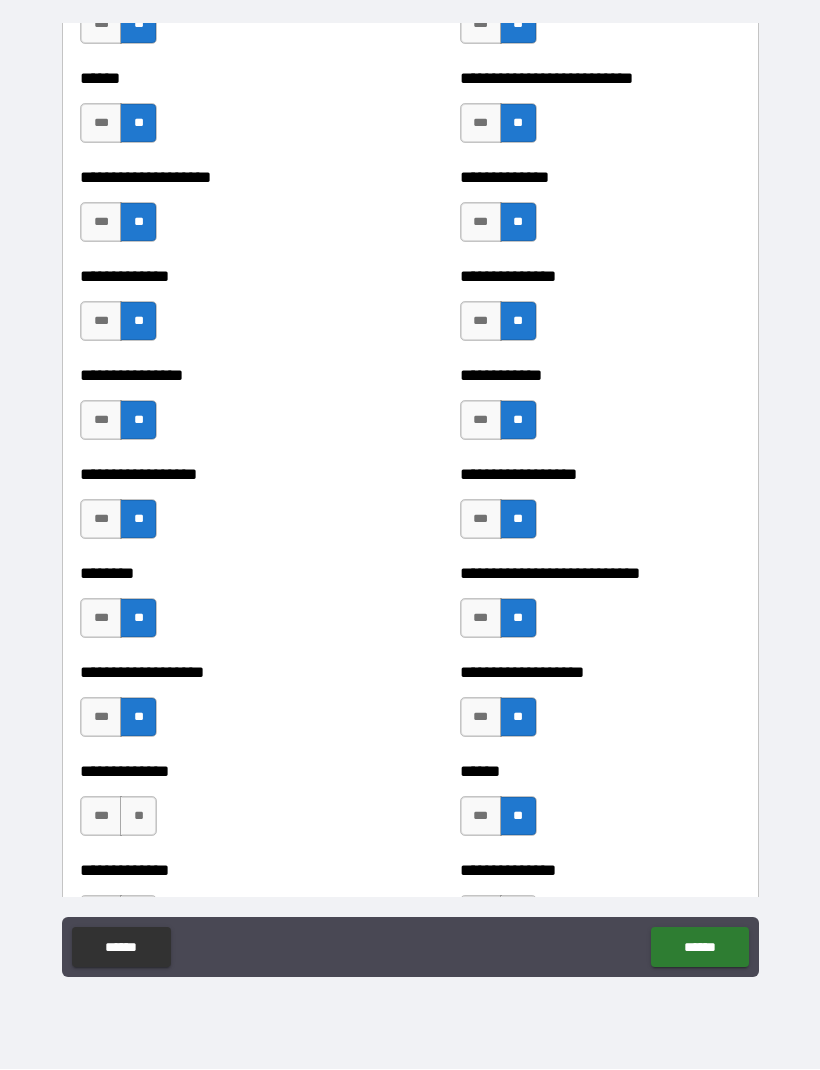 click on "**" at bounding box center (138, 817) 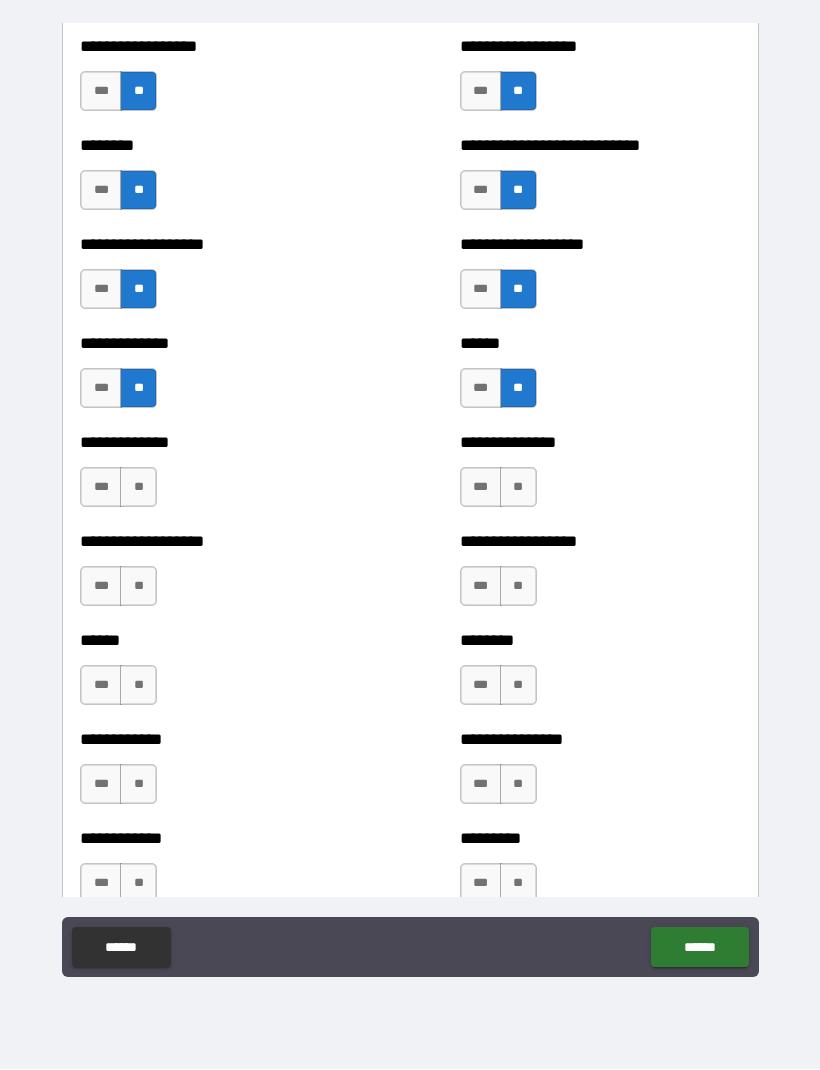 scroll, scrollTop: 4442, scrollLeft: 0, axis: vertical 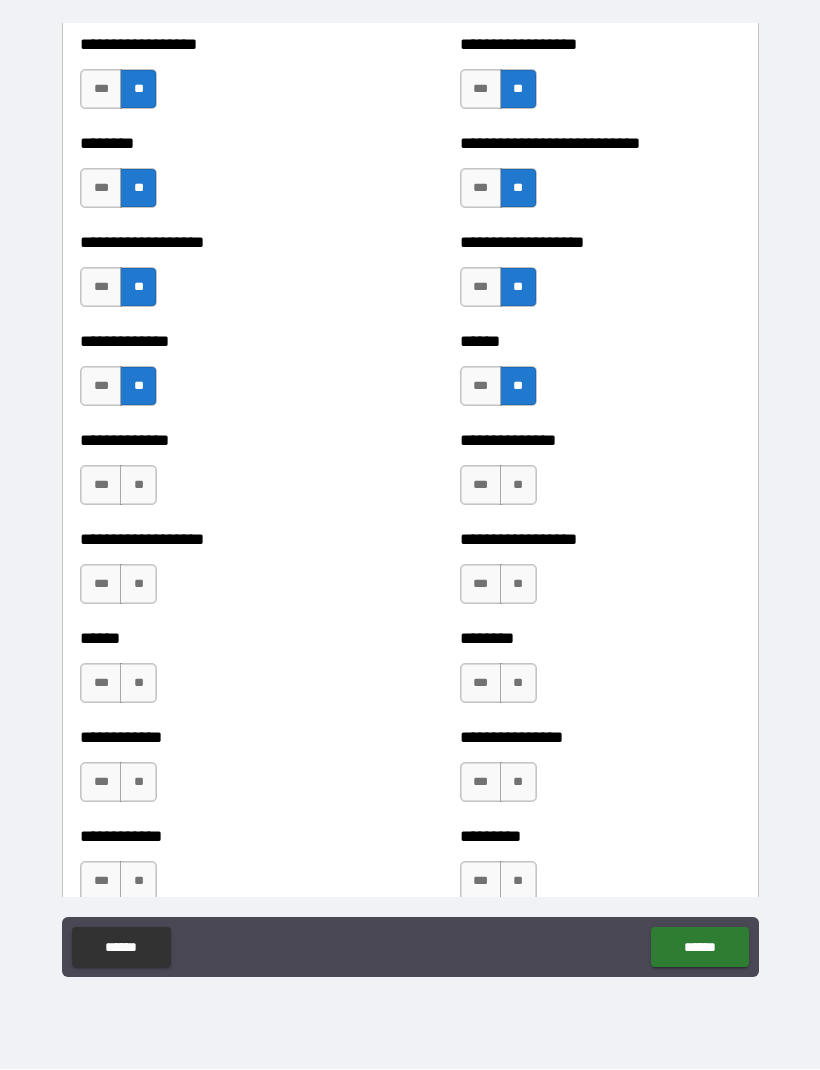 click on "**" at bounding box center [138, 486] 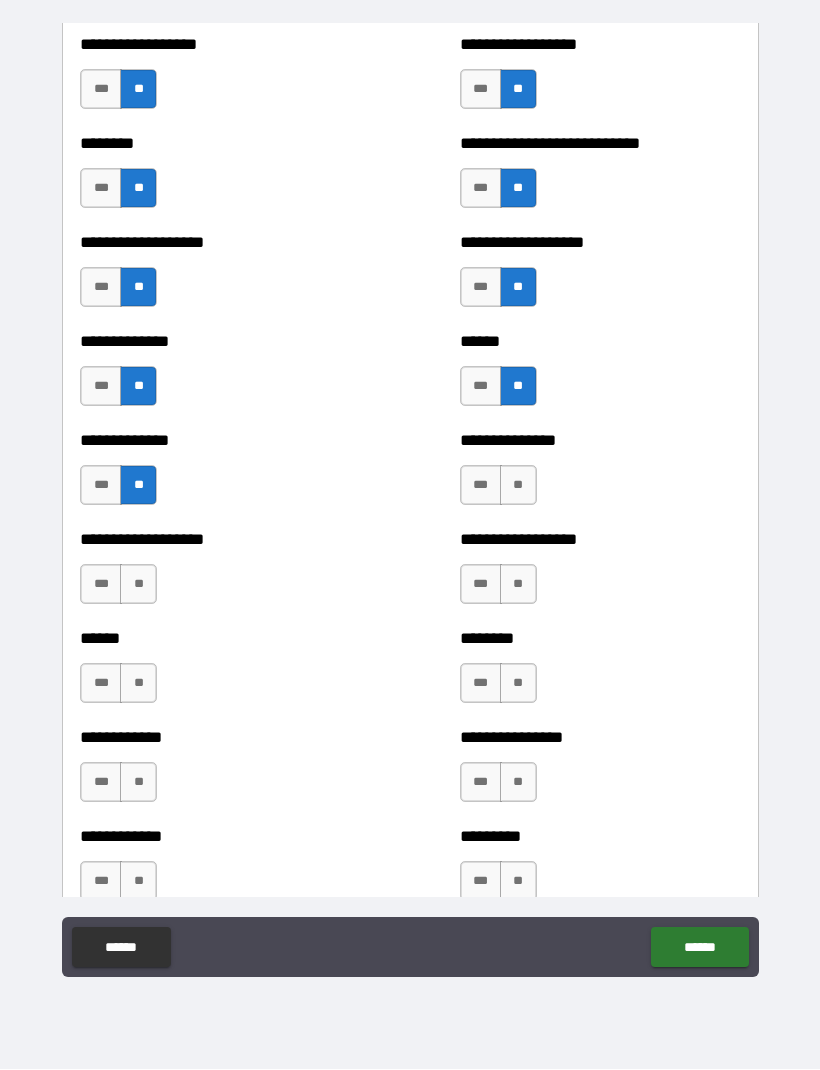 click on "**" at bounding box center (138, 585) 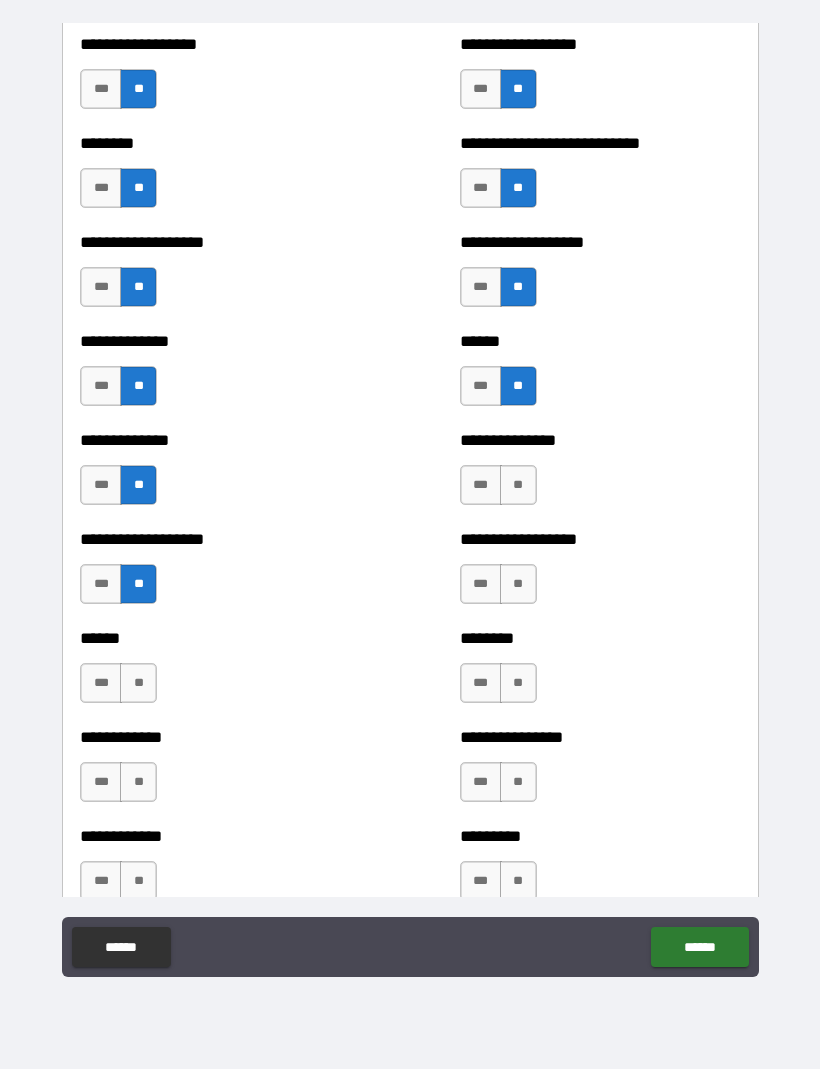 click on "**" at bounding box center (138, 684) 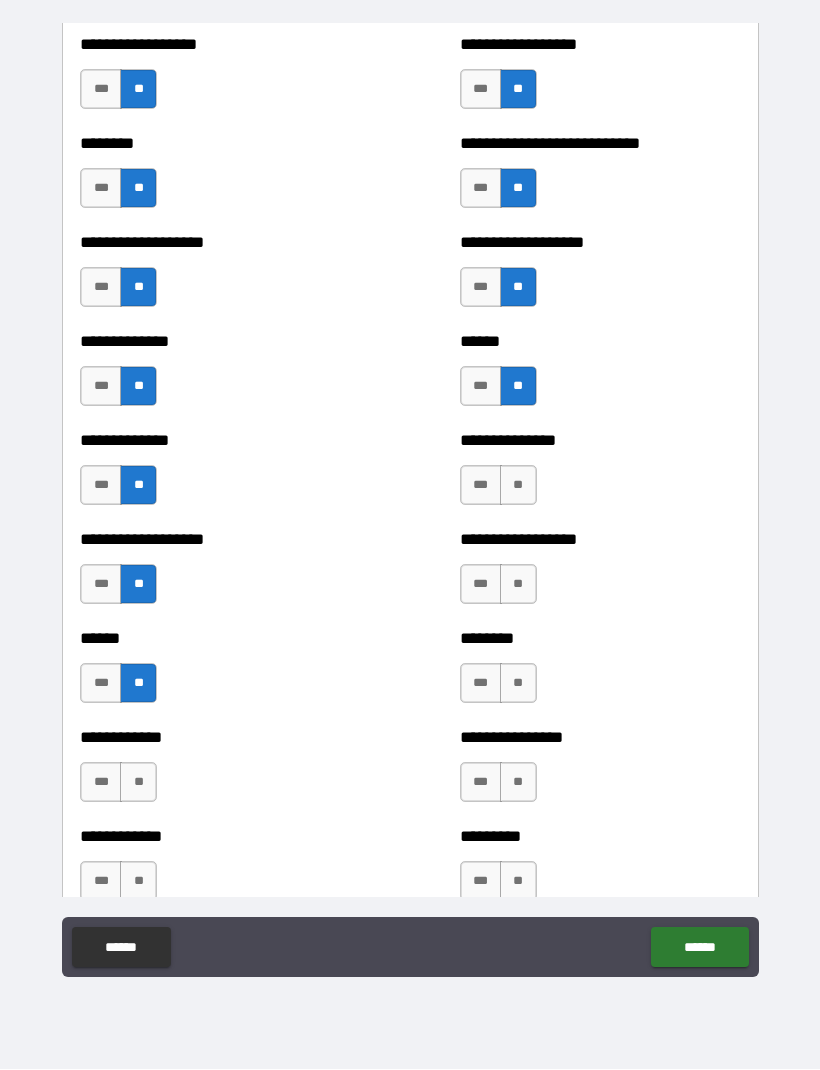 click on "**" at bounding box center [138, 783] 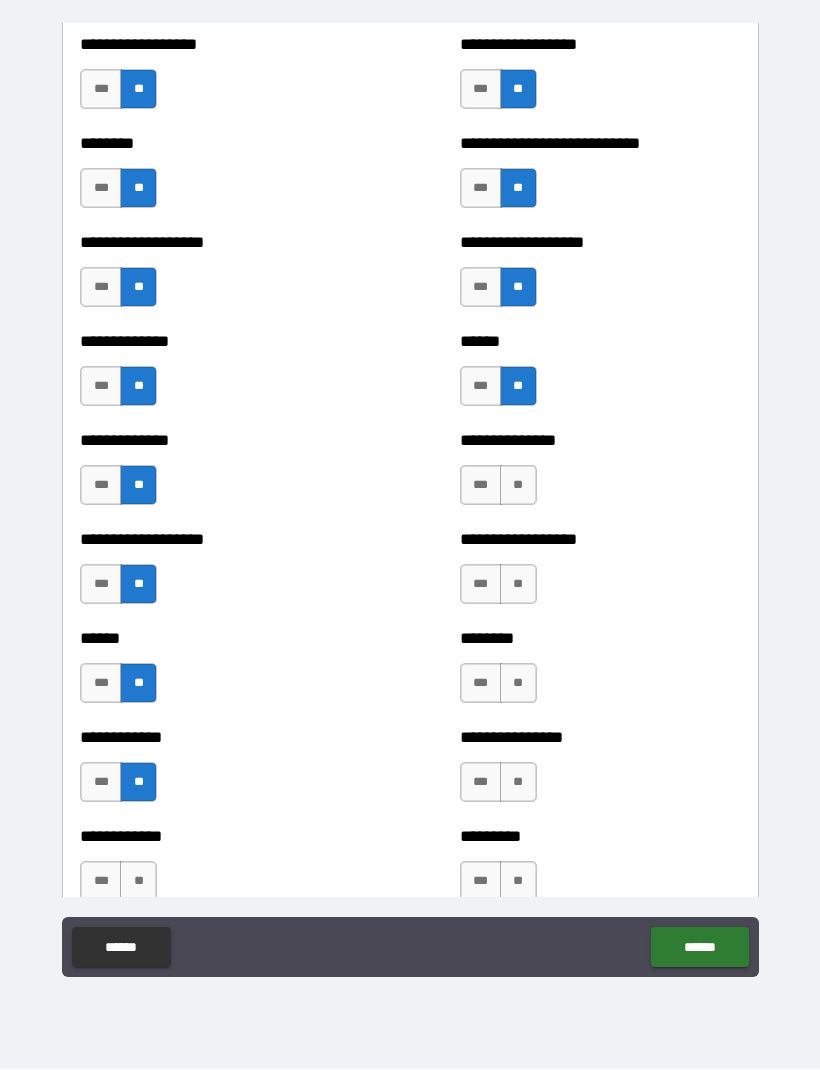 click on "**" at bounding box center (138, 882) 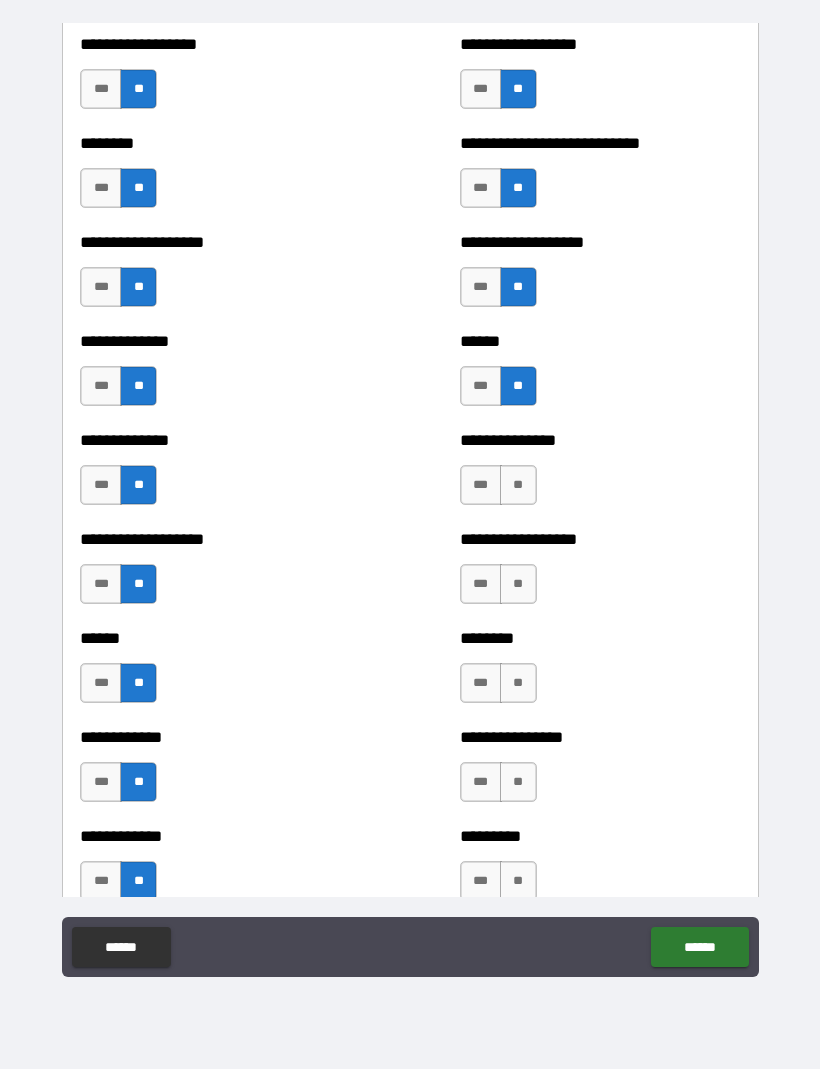 click on "**" at bounding box center (518, 486) 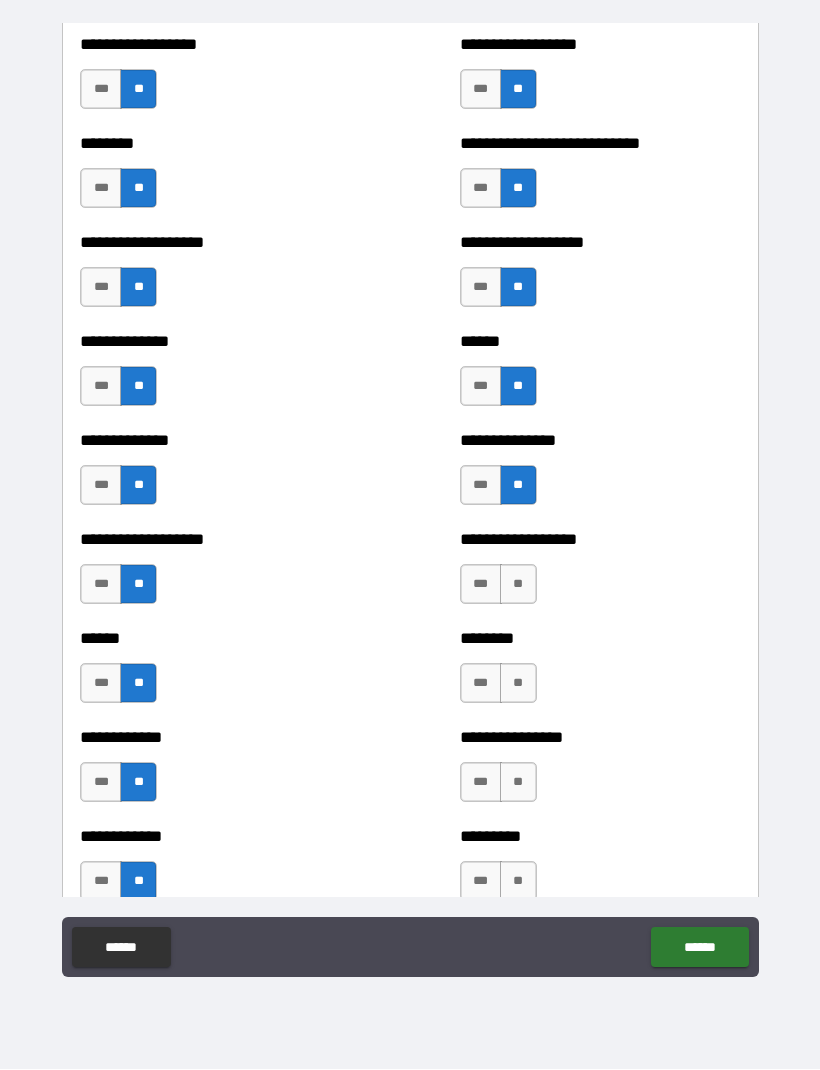 click on "**" at bounding box center [518, 585] 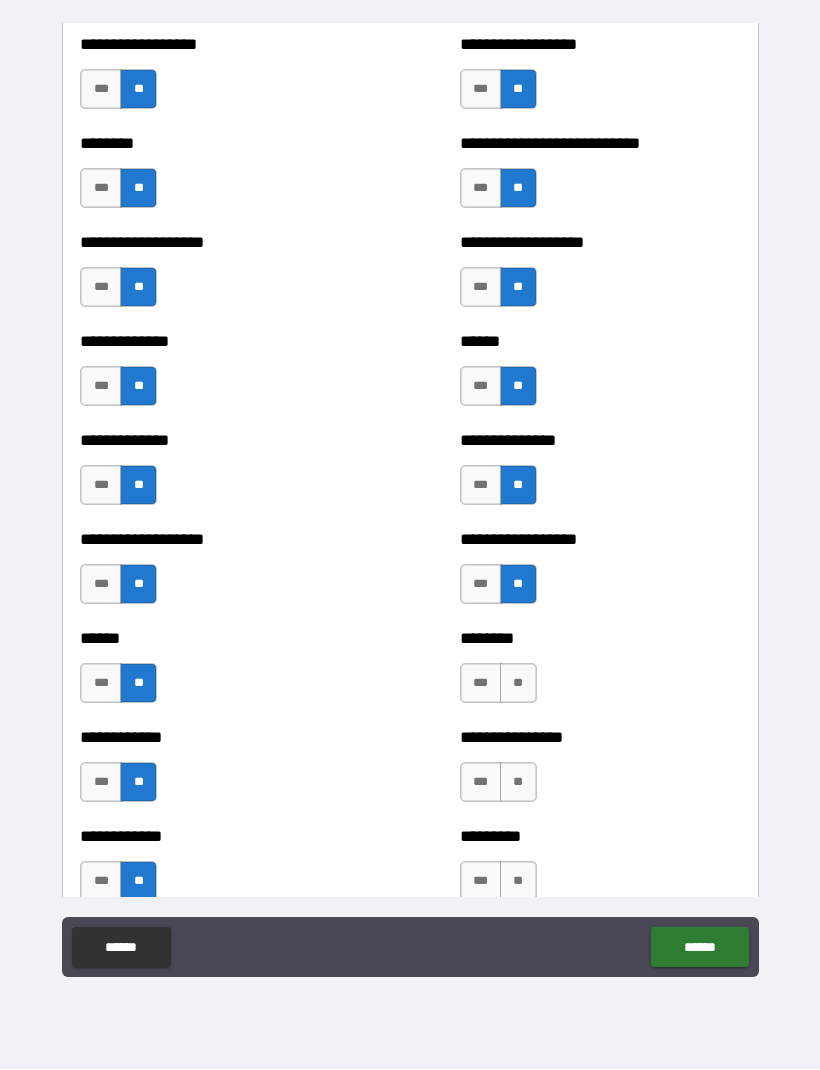 click on "**" at bounding box center [518, 684] 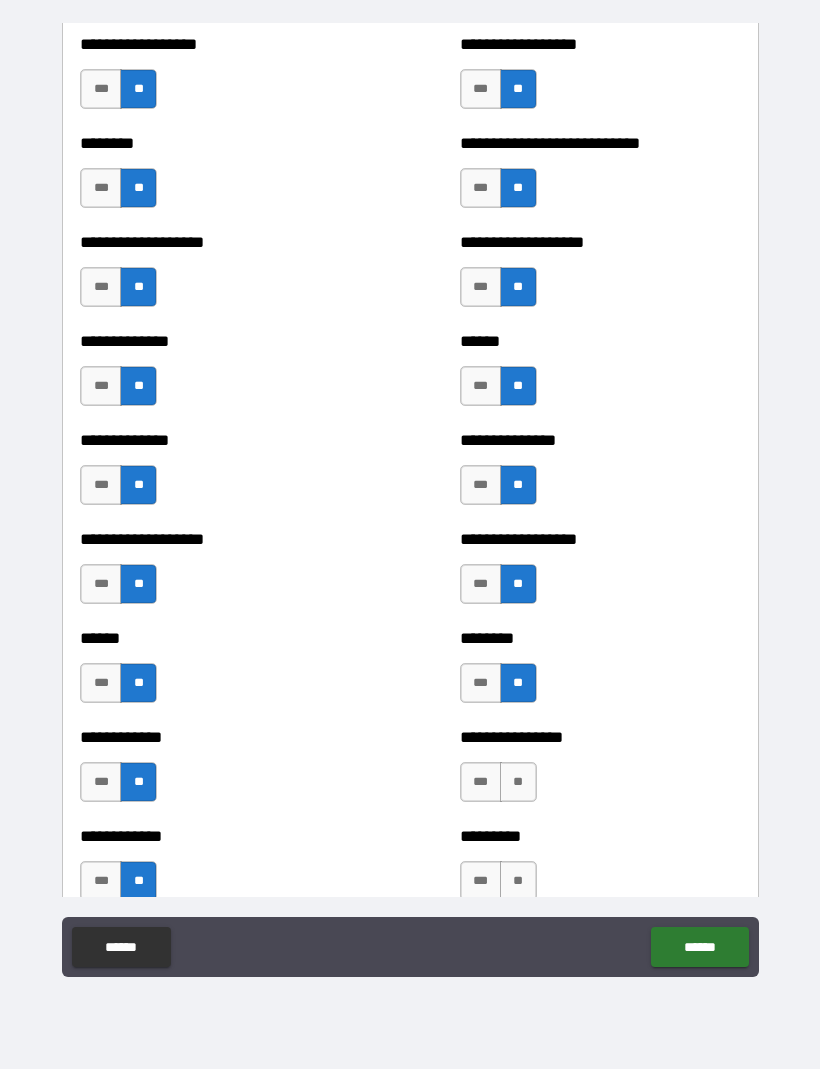 click on "**" at bounding box center [518, 783] 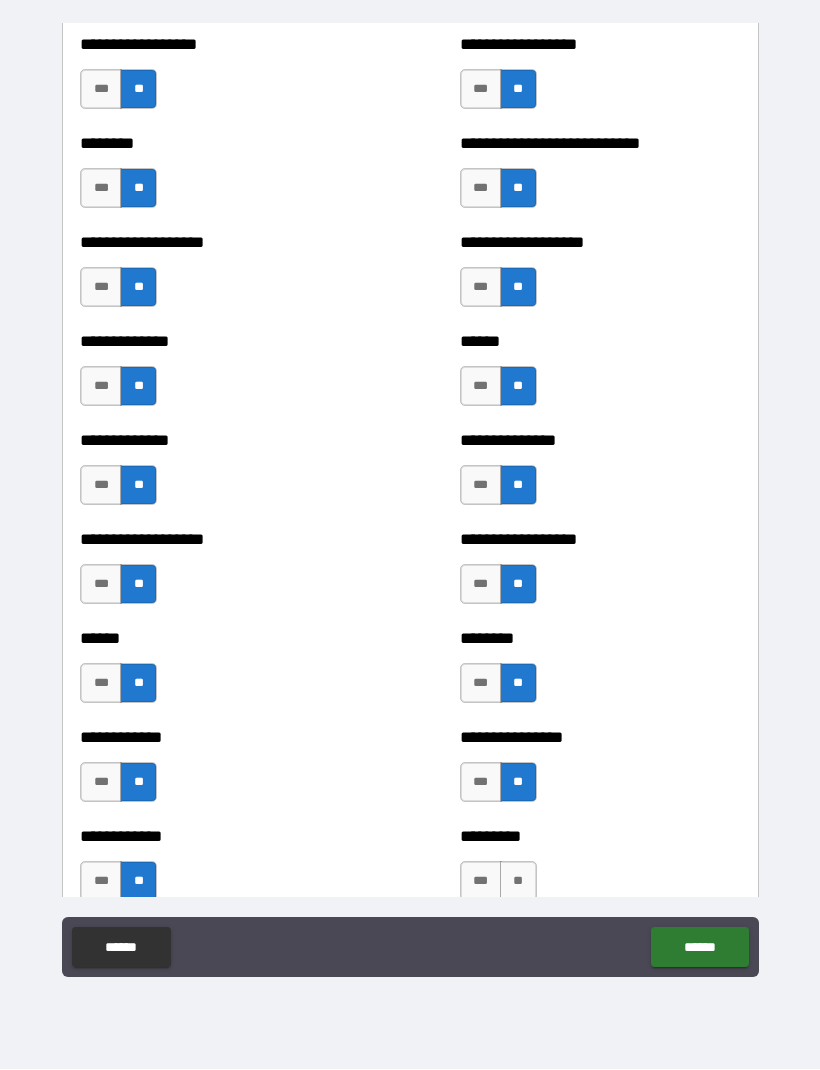 click on "**" at bounding box center [518, 882] 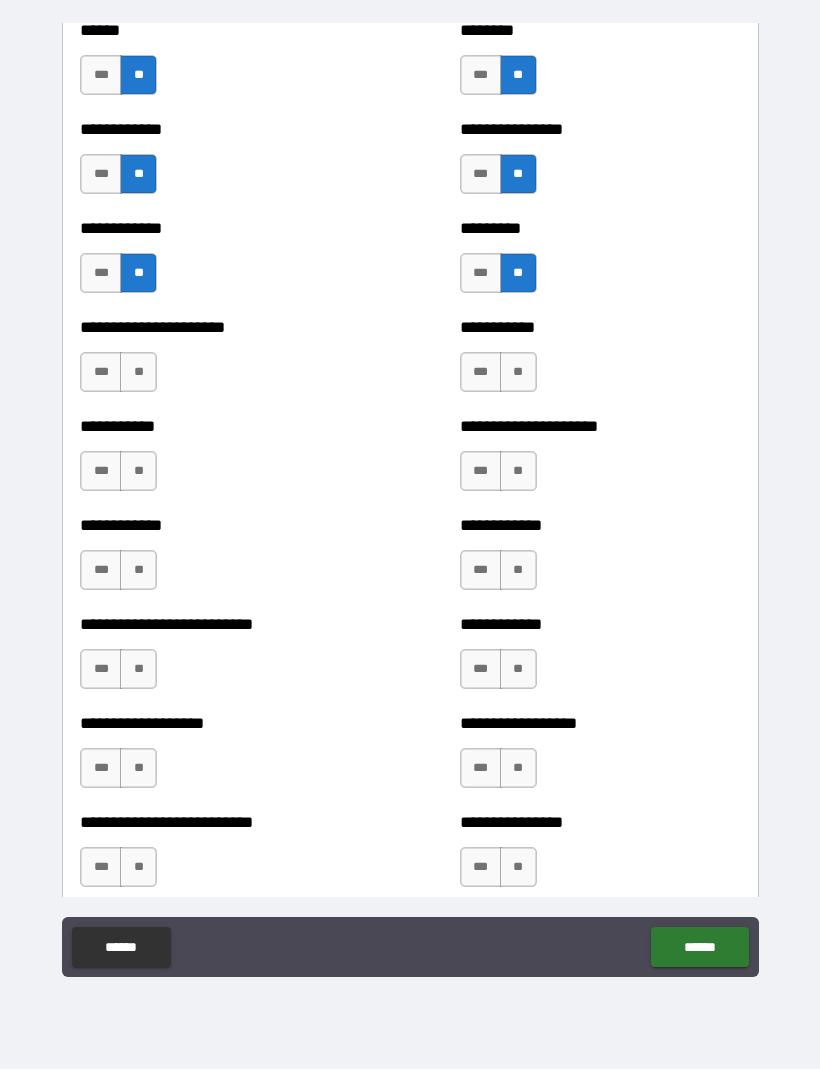 scroll, scrollTop: 5051, scrollLeft: 0, axis: vertical 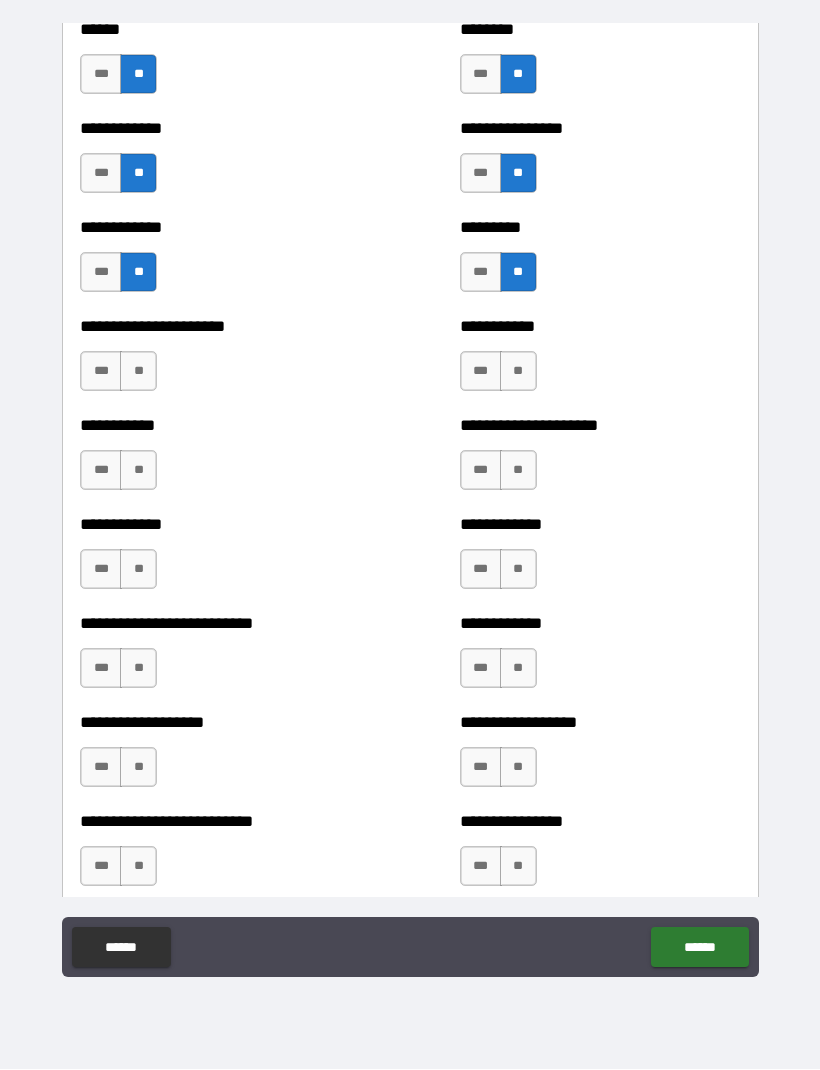 click on "**" at bounding box center [138, 372] 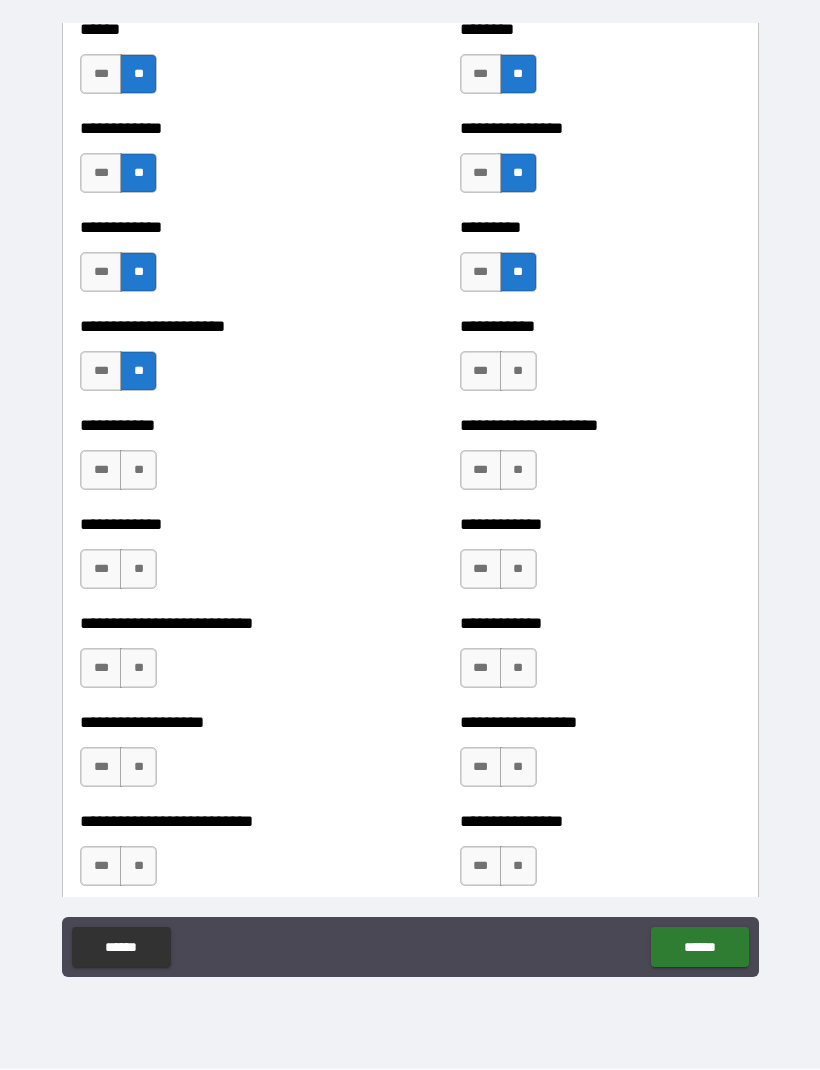 click on "**" at bounding box center (138, 471) 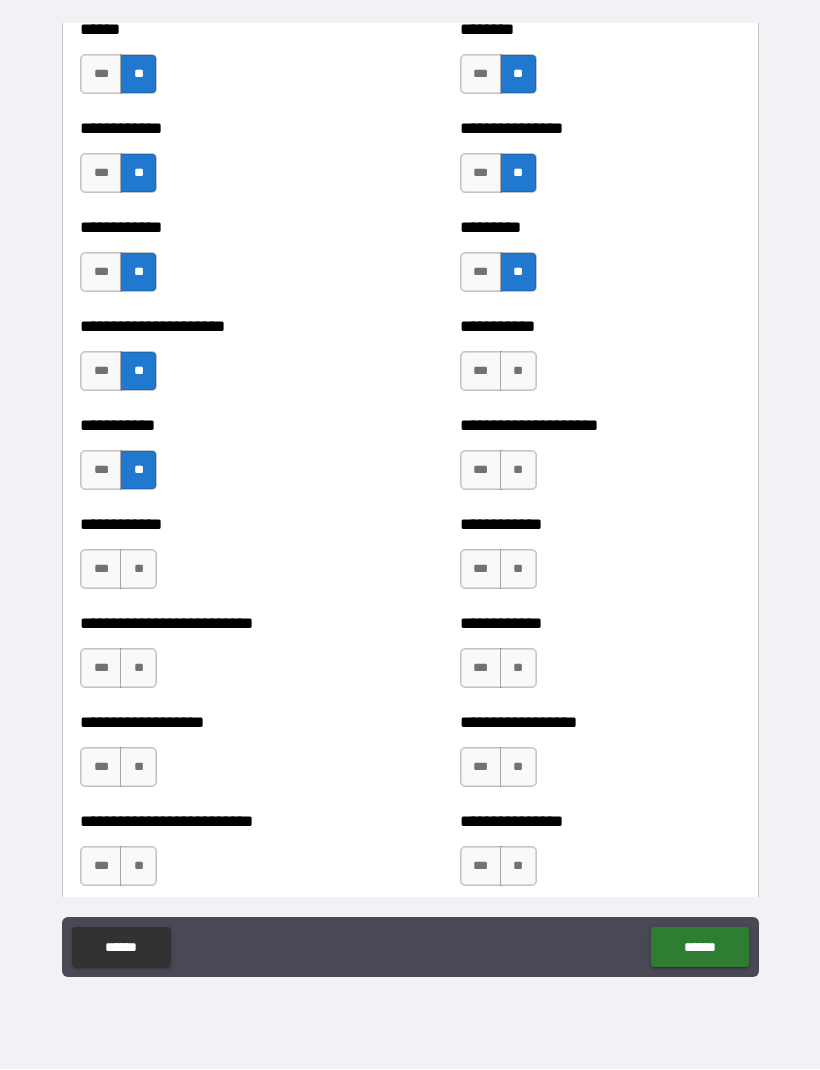 click on "***" at bounding box center [101, 570] 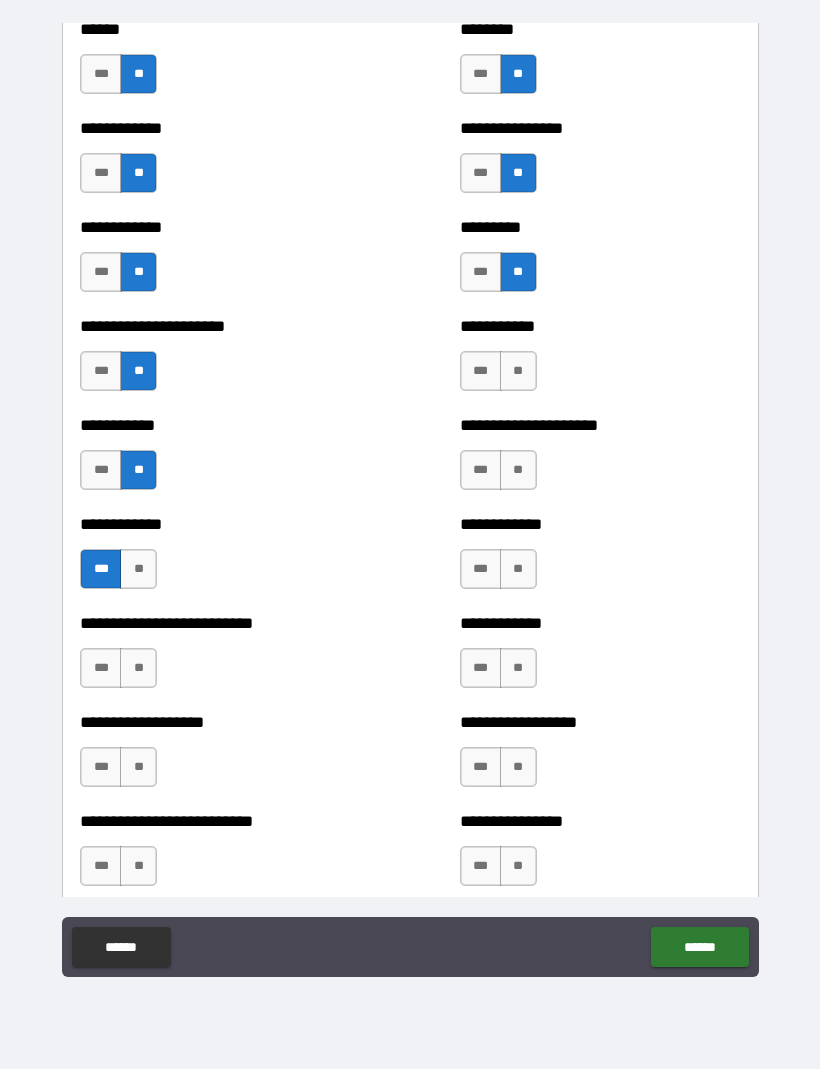 click on "**" at bounding box center [138, 669] 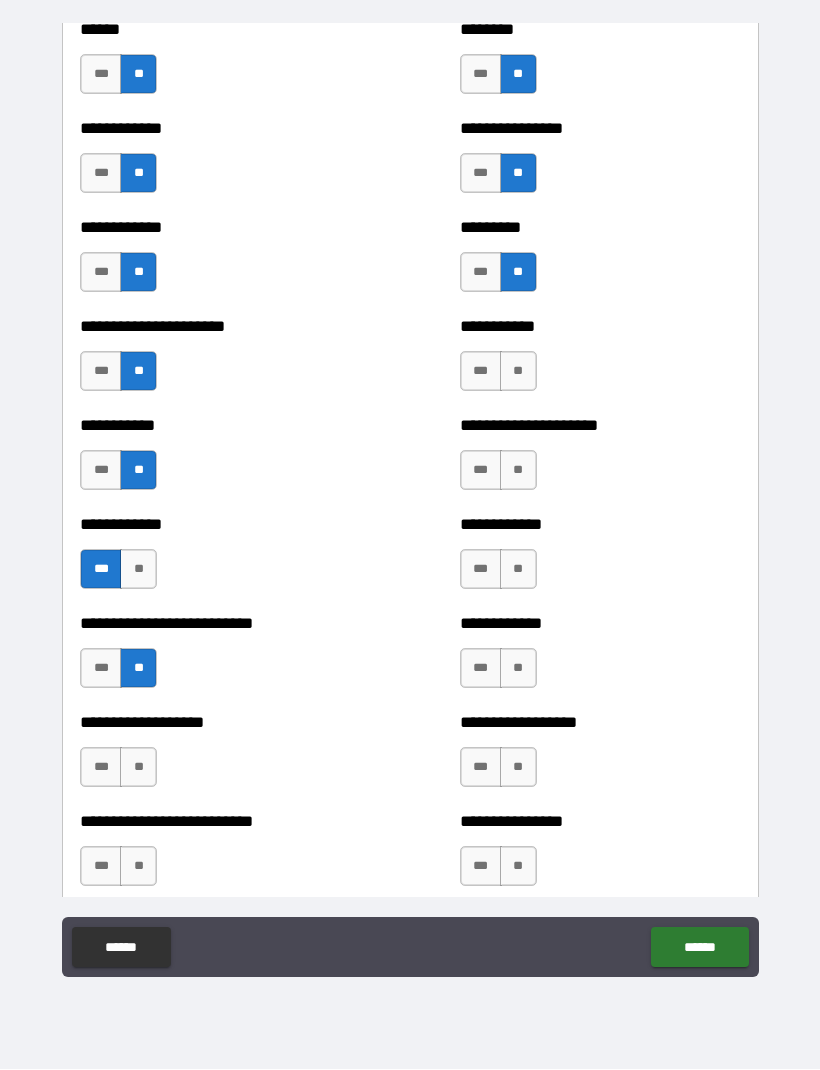 click on "**********" at bounding box center (220, 758) 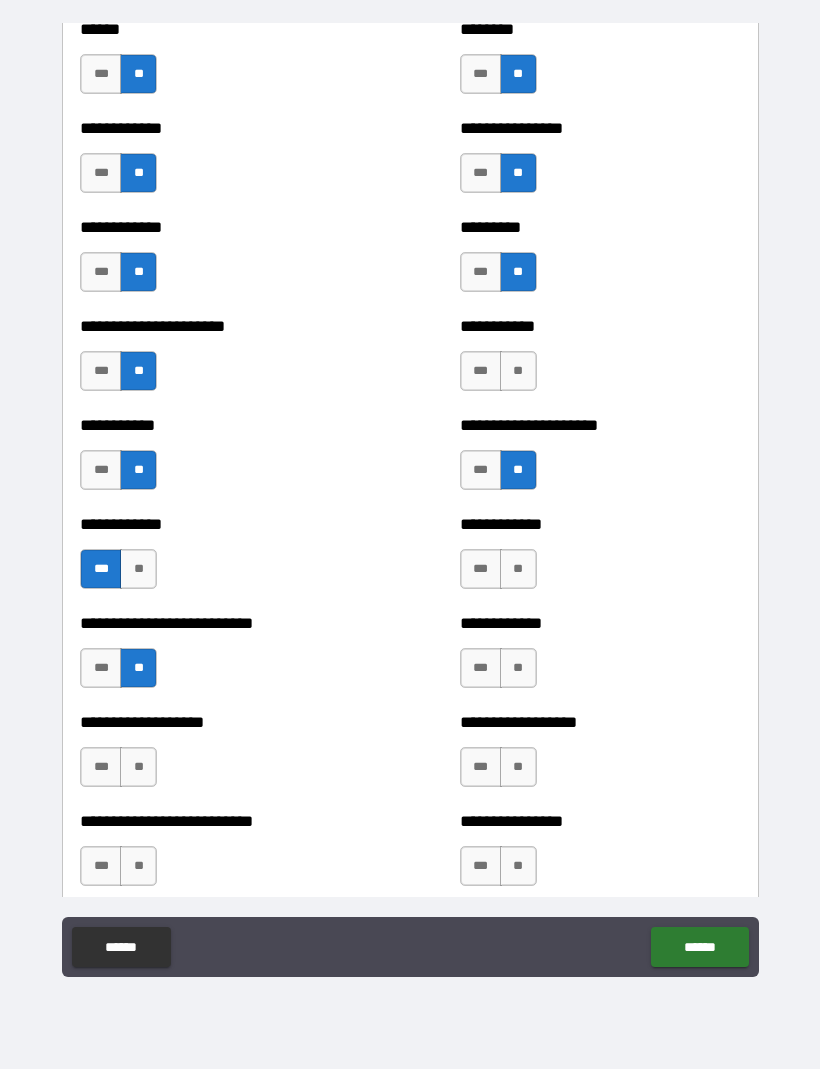 click on "**" at bounding box center [518, 570] 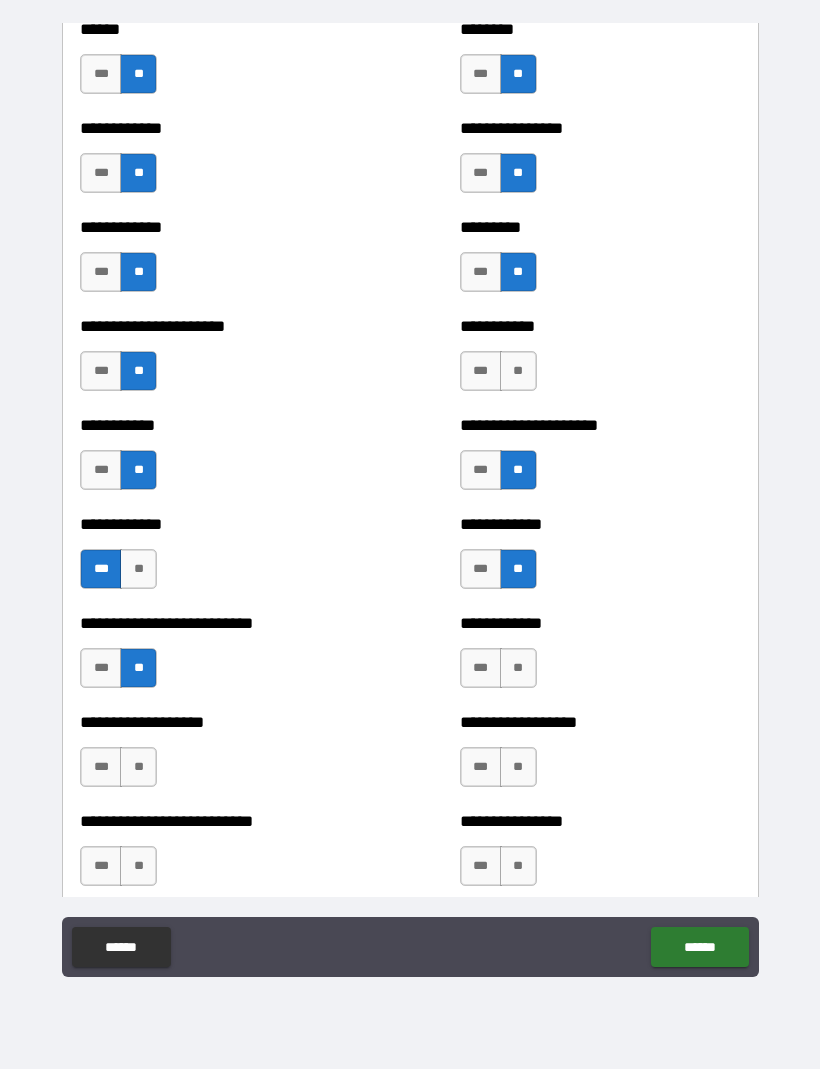 click on "**" at bounding box center (518, 669) 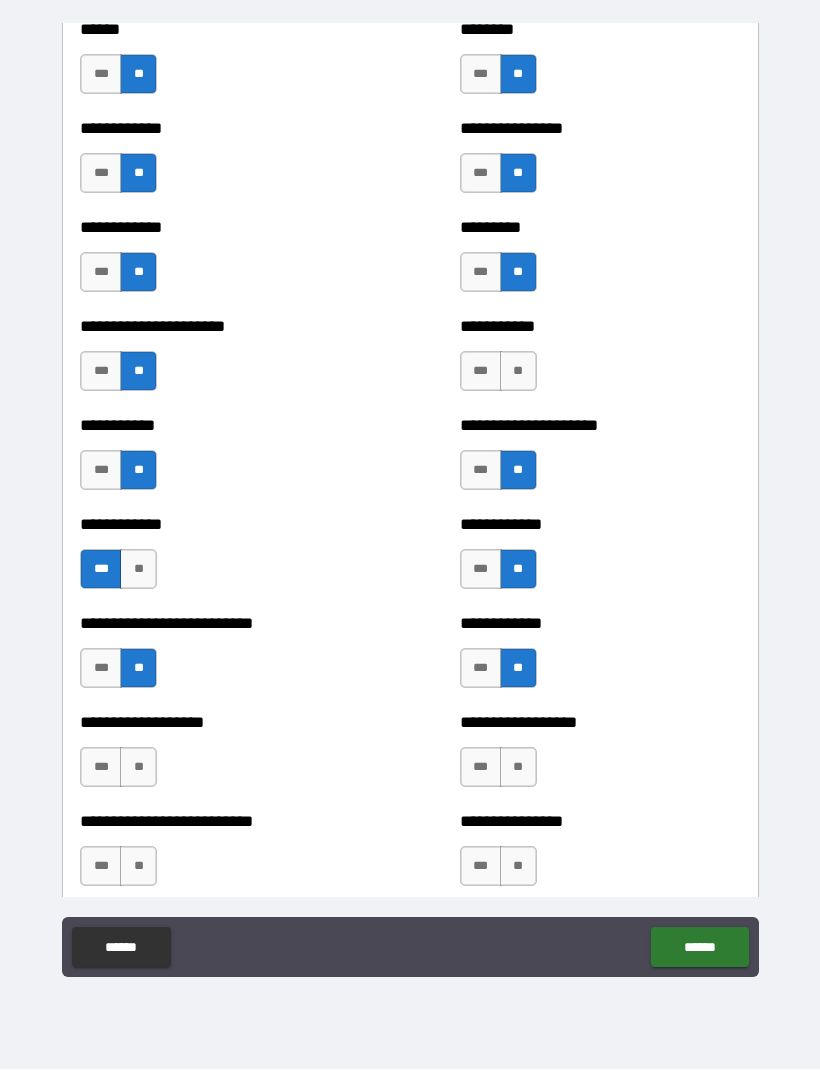 click on "**" at bounding box center [518, 768] 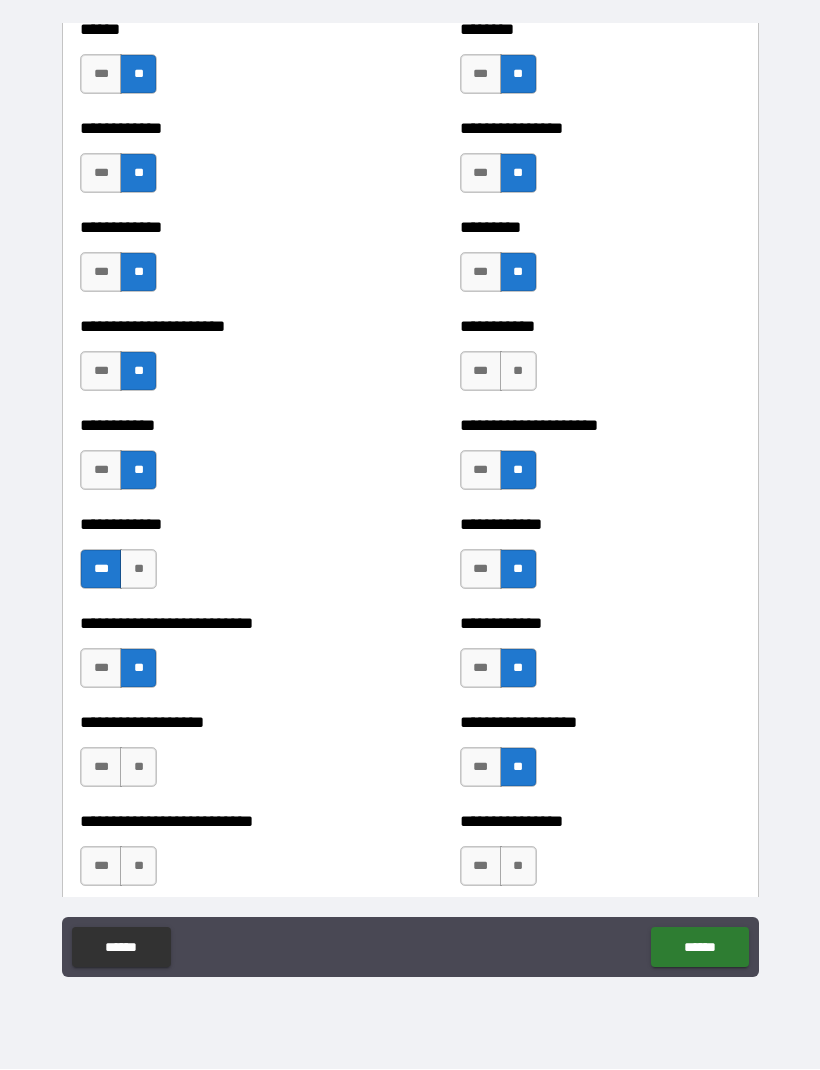 click on "**" at bounding box center (518, 867) 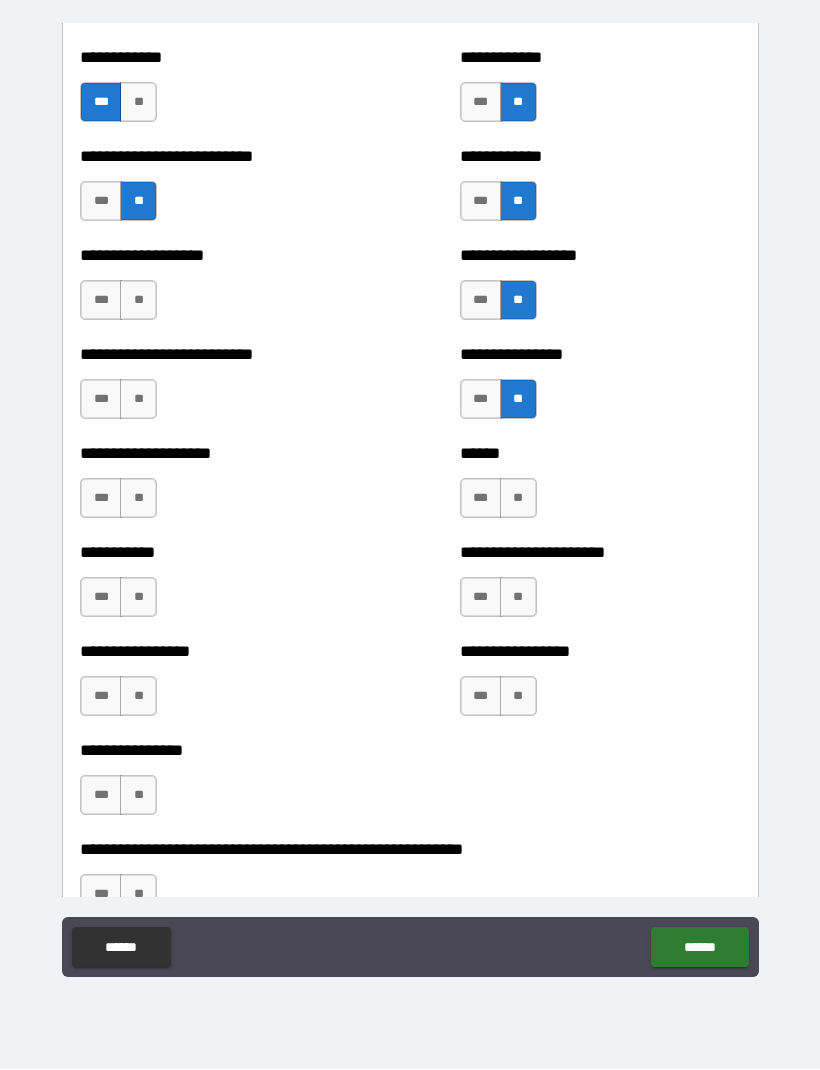scroll, scrollTop: 5522, scrollLeft: 0, axis: vertical 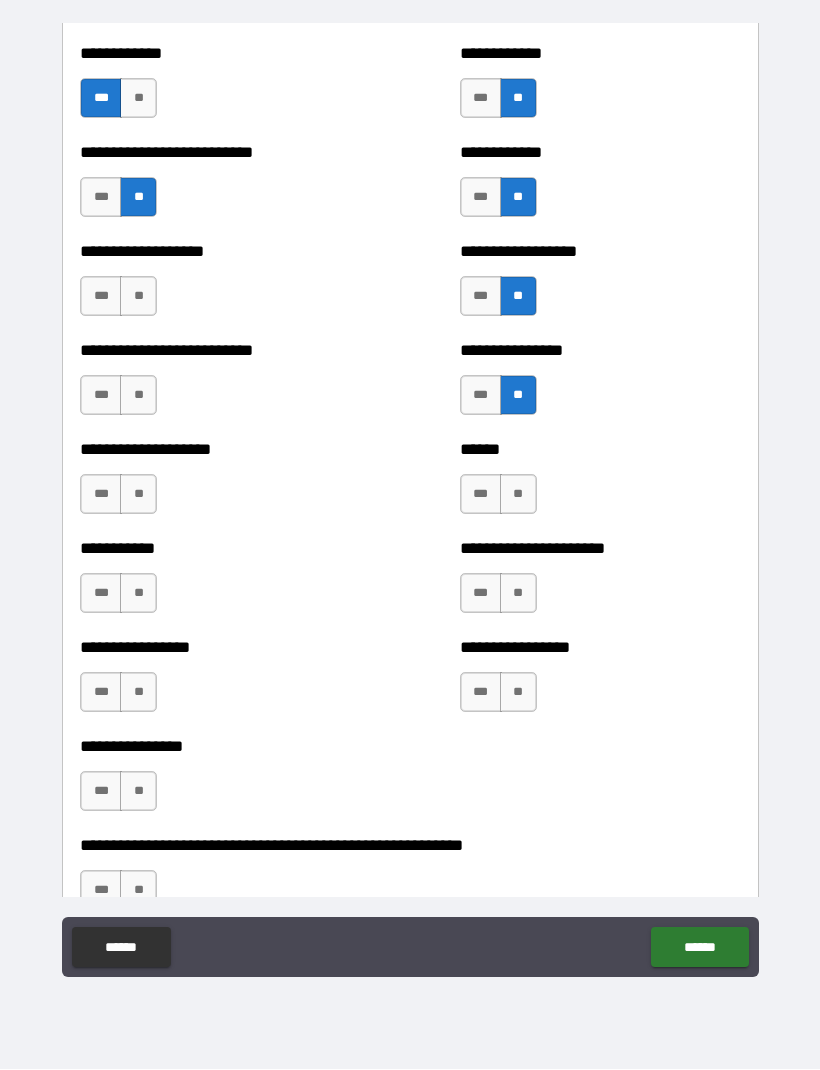 click on "**" at bounding box center [138, 297] 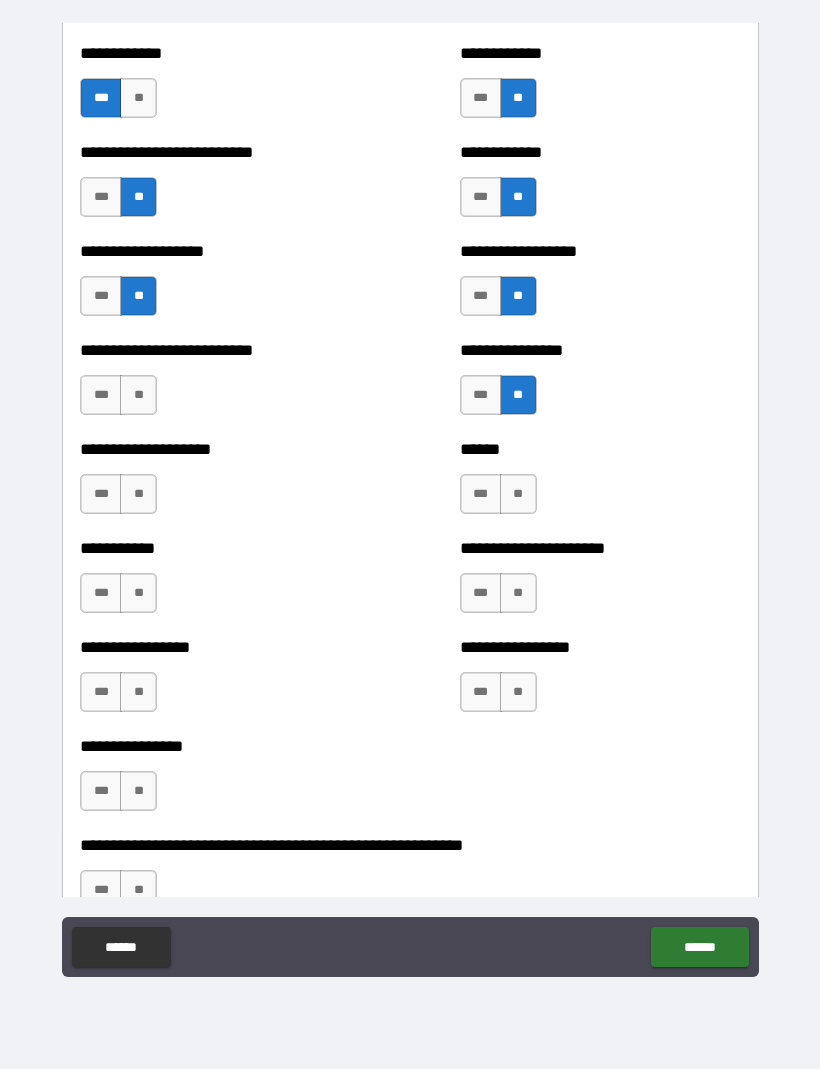 click on "**" at bounding box center (138, 396) 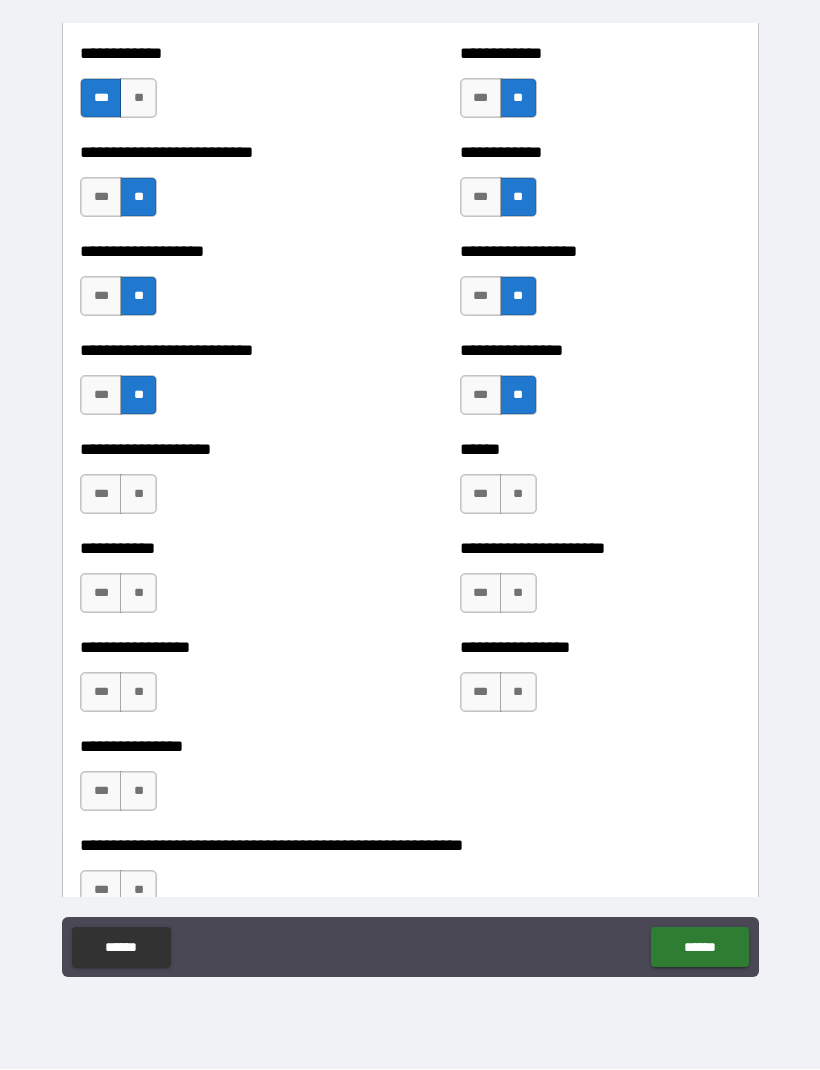 click on "**" at bounding box center (138, 495) 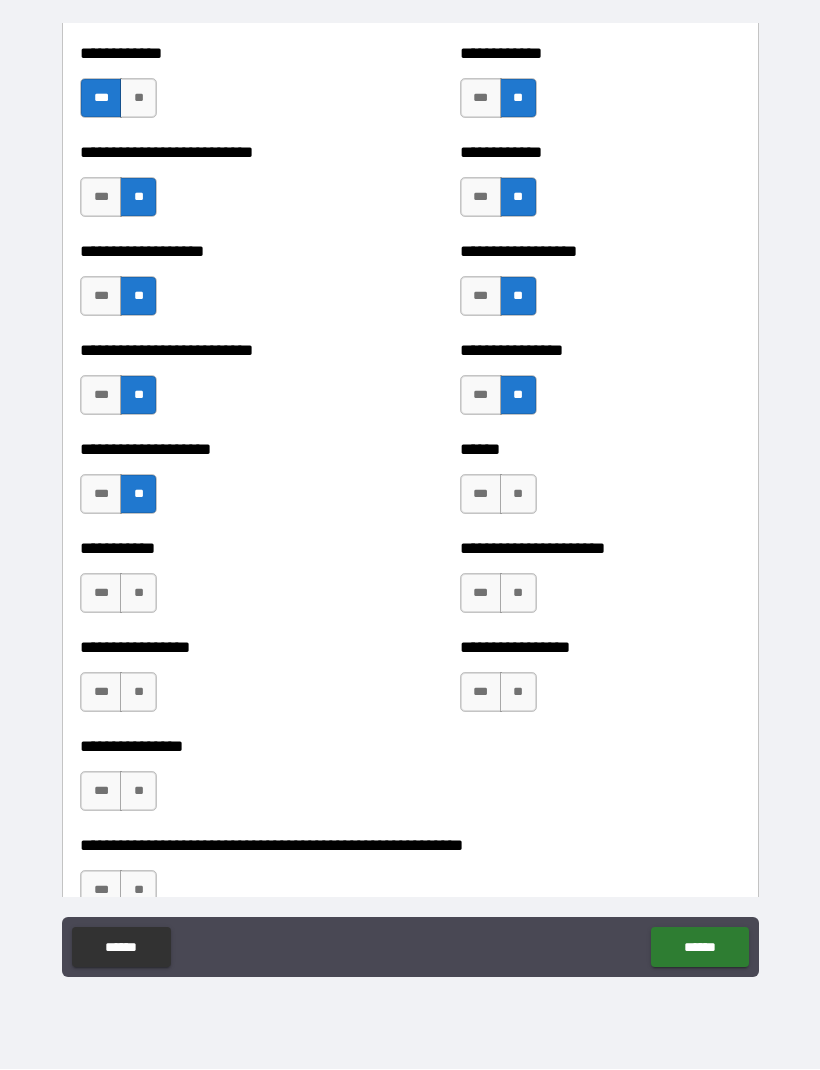 click on "**" at bounding box center [138, 594] 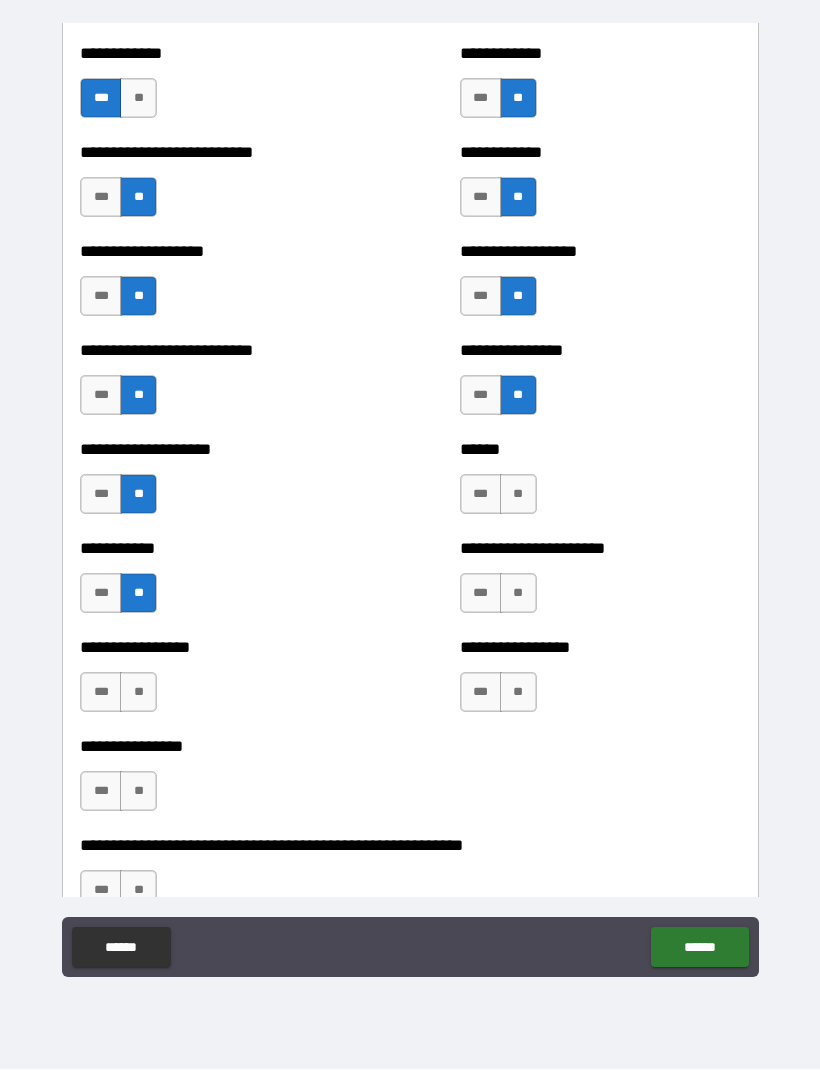 click on "**" at bounding box center (138, 693) 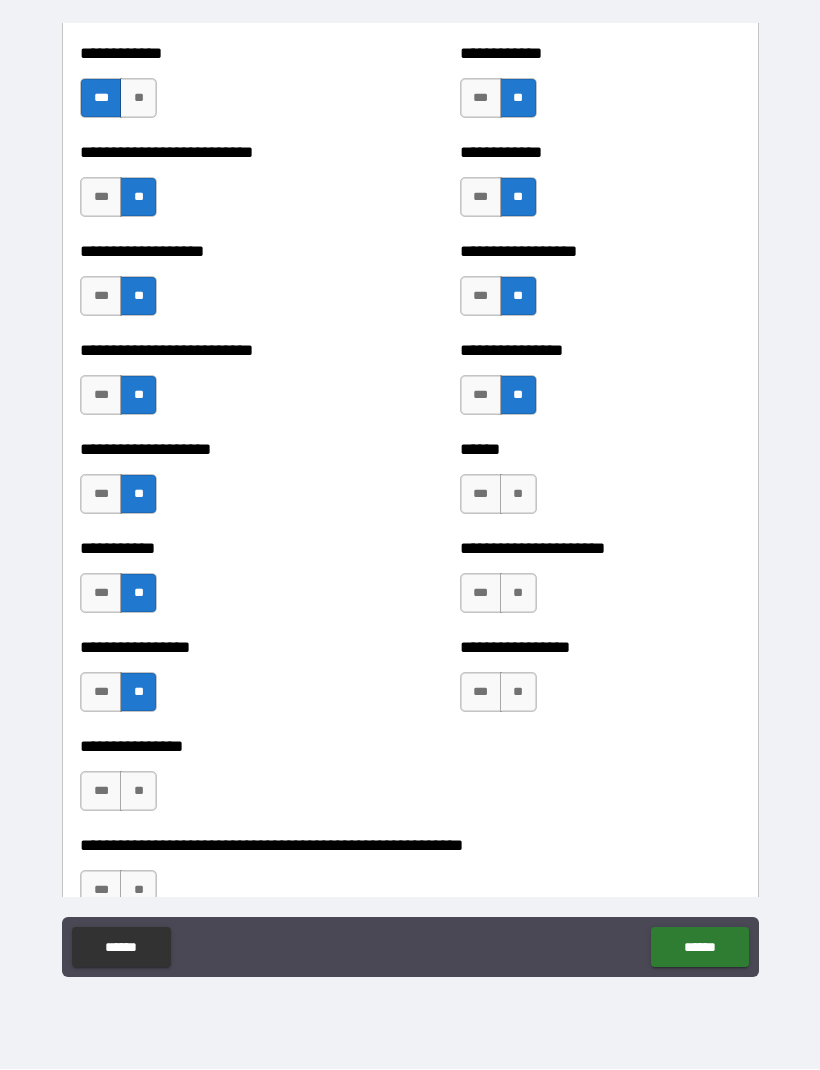 click on "**" at bounding box center (138, 792) 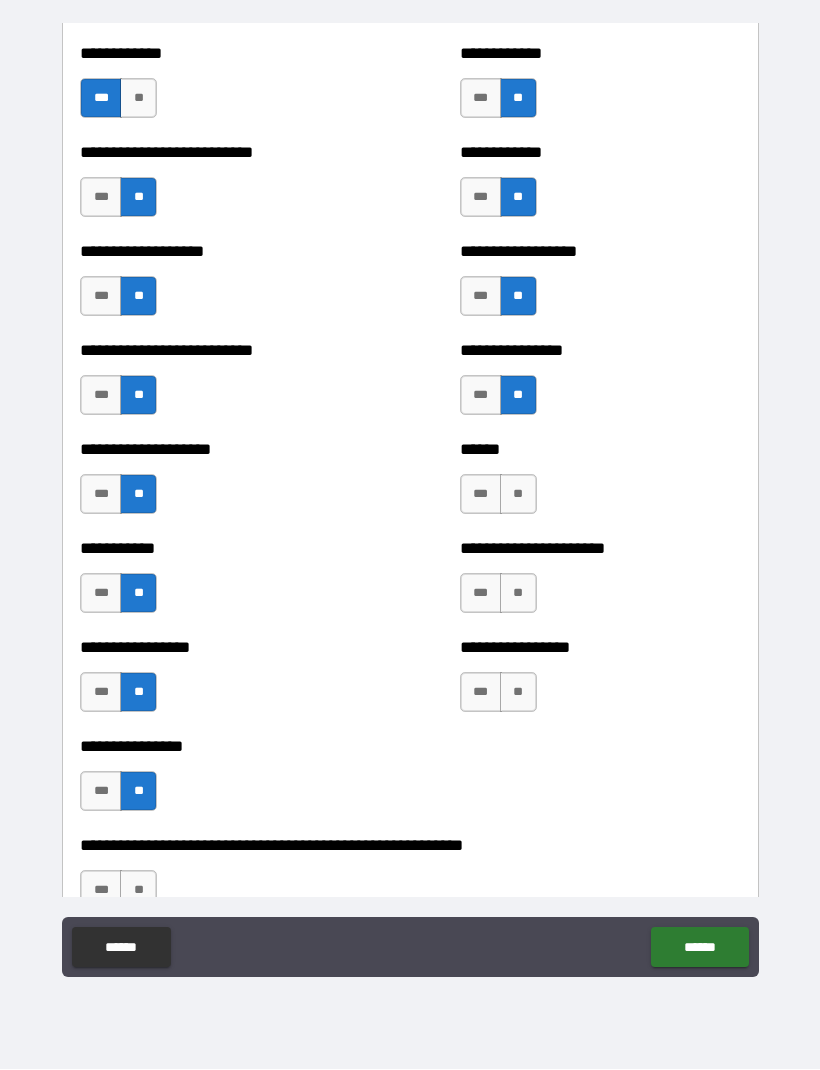 click on "**" at bounding box center (138, 891) 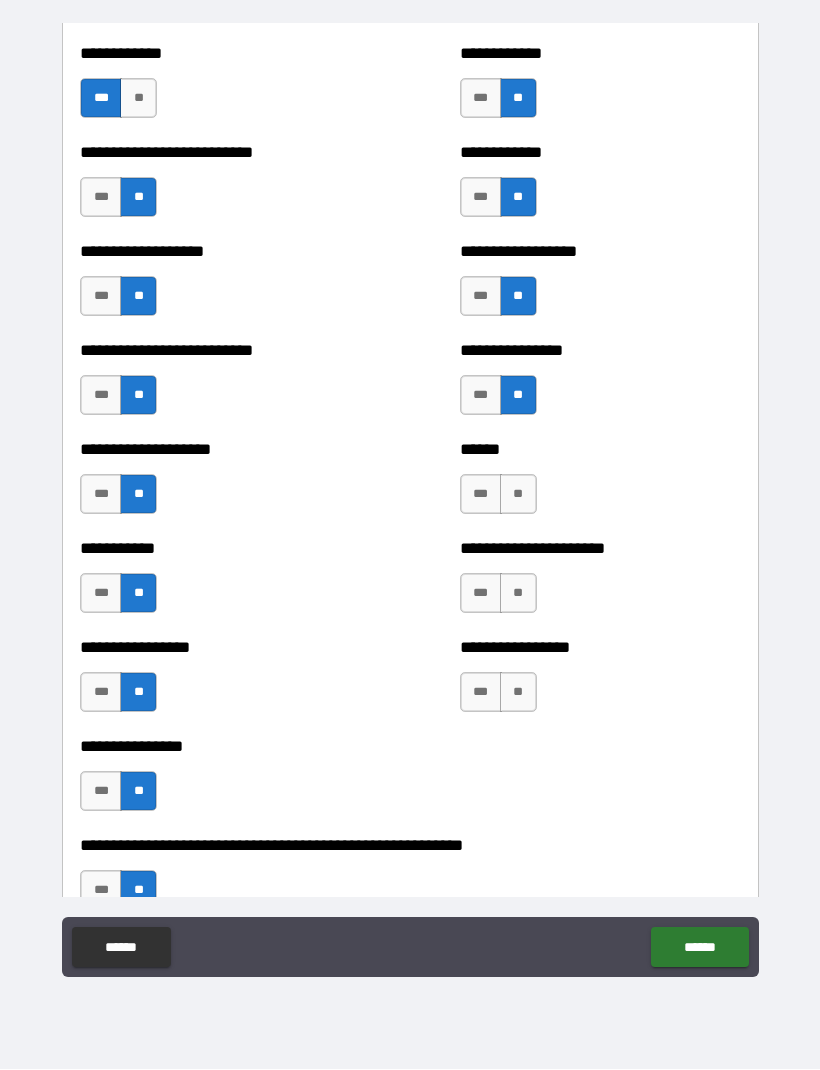 click on "**" at bounding box center (518, 495) 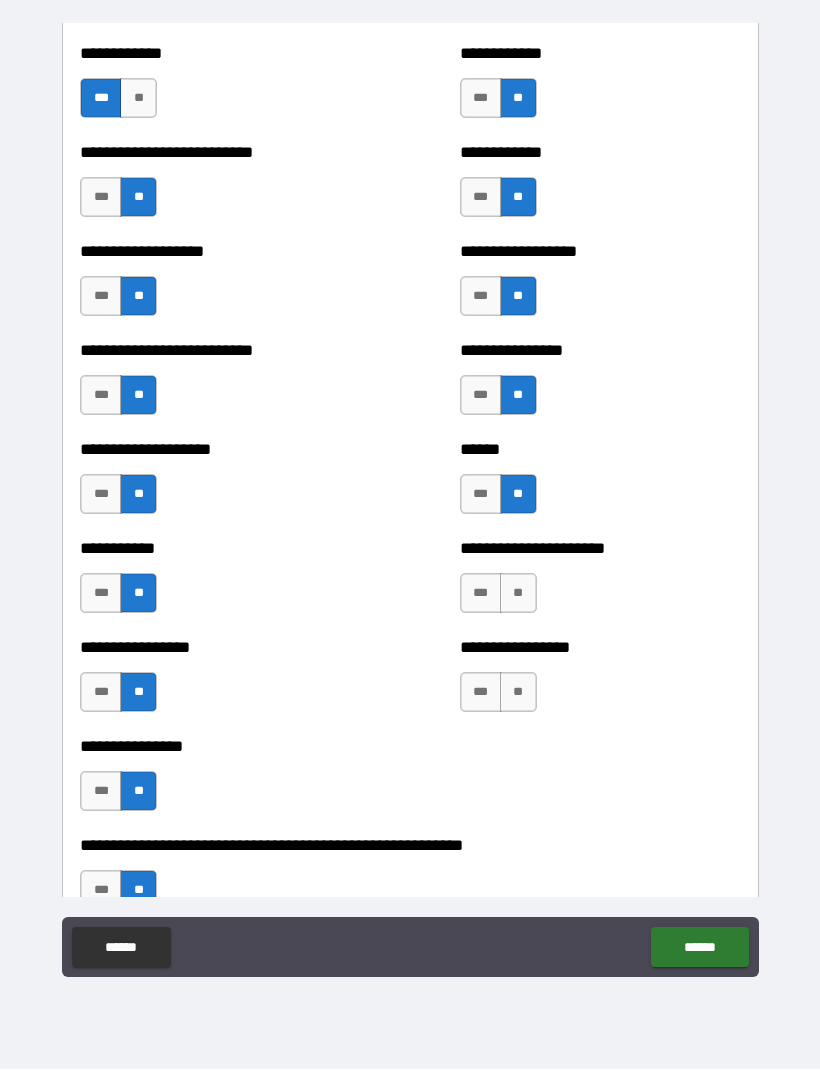 click on "**" at bounding box center (518, 594) 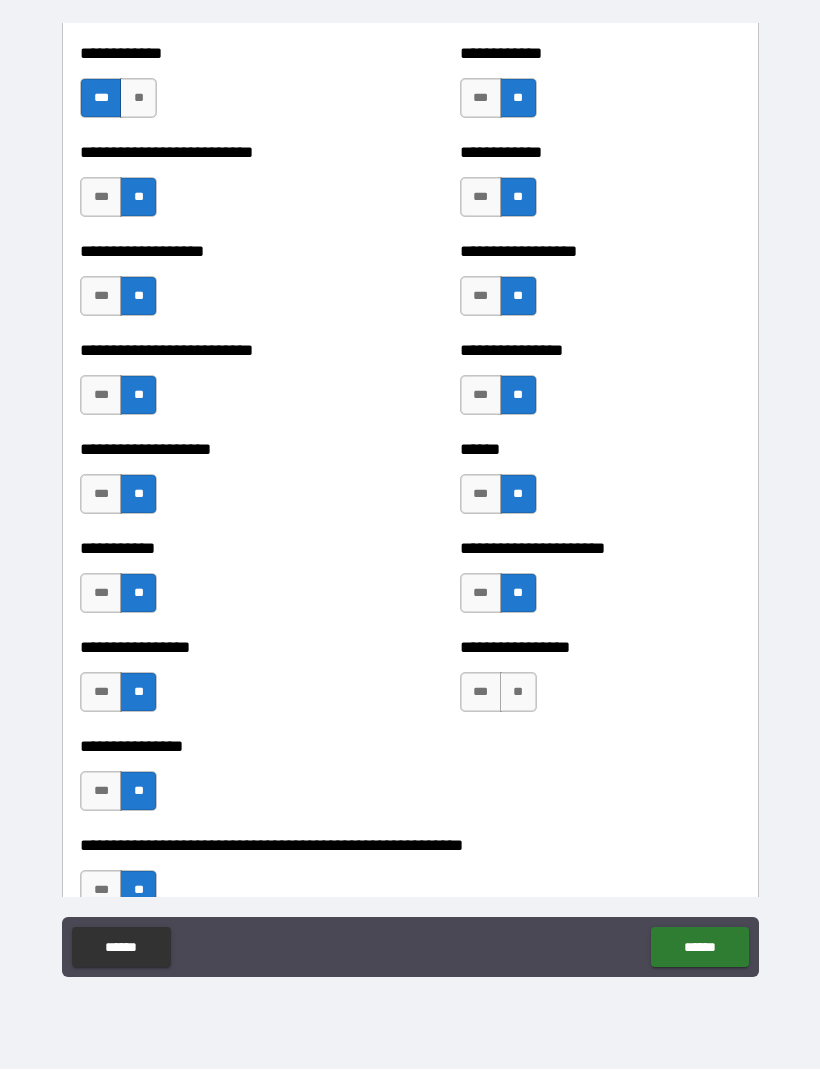 click on "**" at bounding box center [518, 693] 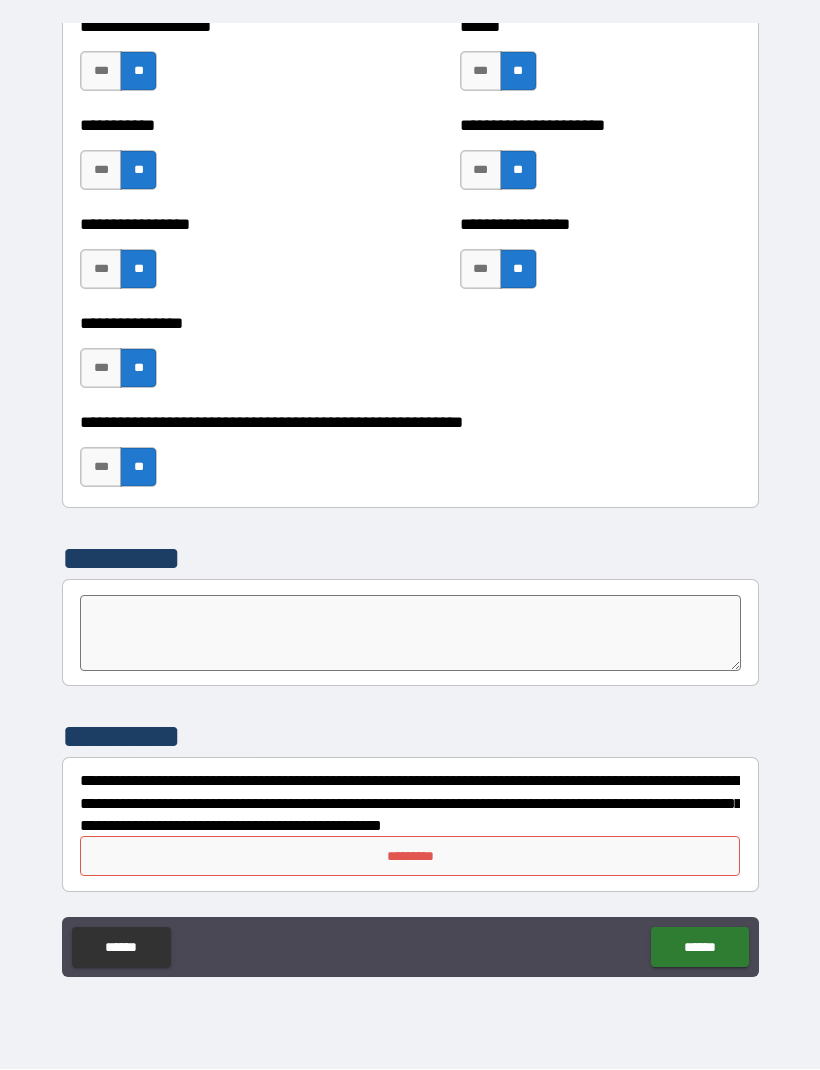 scroll, scrollTop: 5945, scrollLeft: 0, axis: vertical 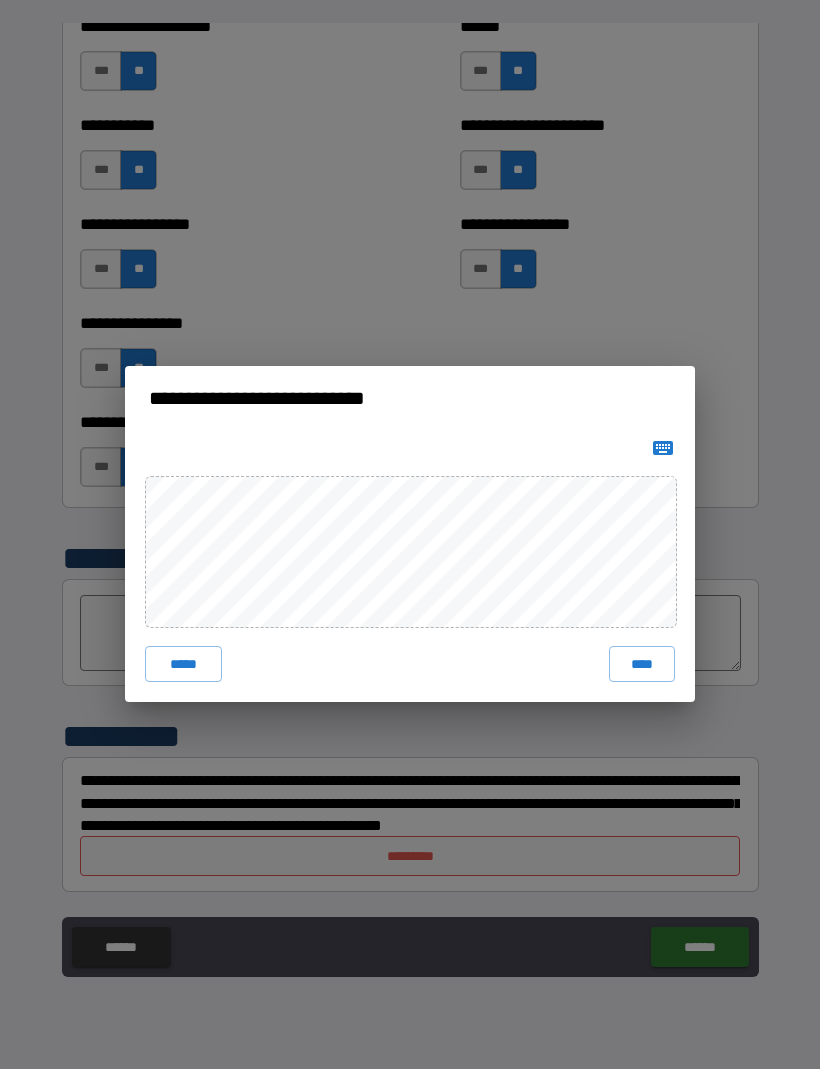 click on "****" at bounding box center (642, 665) 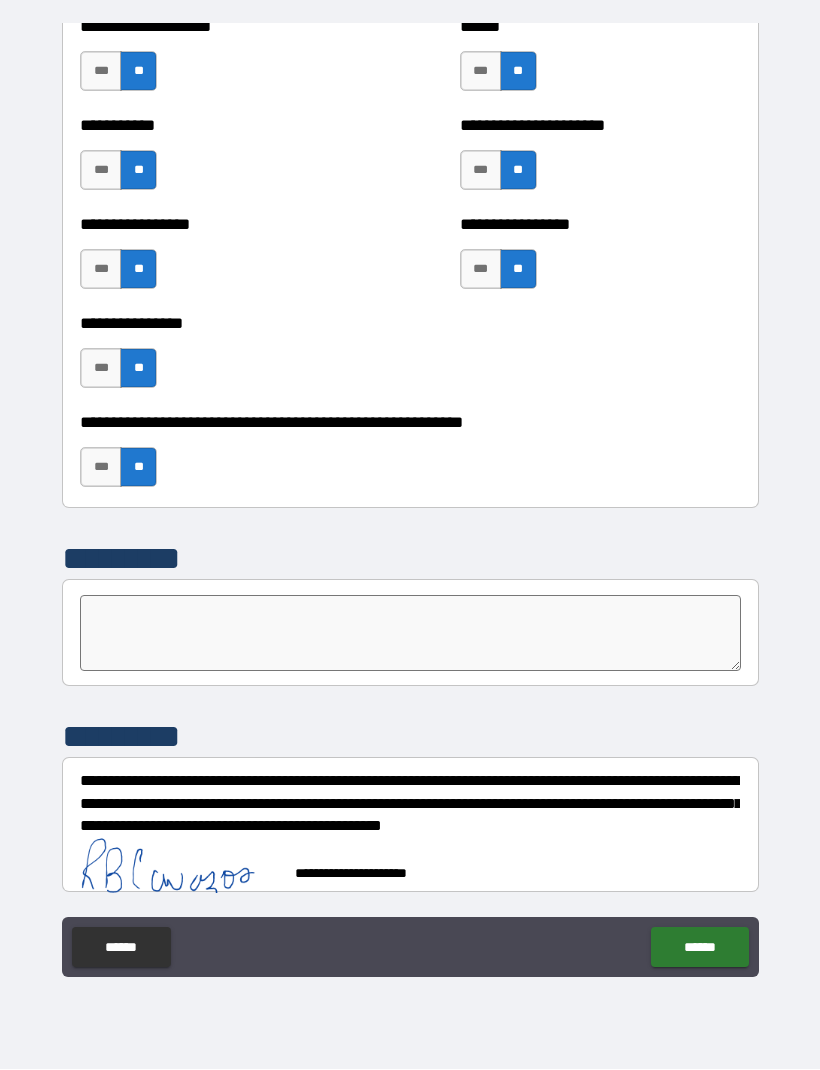scroll, scrollTop: 5935, scrollLeft: 0, axis: vertical 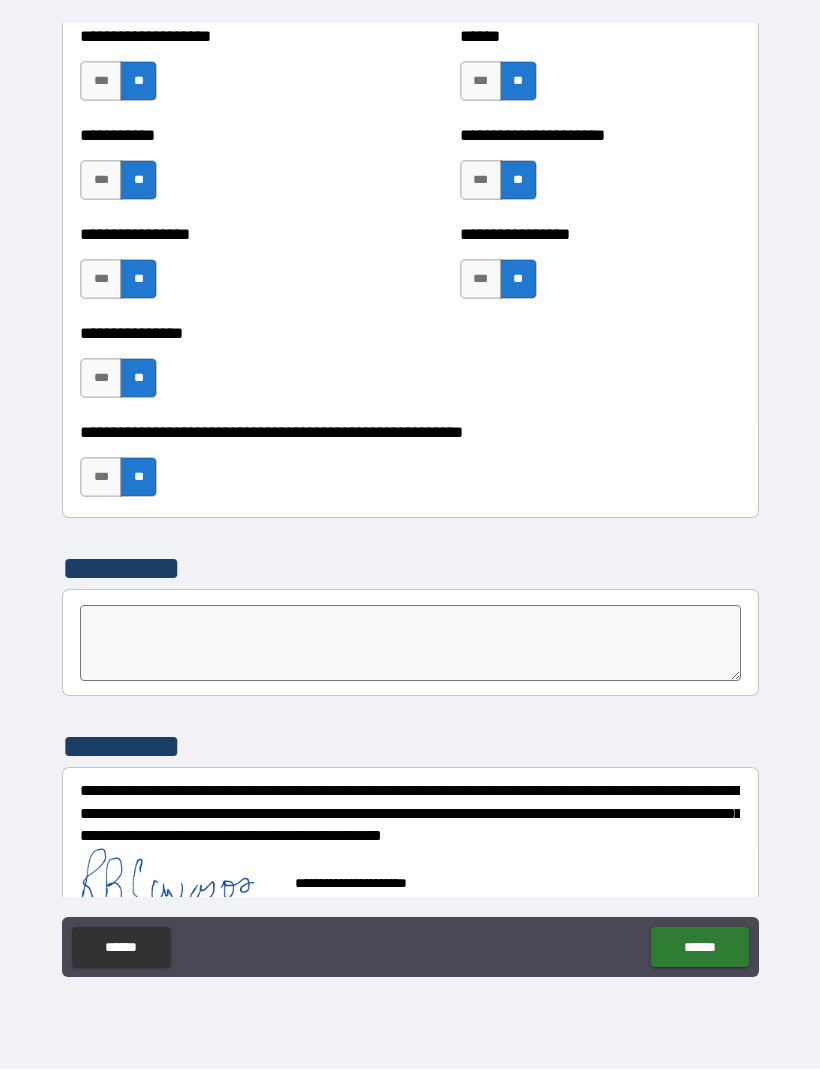 click on "******" at bounding box center (699, 948) 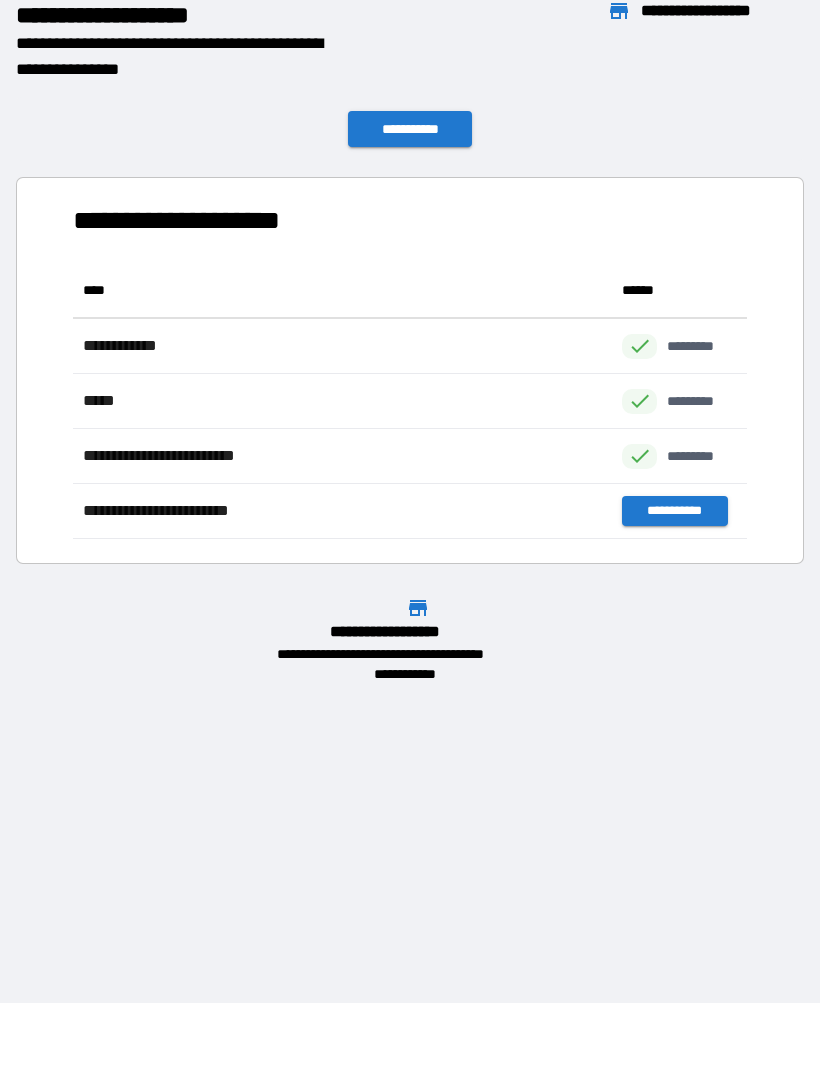 scroll, scrollTop: 276, scrollLeft: 674, axis: both 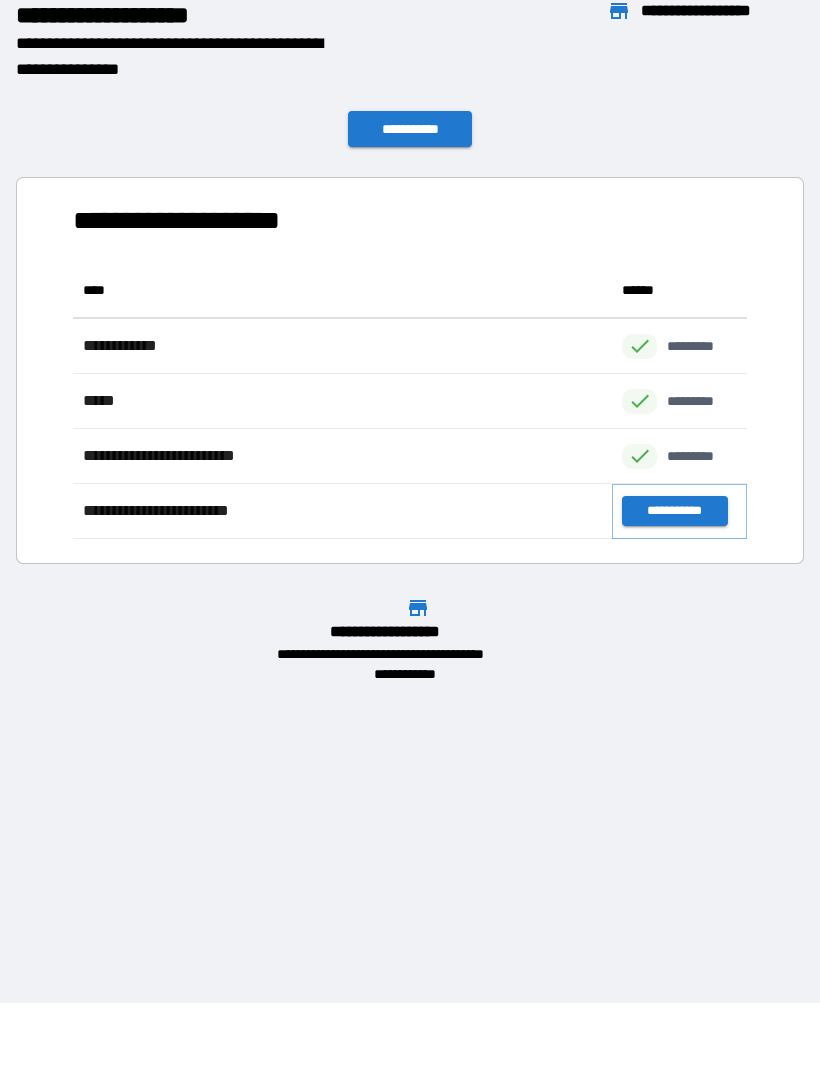 click on "**********" at bounding box center (674, 512) 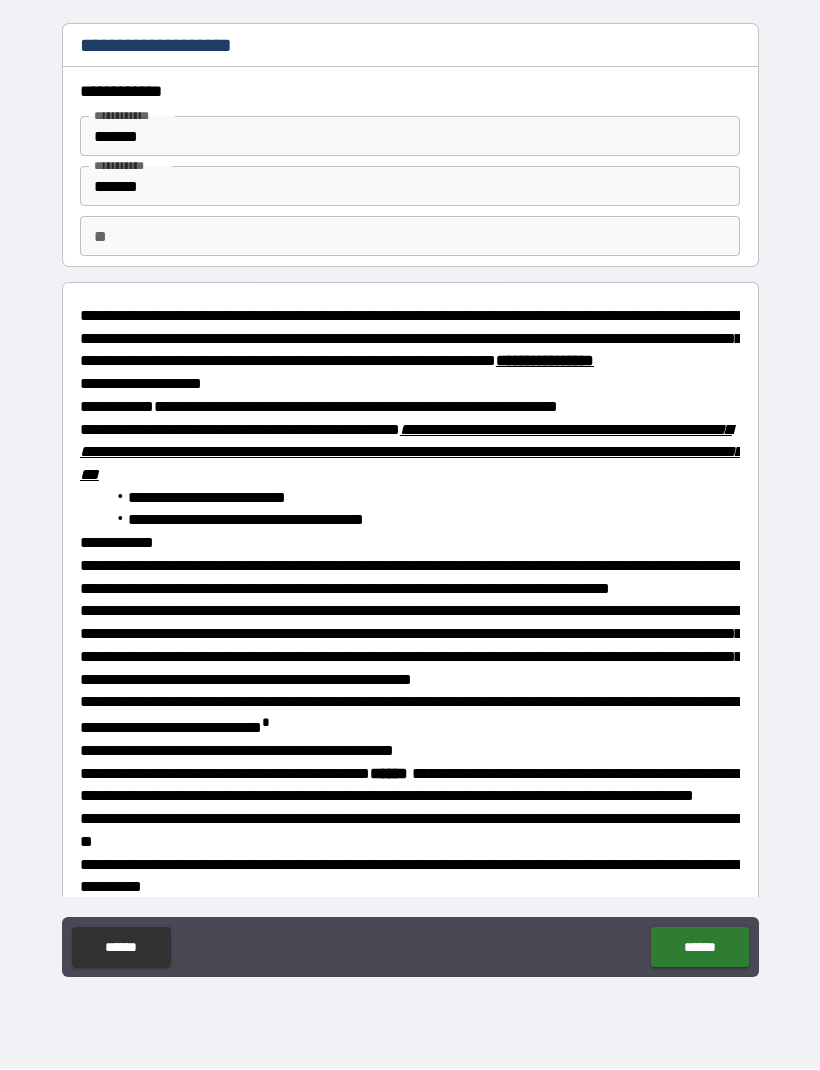 click on "**" at bounding box center [410, 237] 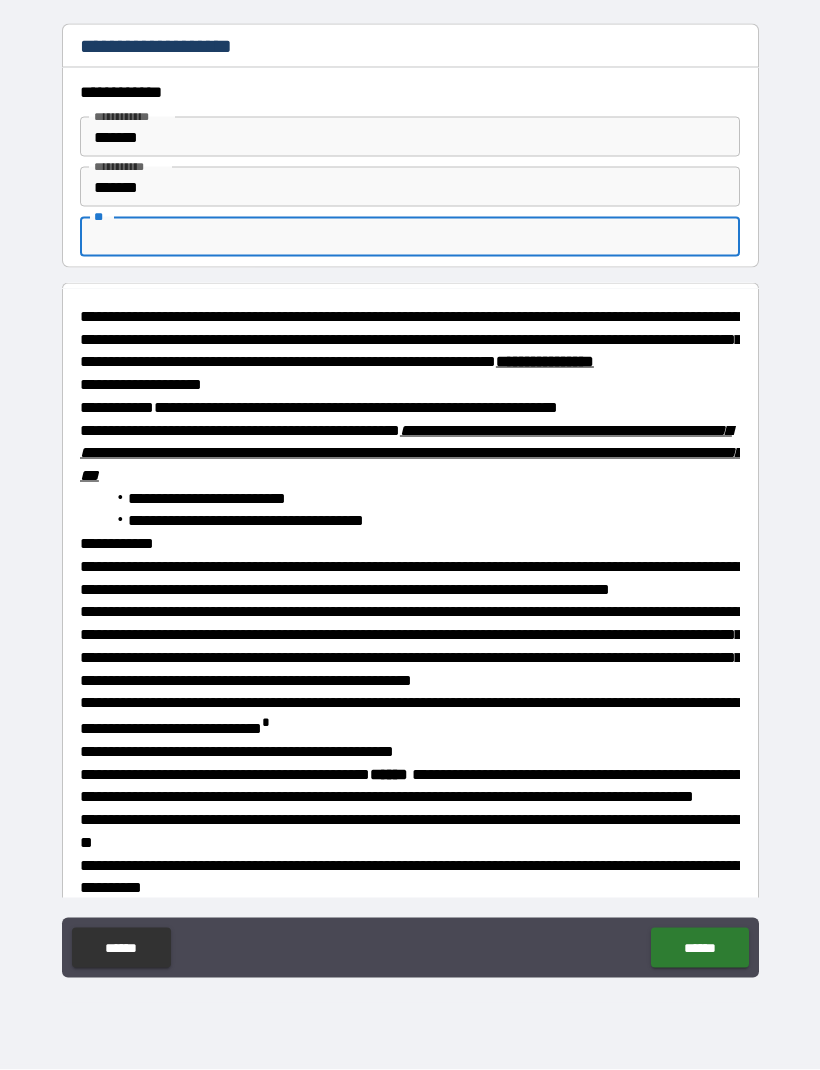 type on "*" 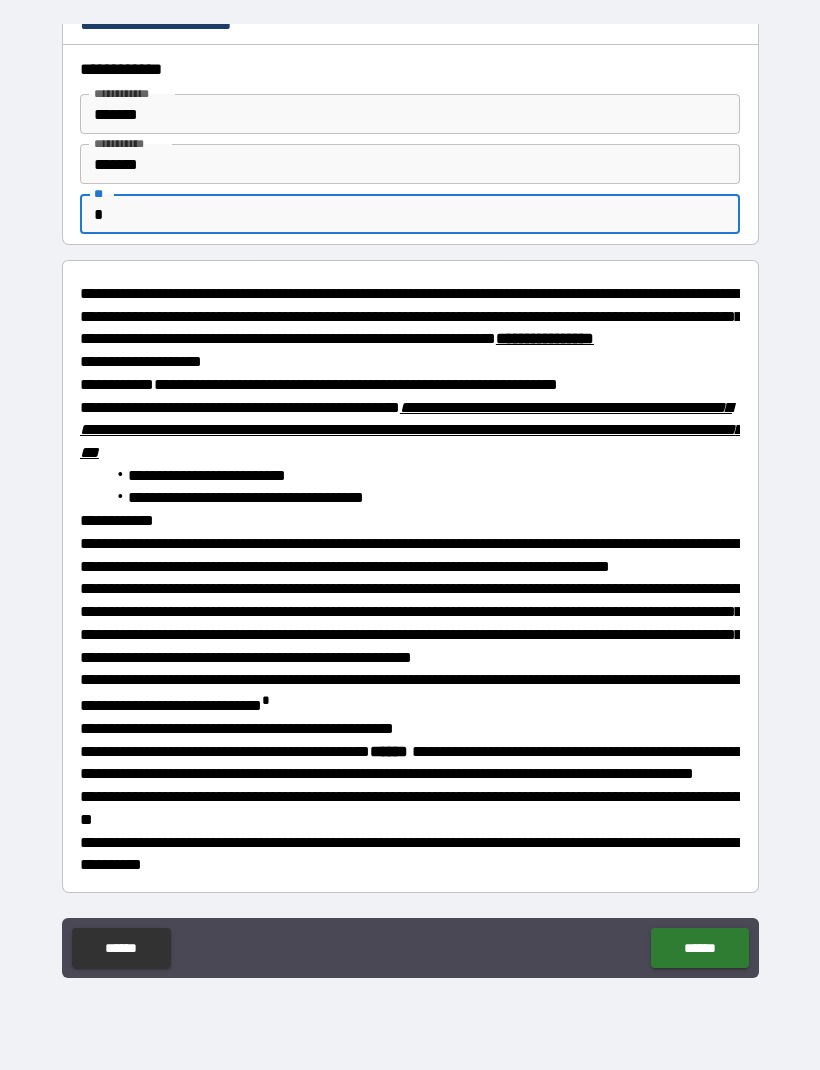scroll, scrollTop: 92, scrollLeft: 0, axis: vertical 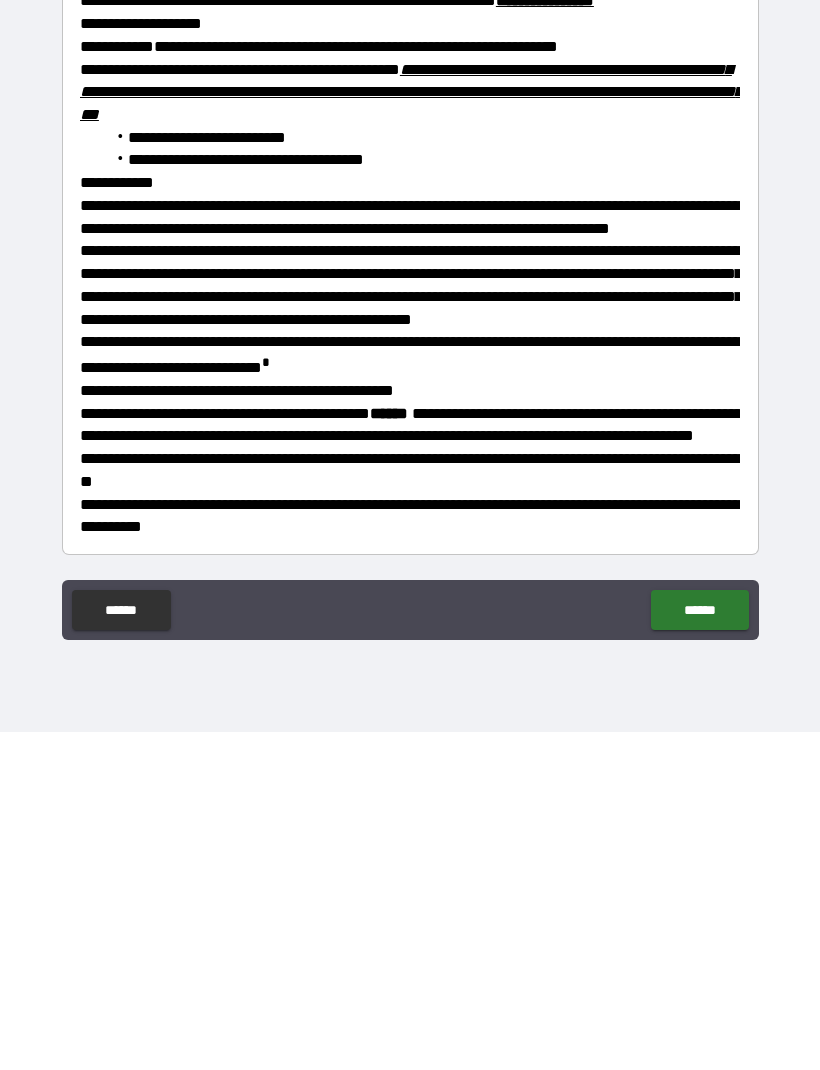 click on "******" at bounding box center [699, 948] 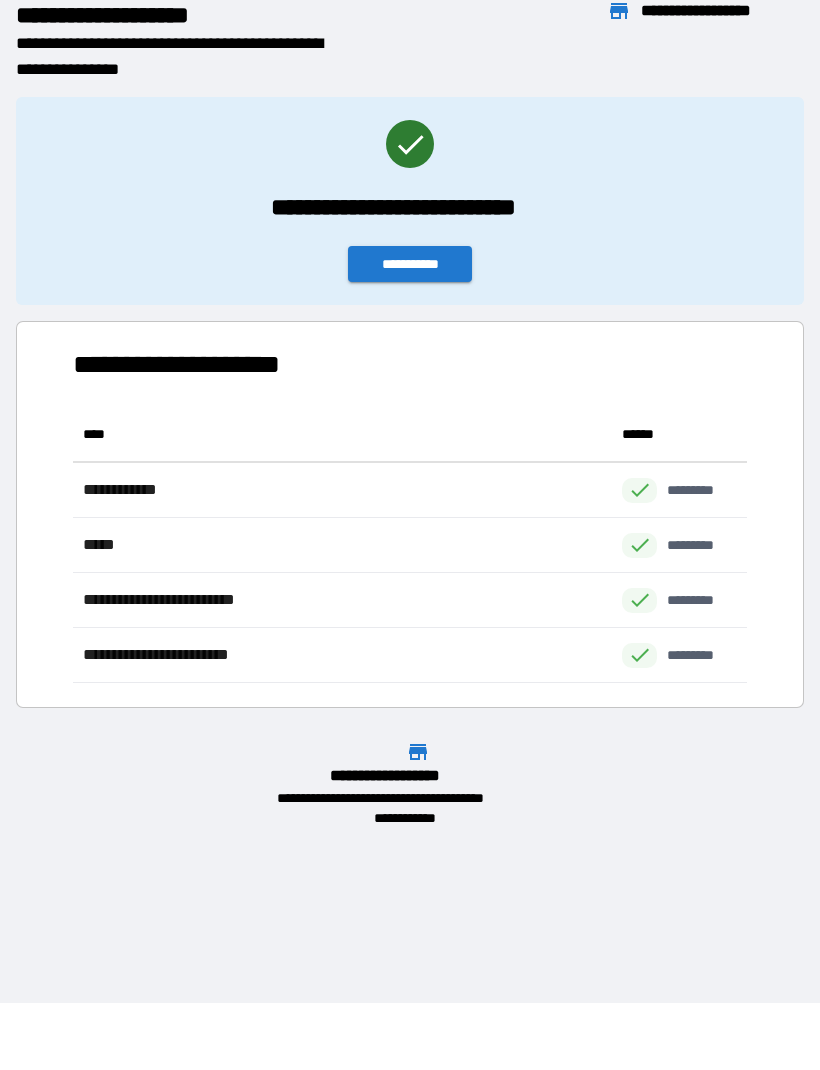 scroll, scrollTop: 1, scrollLeft: 1, axis: both 